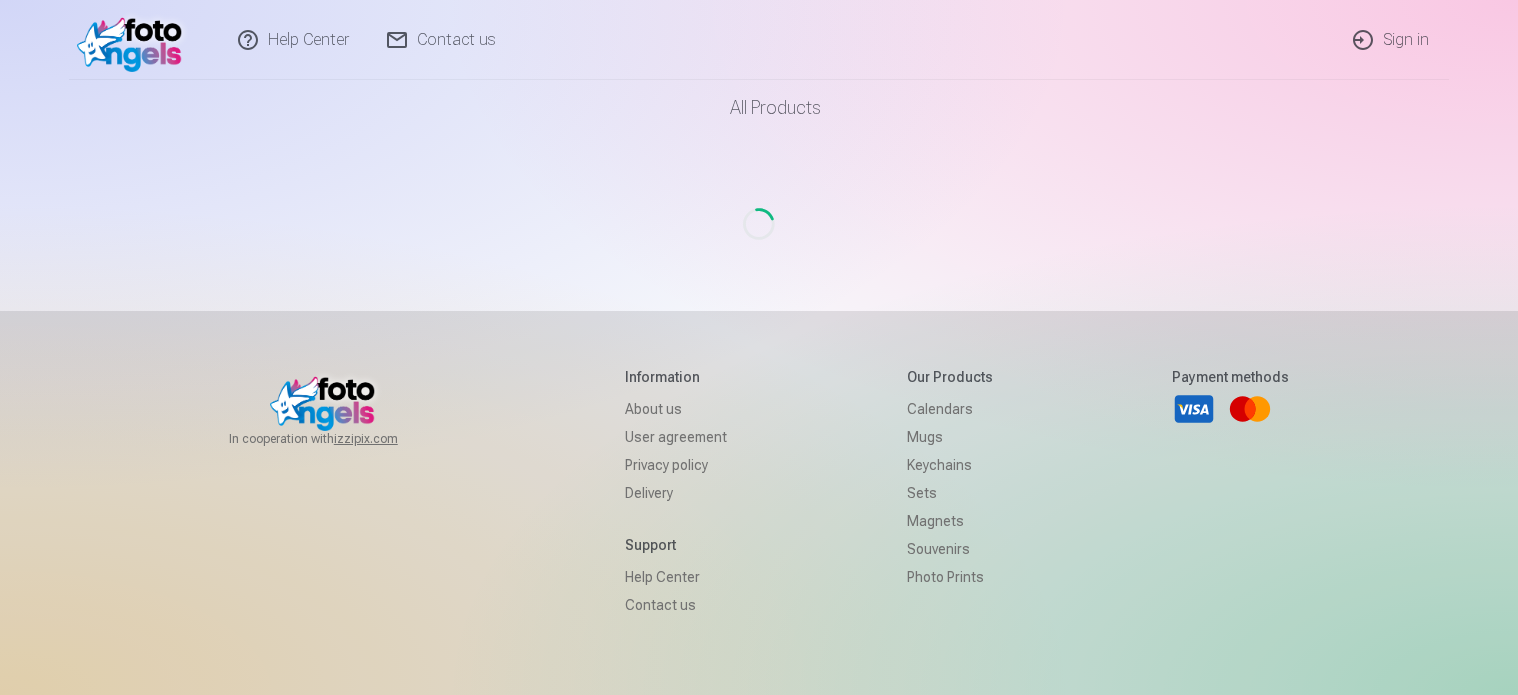 scroll, scrollTop: 0, scrollLeft: 0, axis: both 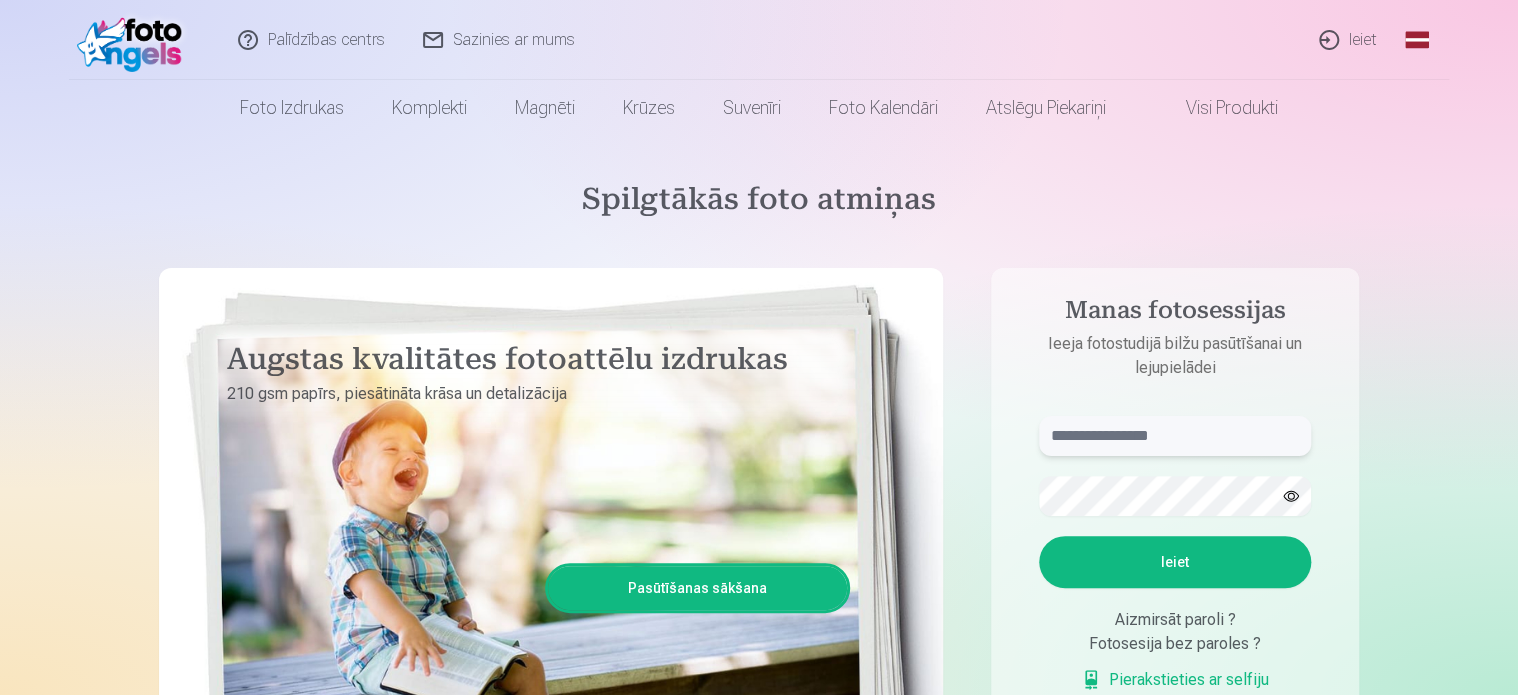 click at bounding box center [1175, 436] 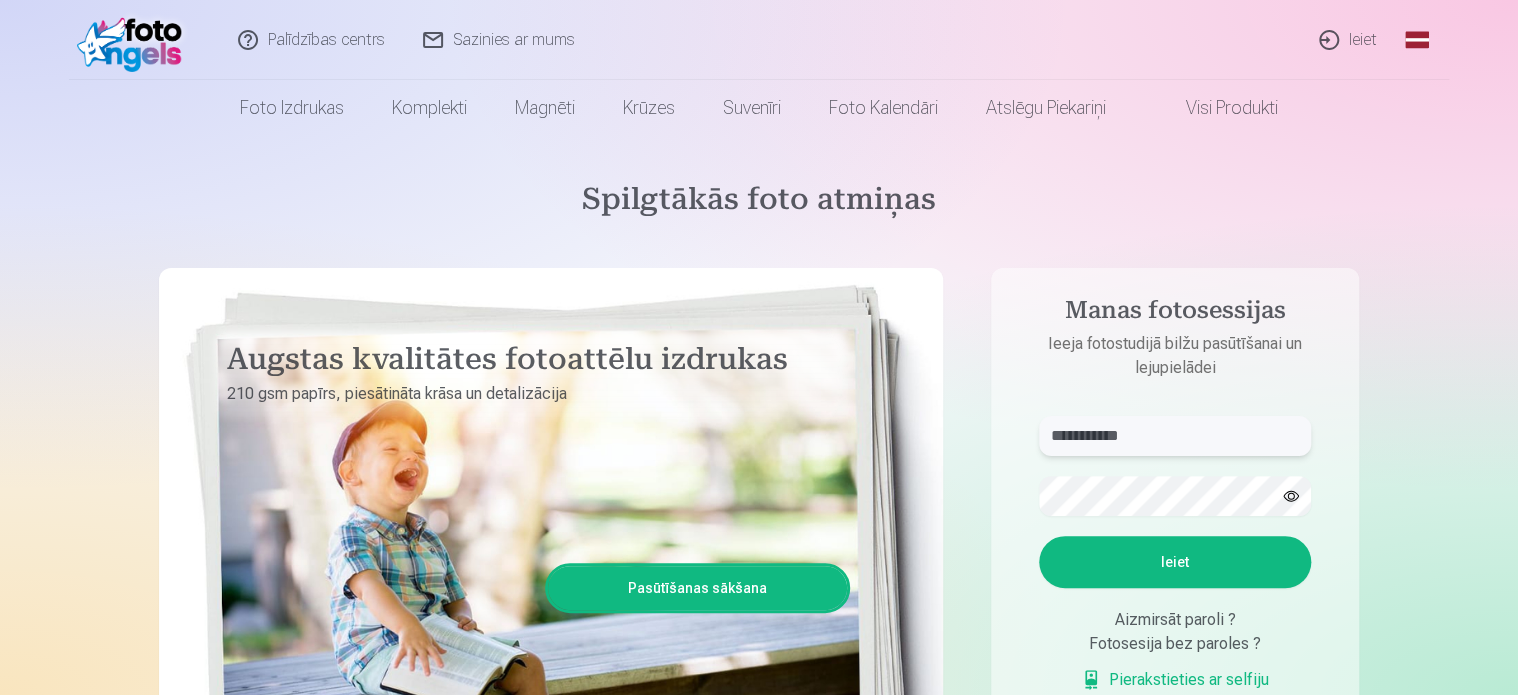 type on "**********" 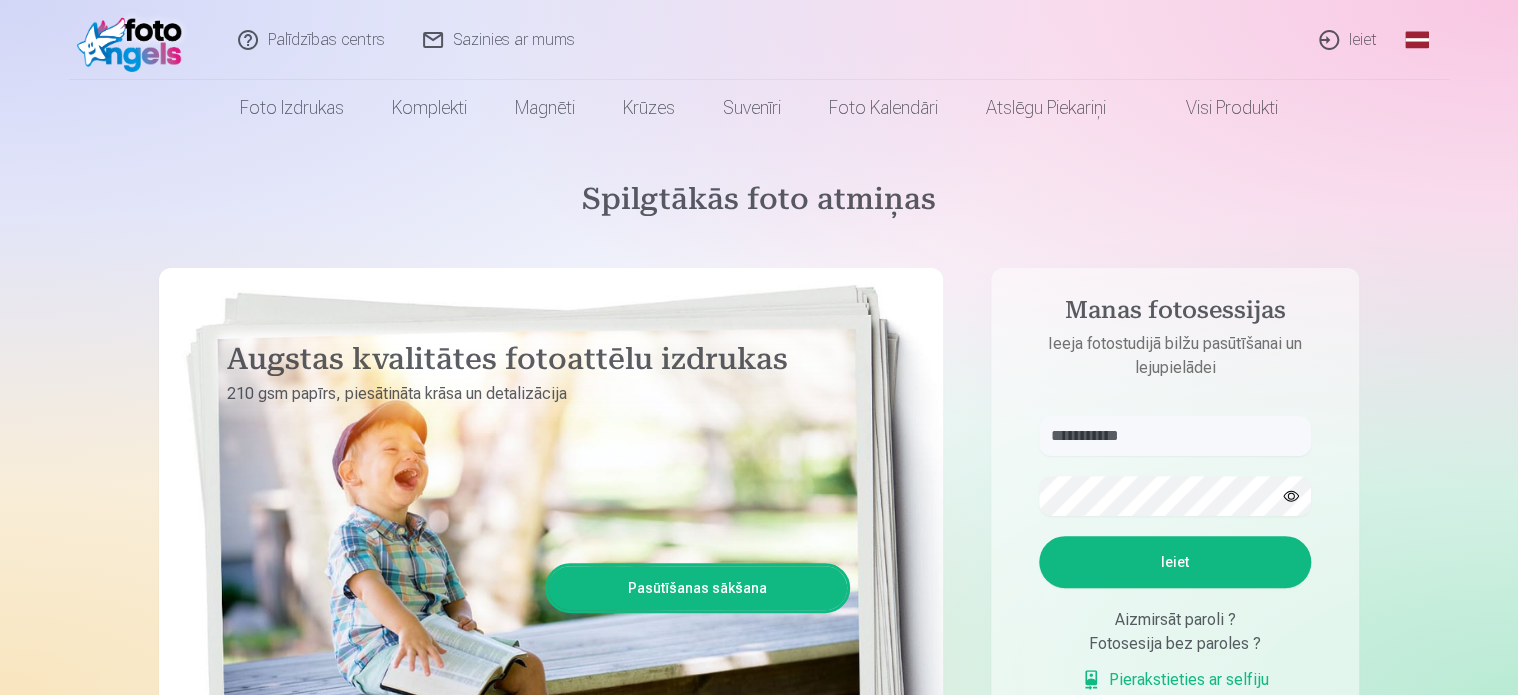 click on "Ieiet" at bounding box center (1175, 562) 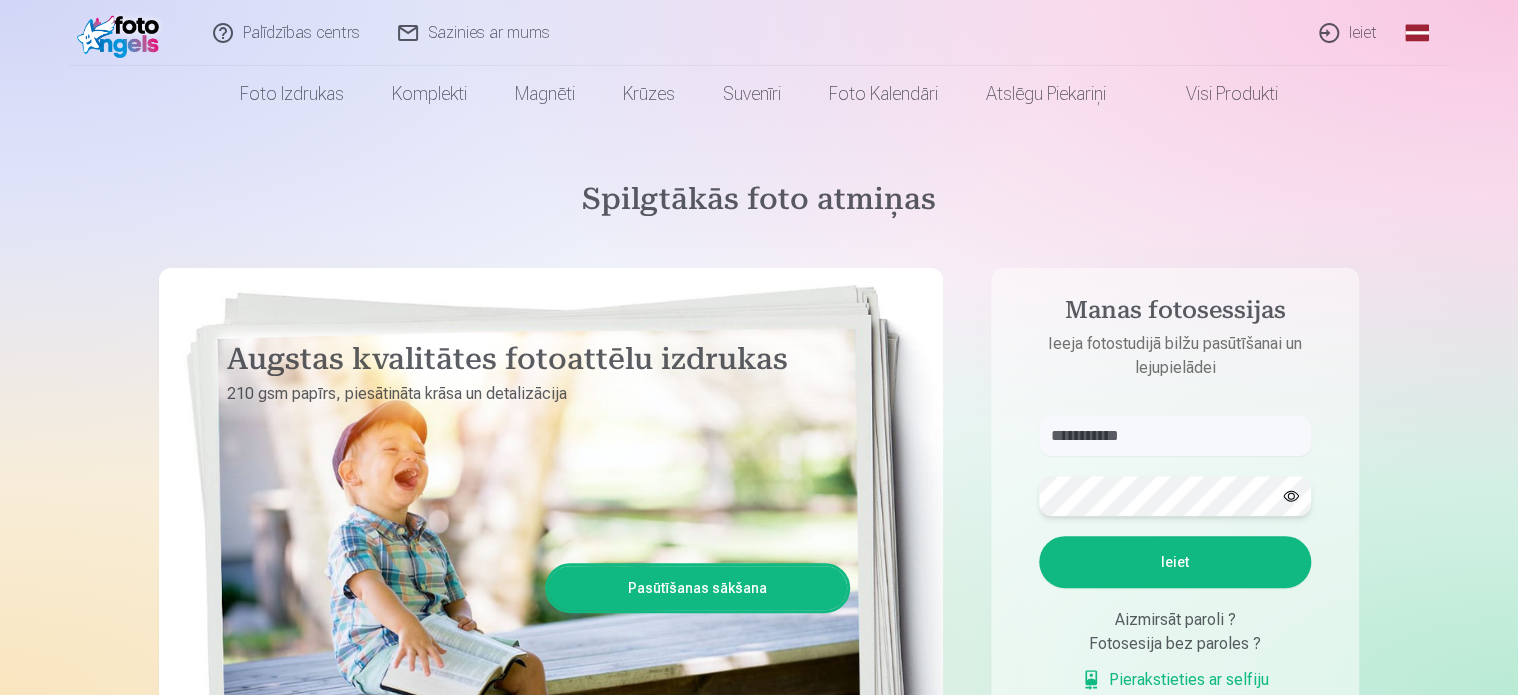 scroll, scrollTop: 100, scrollLeft: 0, axis: vertical 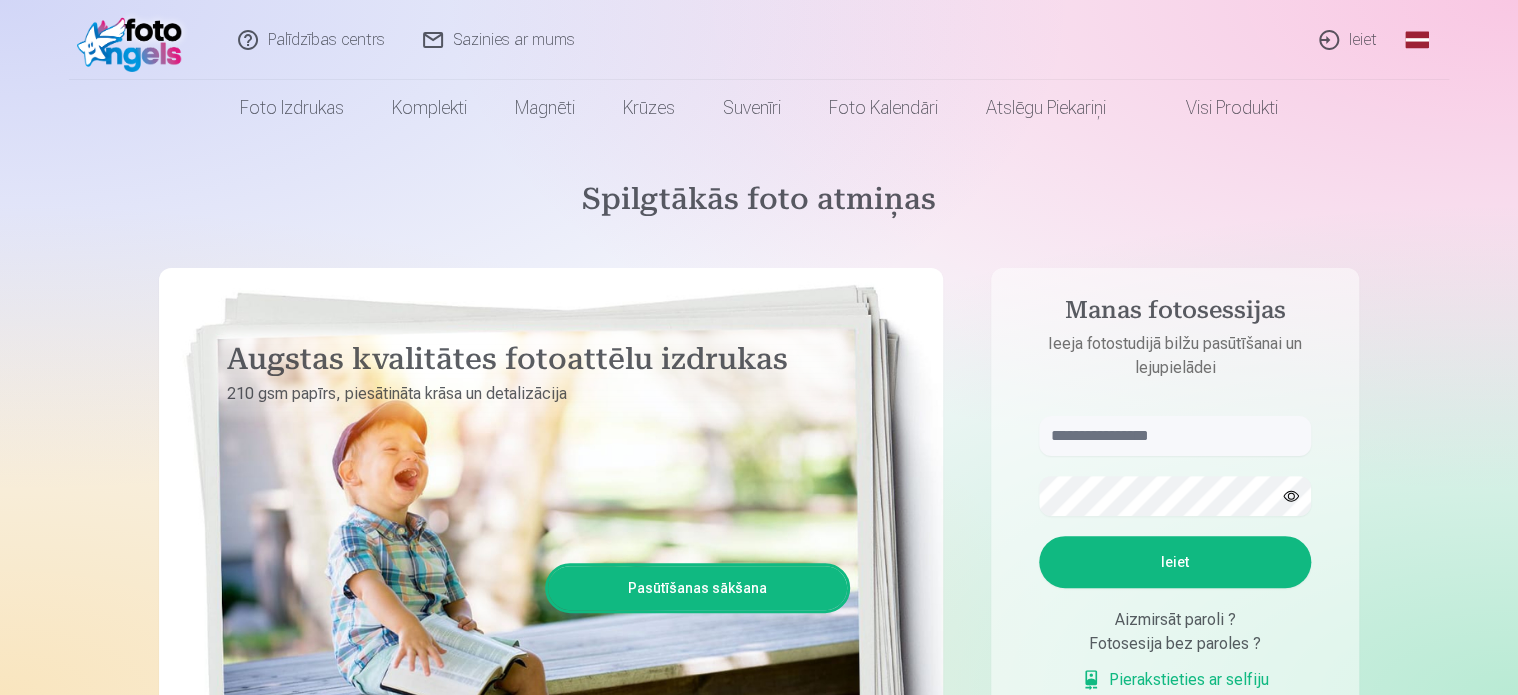 click on "Spilgtākās foto atmiņas Augstas kvalitātes fotoattēlu izdrukas 210 gsm papīrs, piesātināta krāsa un detalizācija
Pasūtīšanas sākšana Manas fotosessijas Ieeja fotostudijā bilžu pasūtīšanai un lejupielādei Ieiet Aizmirsāt paroli ?   Fotosesija bez paroles ? Pierakstieties ar selfiju Foto izdrukas Augstas kvalitātes fotoattēlu izdrukas 210 gsm papīrs, piesātināta krāsa un detalizācija Sākot no    3,60 € Augstas kvalitātes grupu fotoattēlu izdrukas Spilgtas krāsas uz Fuji Film Crystal fotopapīra Sākot no    4,30 € Foto kolāža no divām fotogrāfijām Divi neaizmirstami mirkļi vienā skaistā bildē Sākot no    4,10 € Foto izdrukas dokumentiem Universālas foto izdrukas dokumentiem (6 fotogrāfijas) Sākot no    4,40 € Augstas izšķirtspējas digitālais fotoattēls JPG formātā Iemūžiniet savas atmiņas ērtā digitālā veidā Sākot no    6,00 € Komplekti Pilns Atmiņu Komplekts – Drukātas (15×23cm, 40% ATLAIDE) un 🎁 Digitālas Fotogrāfijas" at bounding box center (759, 3421) 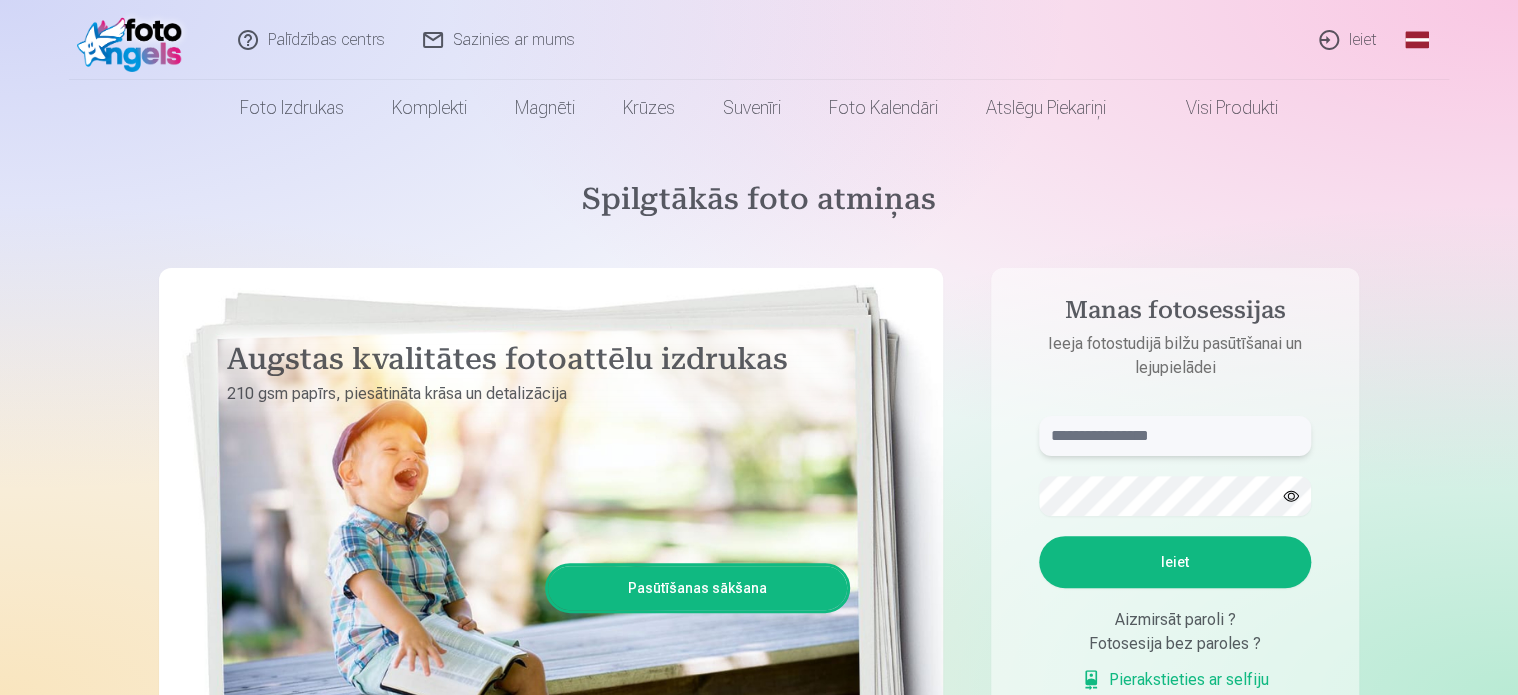 click at bounding box center (1175, 436) 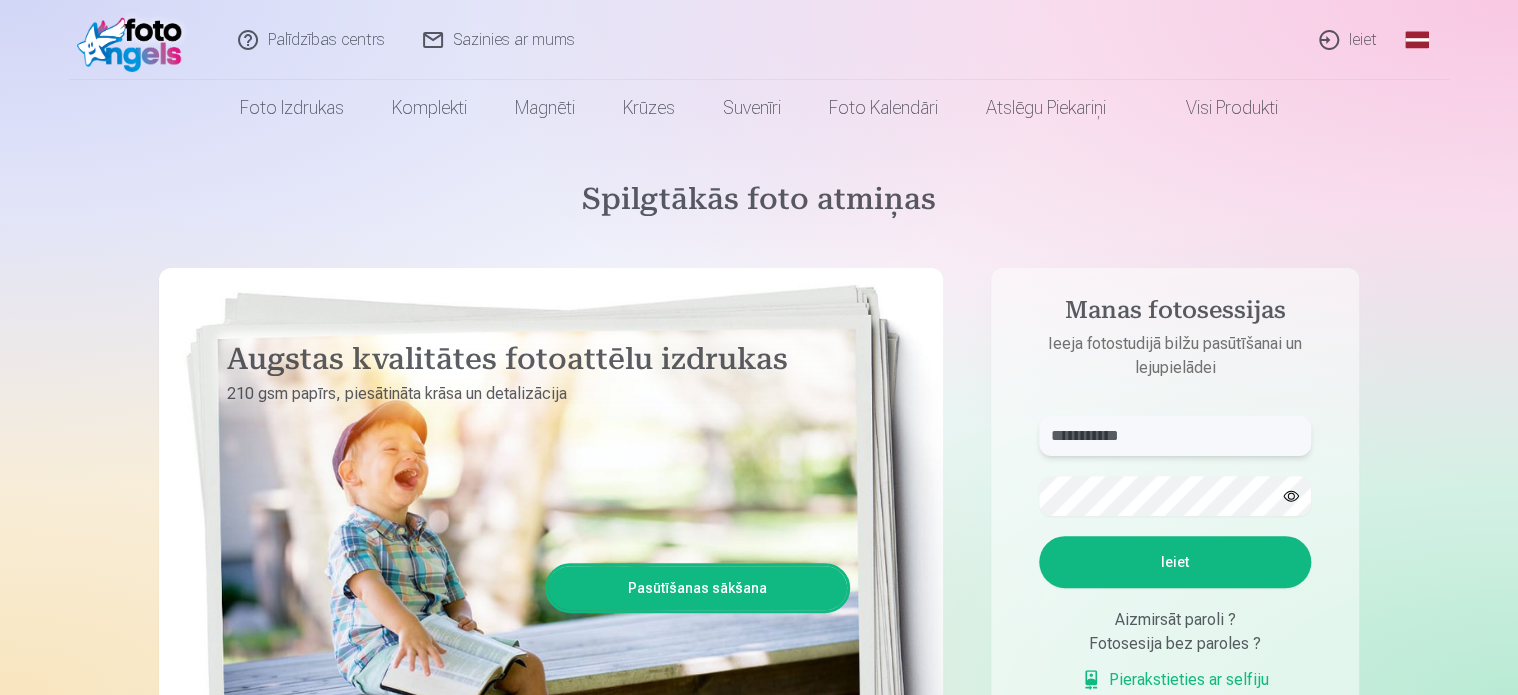type on "**********" 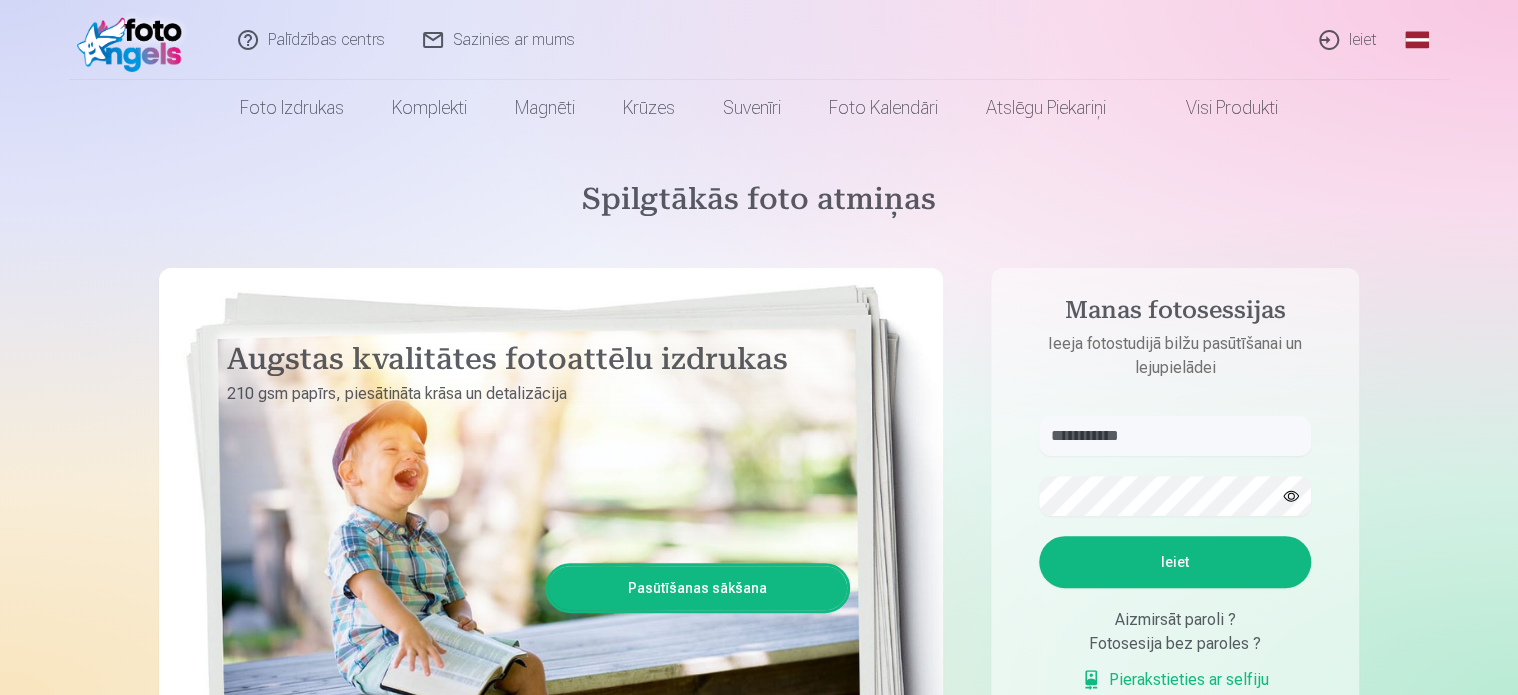 click on "Ieiet" at bounding box center [1175, 562] 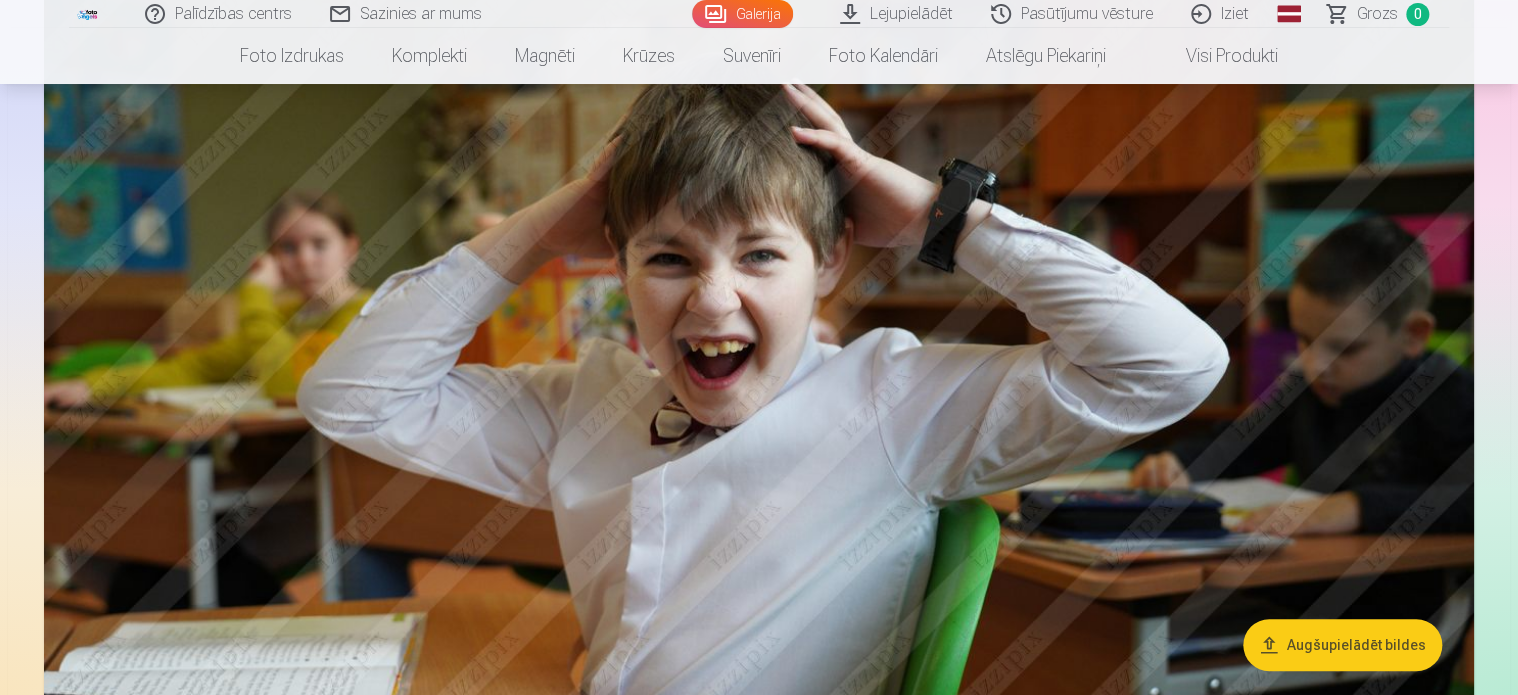 scroll, scrollTop: 3700, scrollLeft: 0, axis: vertical 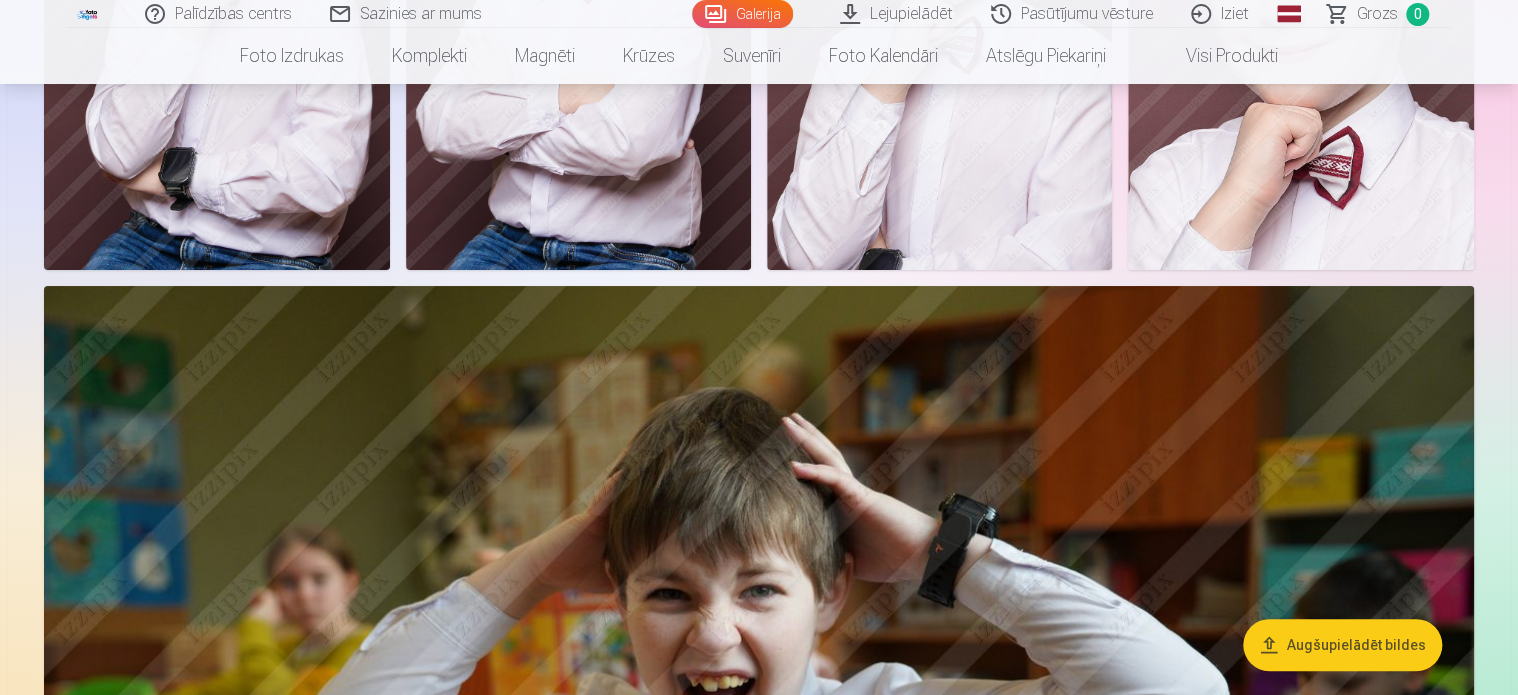 click on "Galerija" at bounding box center (742, 14) 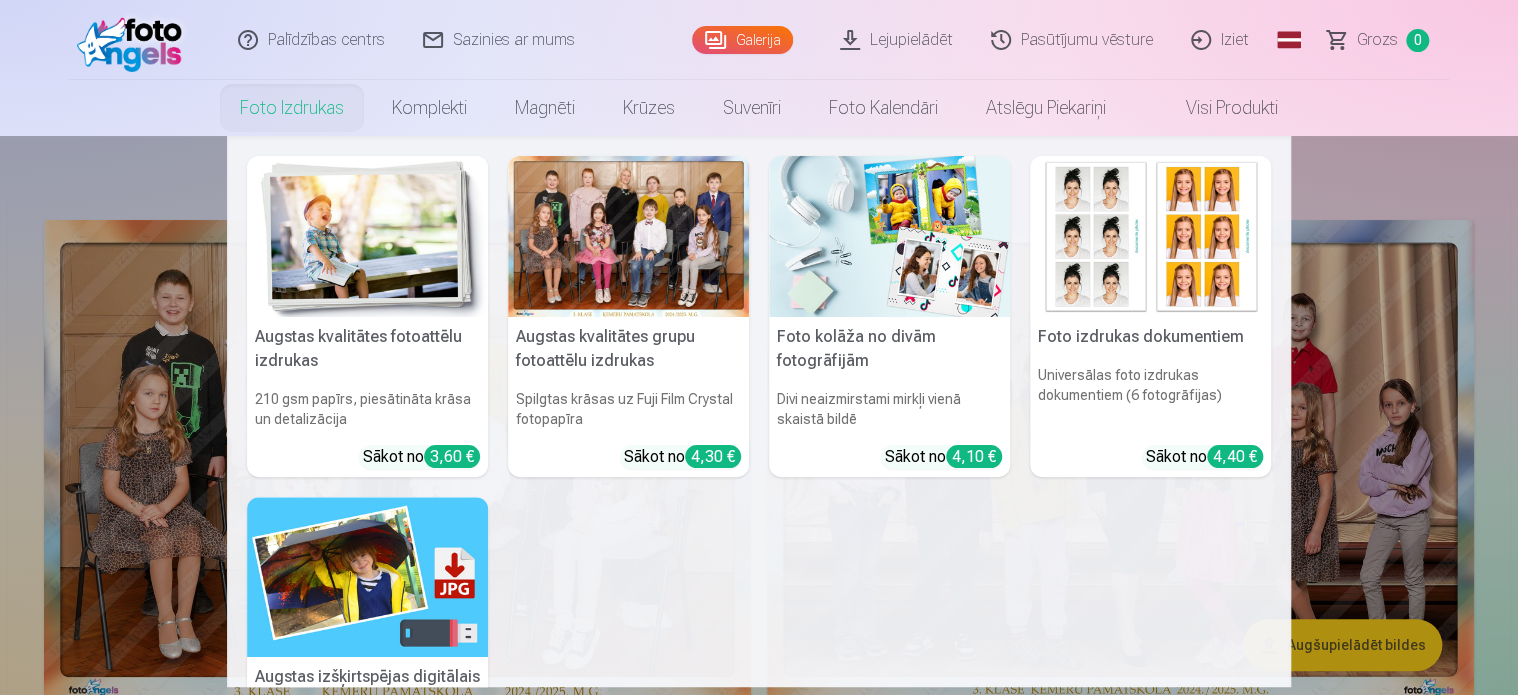 click on "Augstas kvalitātes fotoattēlu izdrukas 210 gsm papīrs, piesātināta krāsa un detalizācija Sākot no  3,60 € Augstas kvalitātes grupu fotoattēlu izdrukas Spilgtas krāsas uz Fuji Film Crystal fotopapīra Sākot no  4,30 € Foto kolāža no divām fotogrāfijām Divi neaizmirstami mirkļi vienā skaistā bildē Sākot no  4,10 € Foto izdrukas dokumentiem Universālas foto izdrukas dokumentiem (6 fotogrāfijas) Sākot no  4,40 € Augstas izšķirtspējas digitālais fotoattēls JPG formātā Iemūžiniet savas atmiņas ērtā digitālā veidā Sākot no  6,00 € See all products" at bounding box center [759, 411] 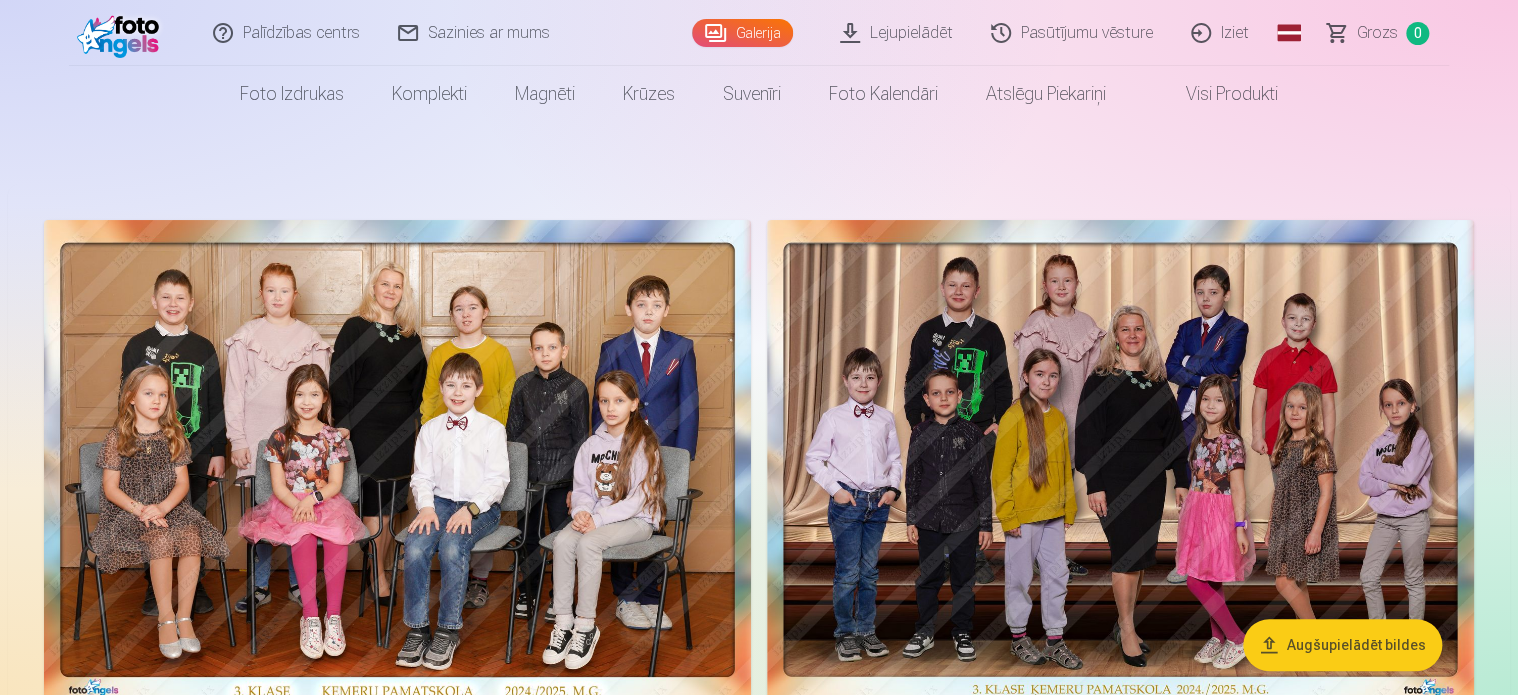scroll, scrollTop: 300, scrollLeft: 0, axis: vertical 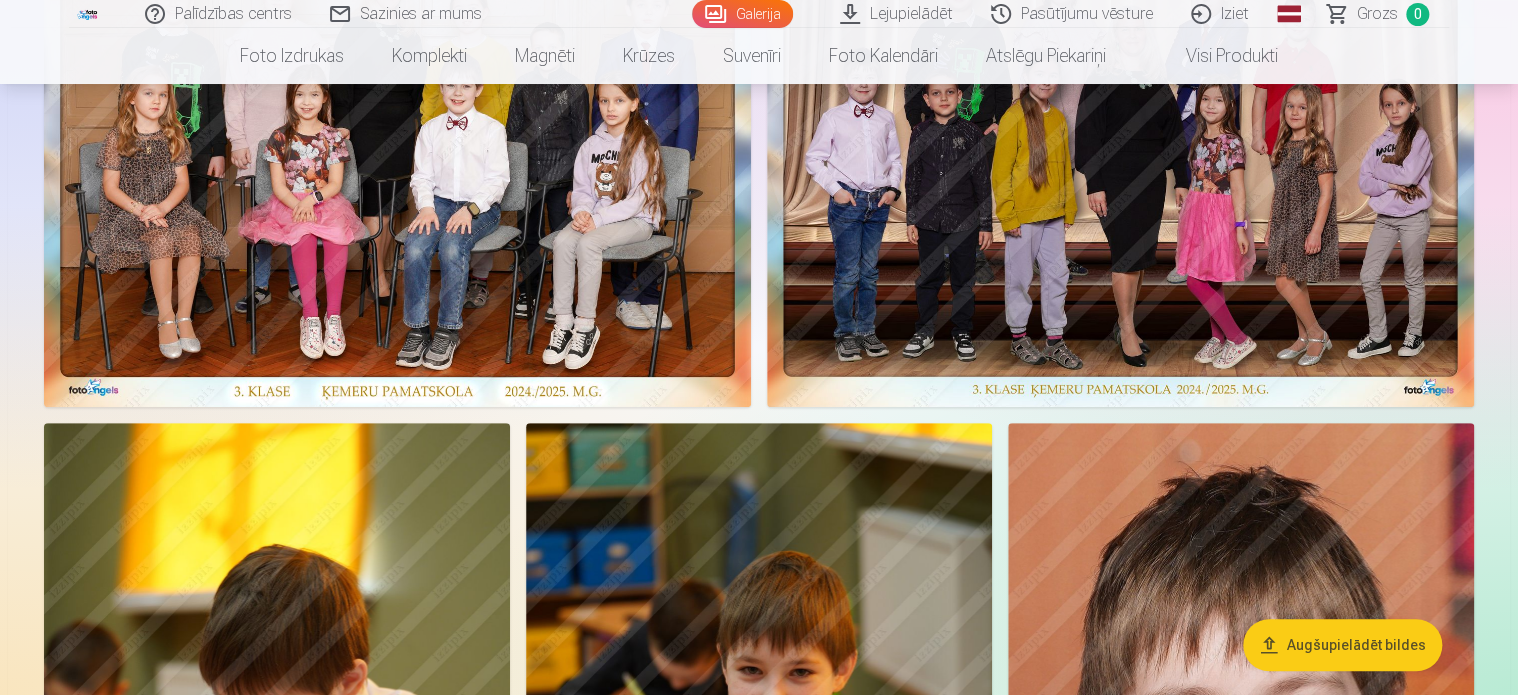 click at bounding box center (397, 163) 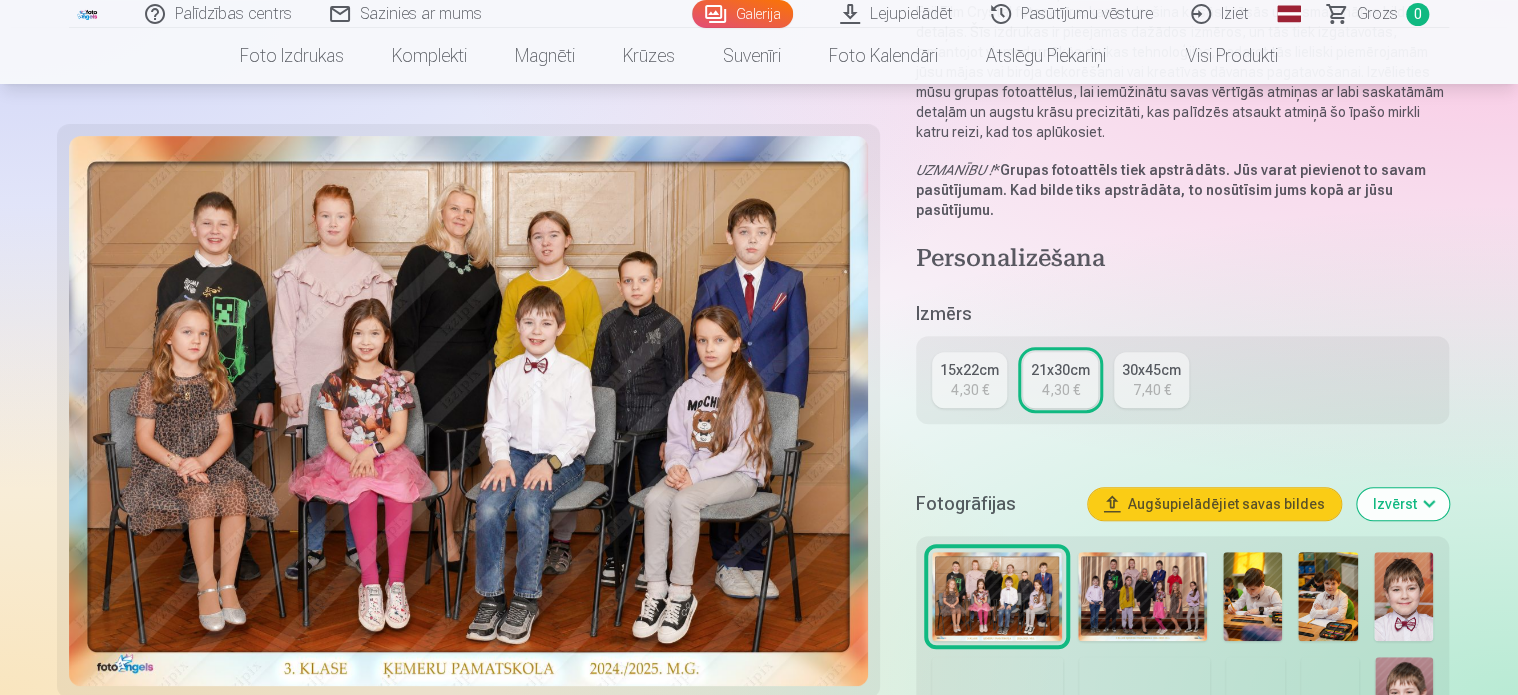 scroll, scrollTop: 300, scrollLeft: 0, axis: vertical 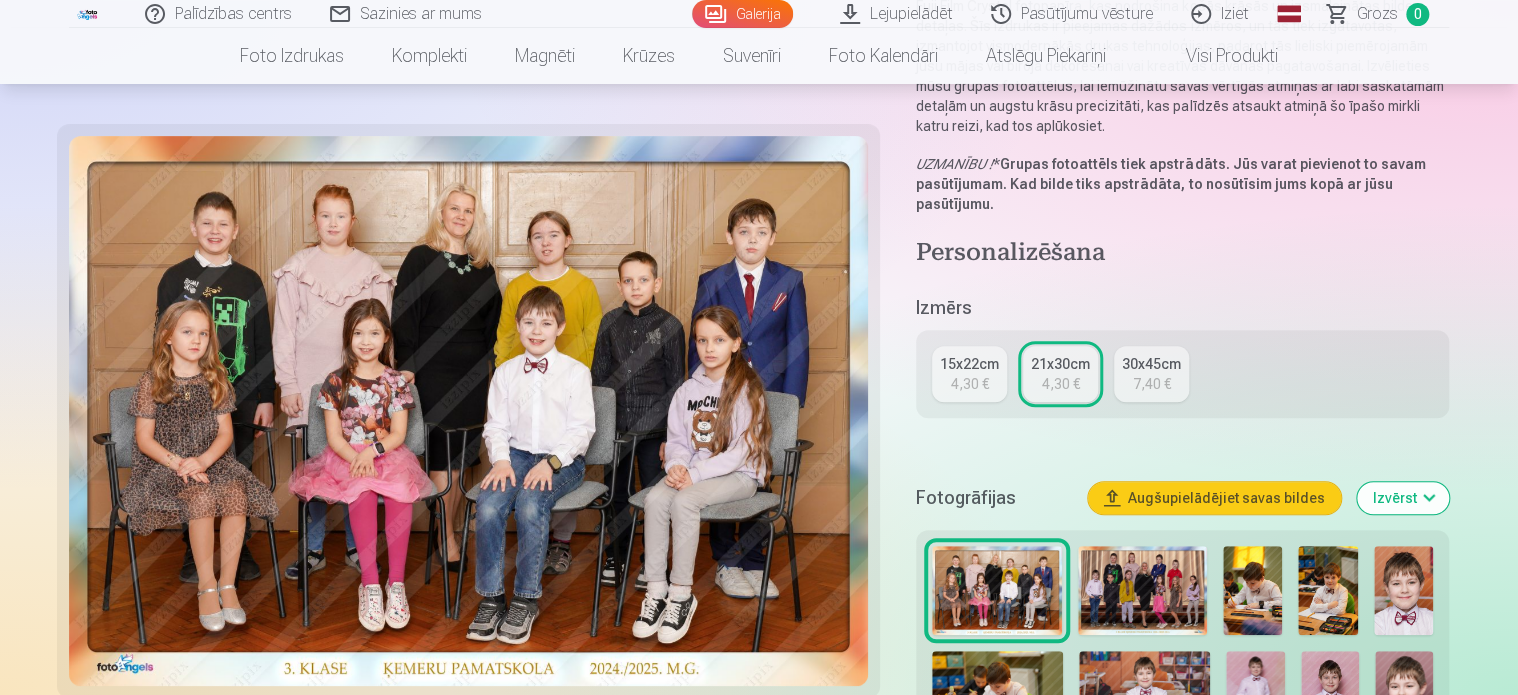 click at bounding box center [1142, 590] 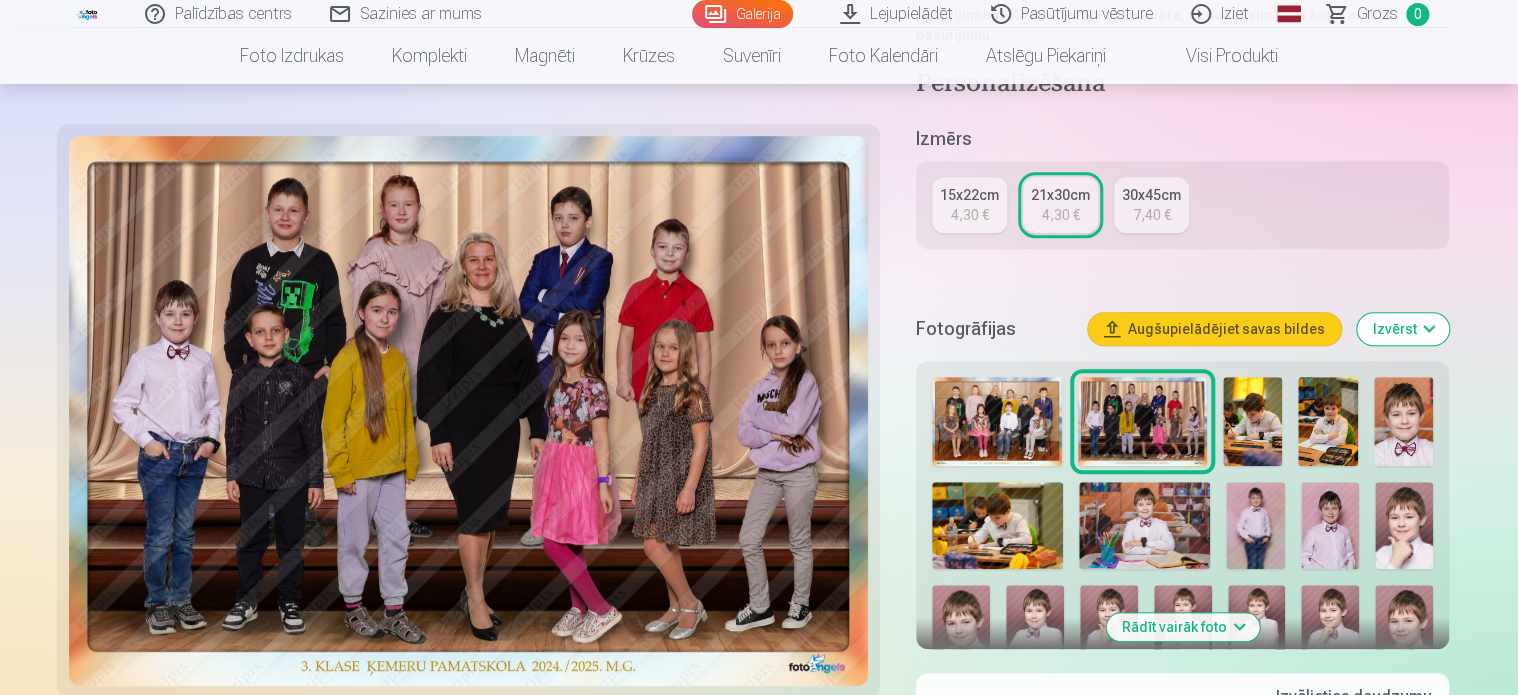 scroll, scrollTop: 500, scrollLeft: 0, axis: vertical 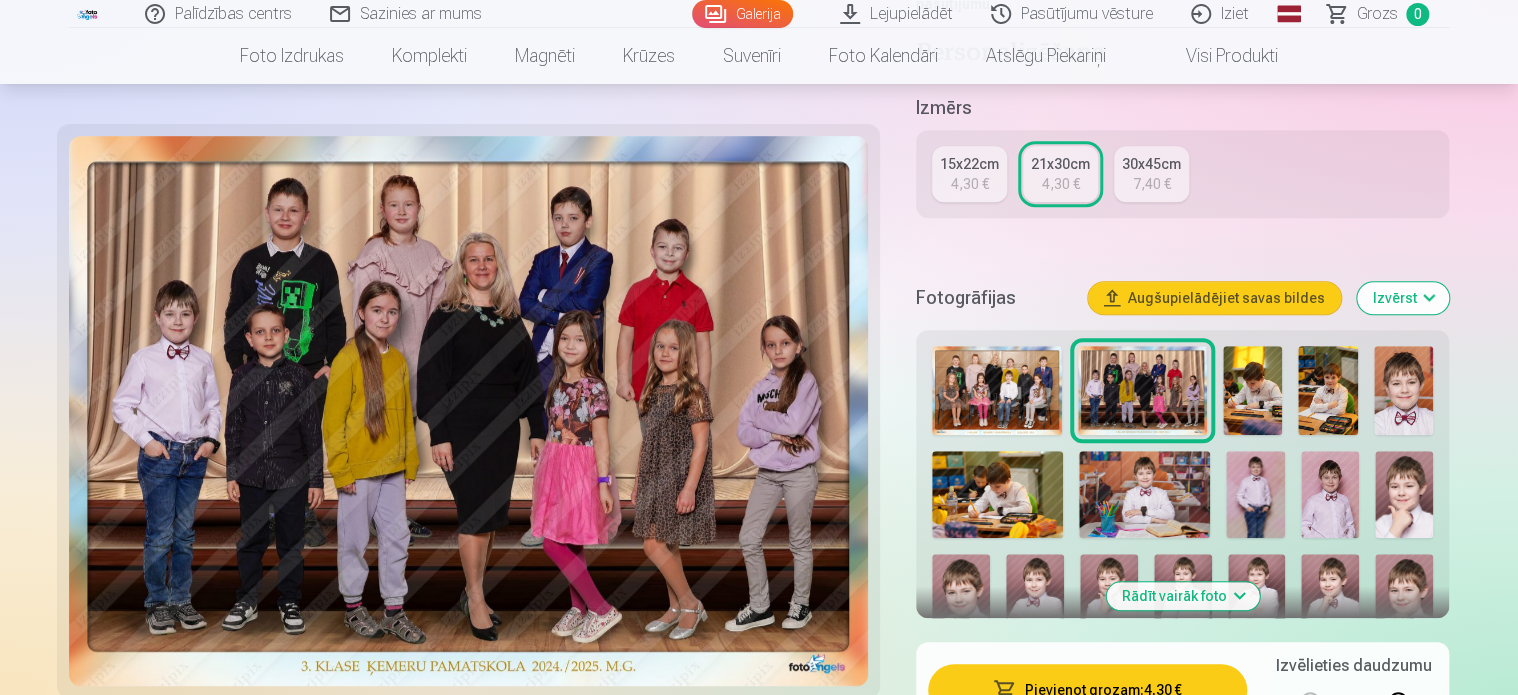 click at bounding box center (996, 390) 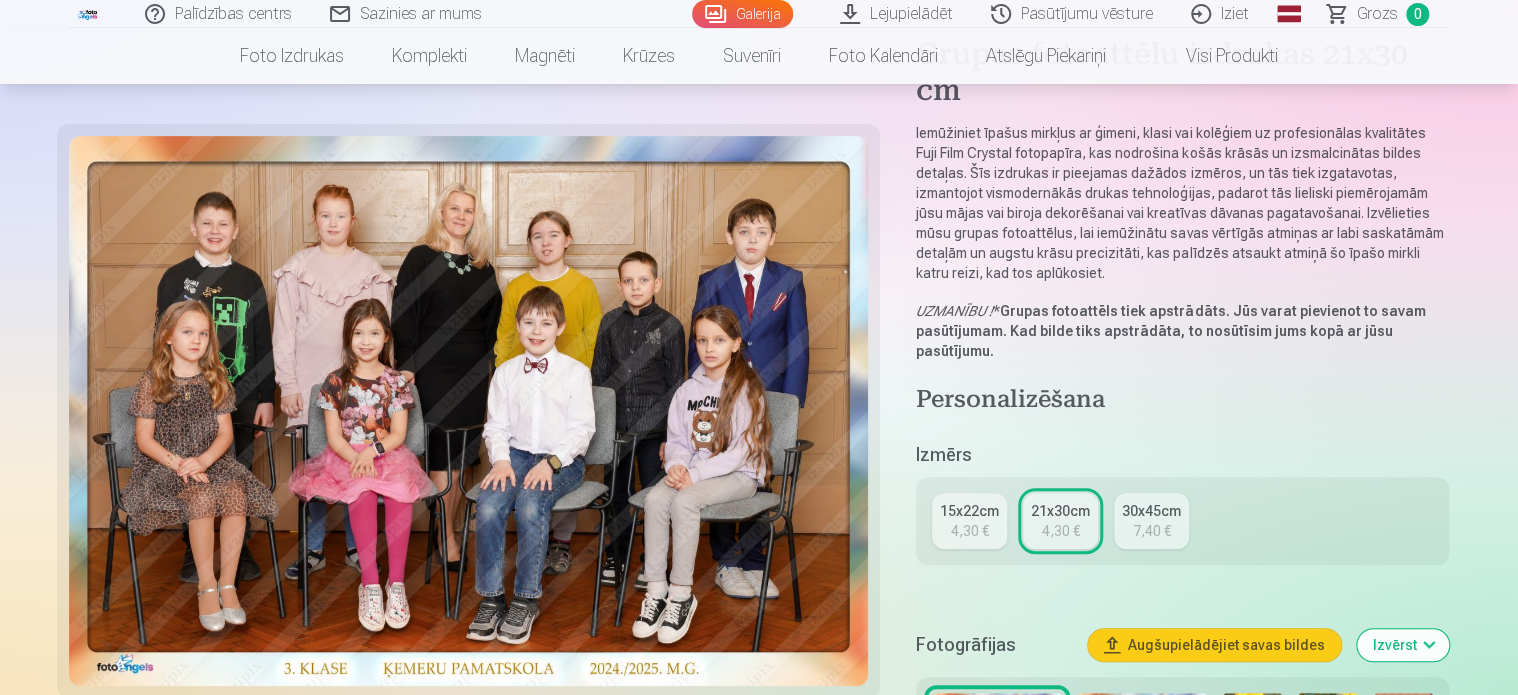 scroll, scrollTop: 300, scrollLeft: 0, axis: vertical 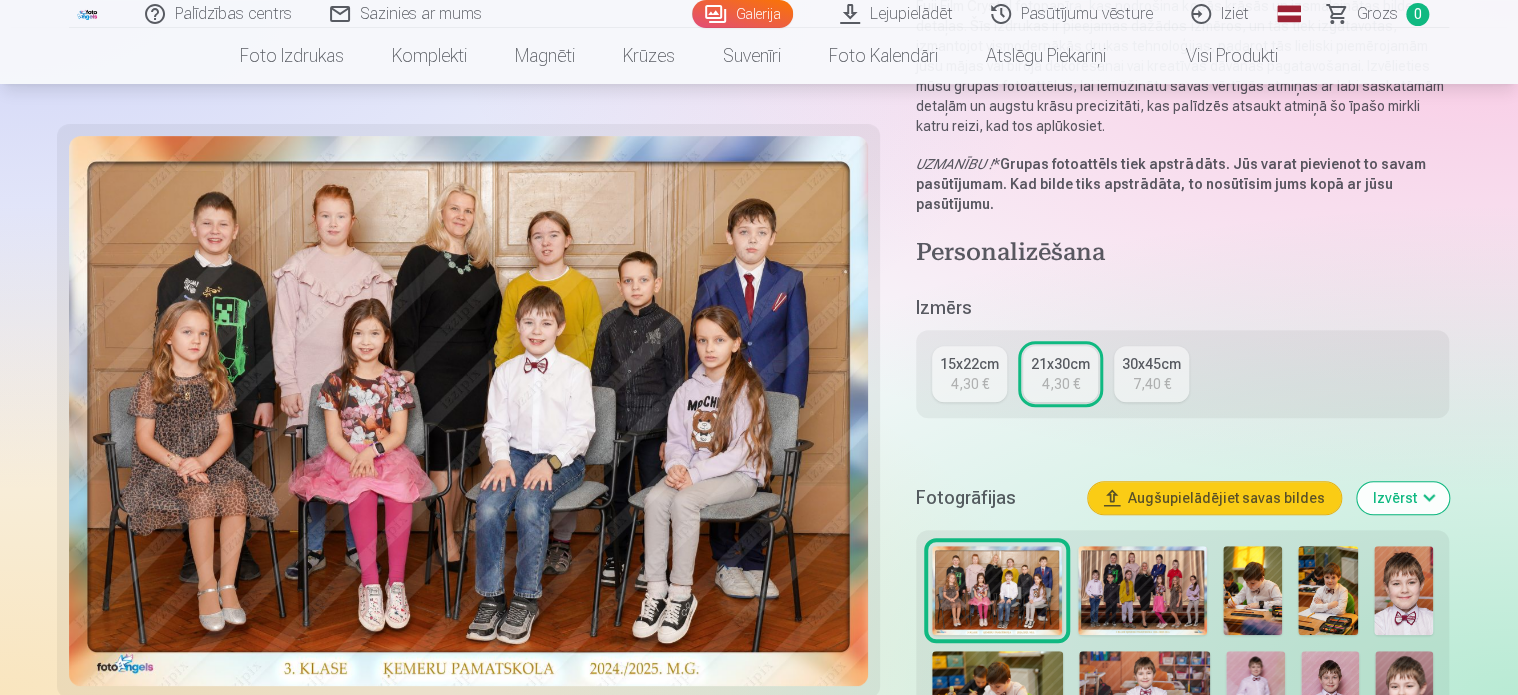 click at bounding box center (1142, 590) 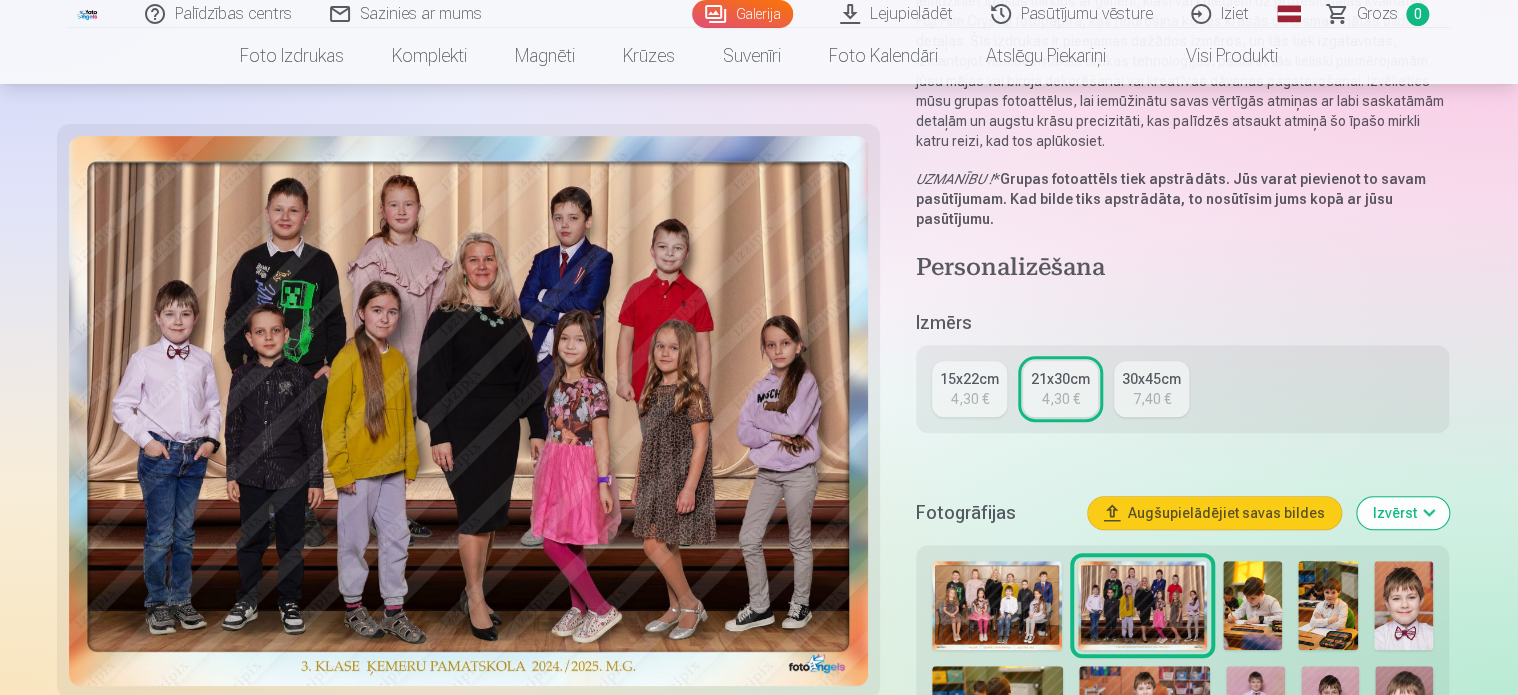 scroll, scrollTop: 300, scrollLeft: 0, axis: vertical 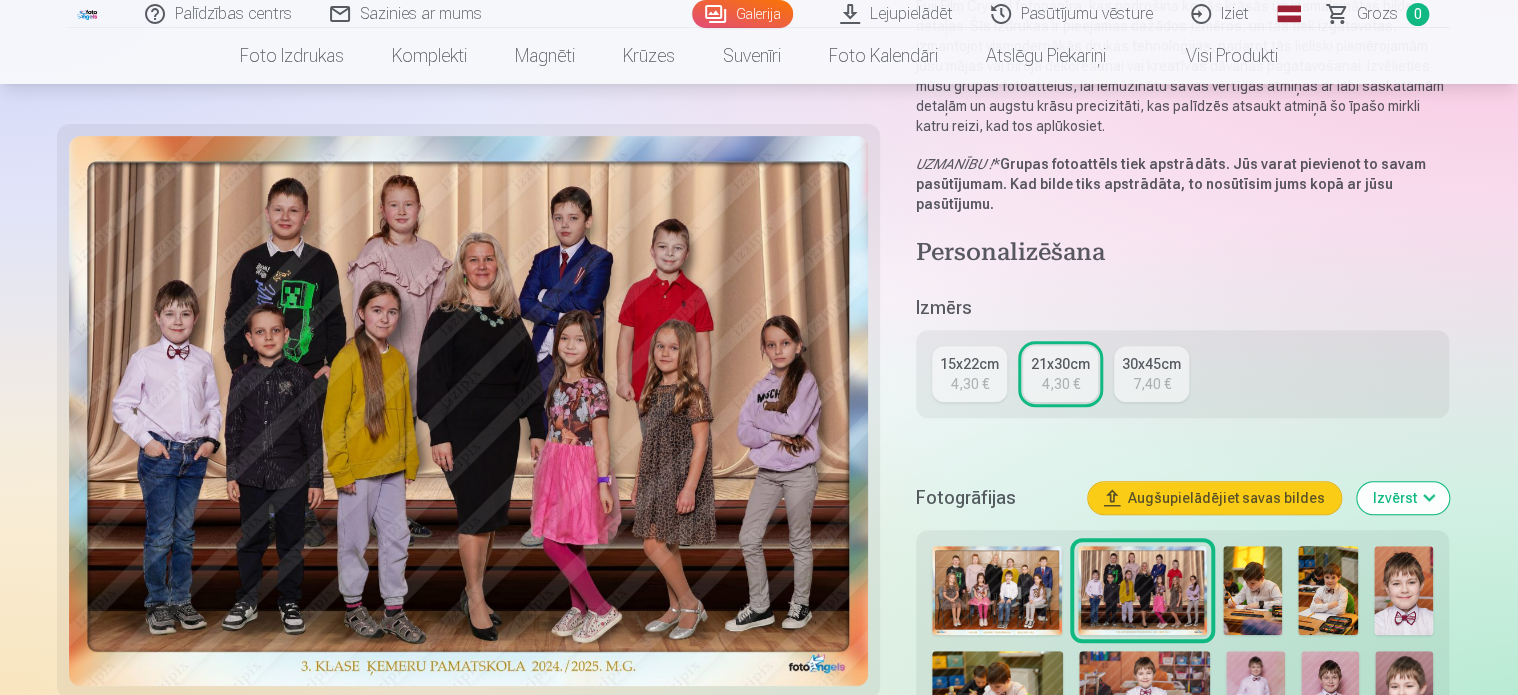 click at bounding box center [996, 590] 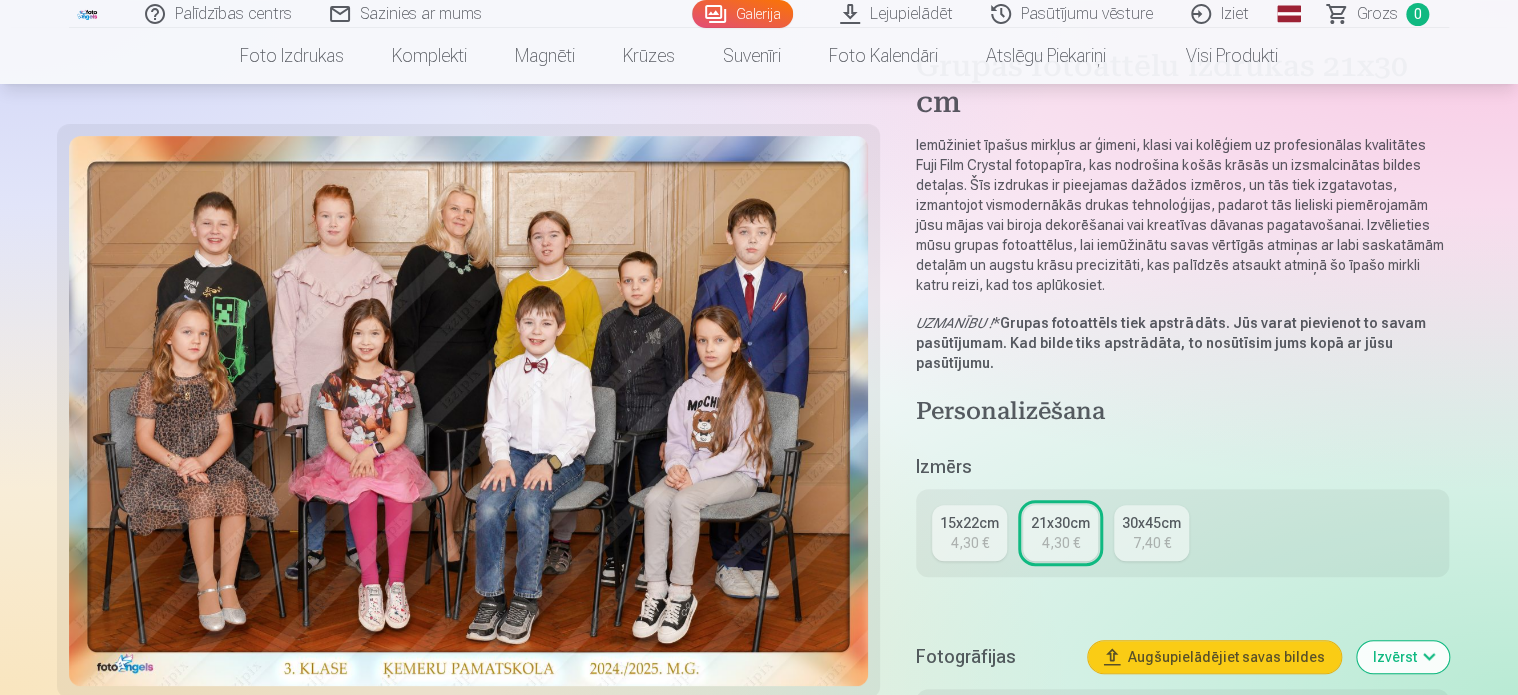 scroll, scrollTop: 300, scrollLeft: 0, axis: vertical 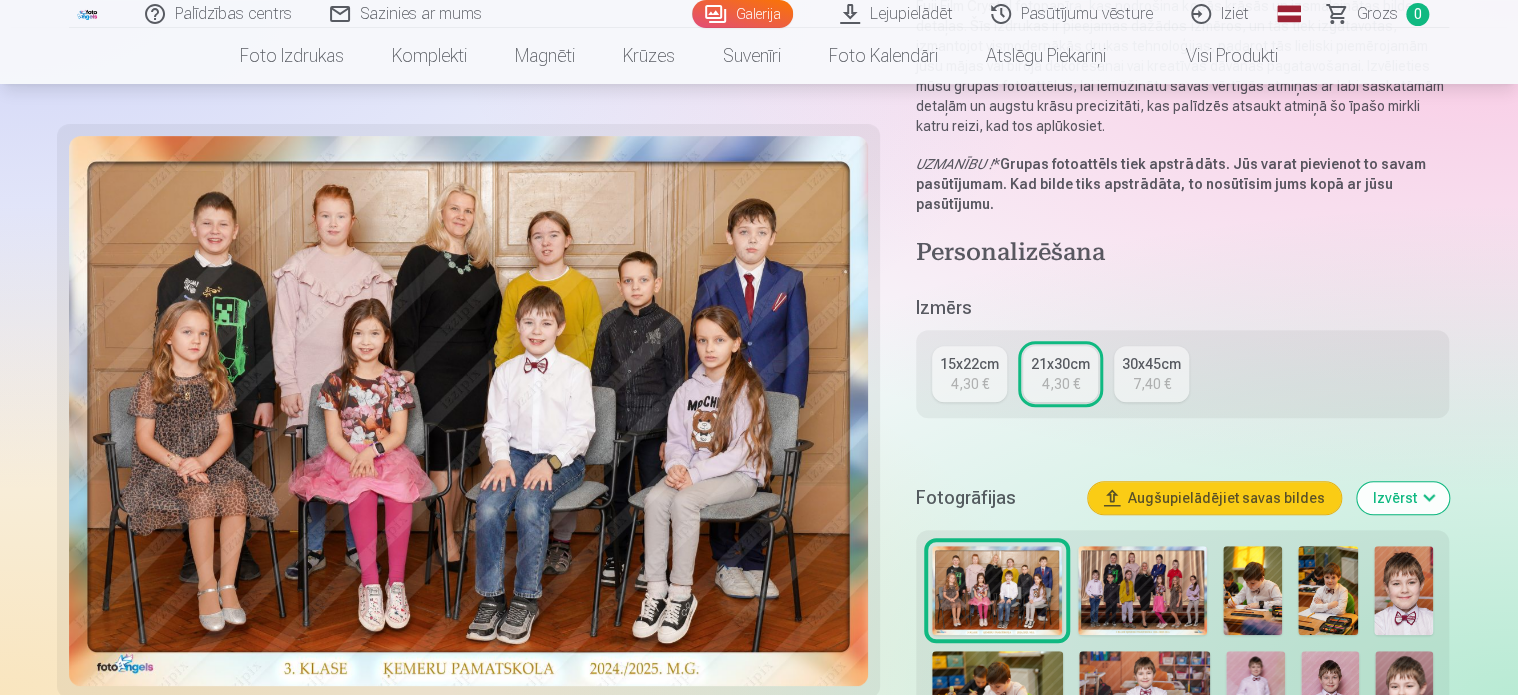 click at bounding box center [1142, 590] 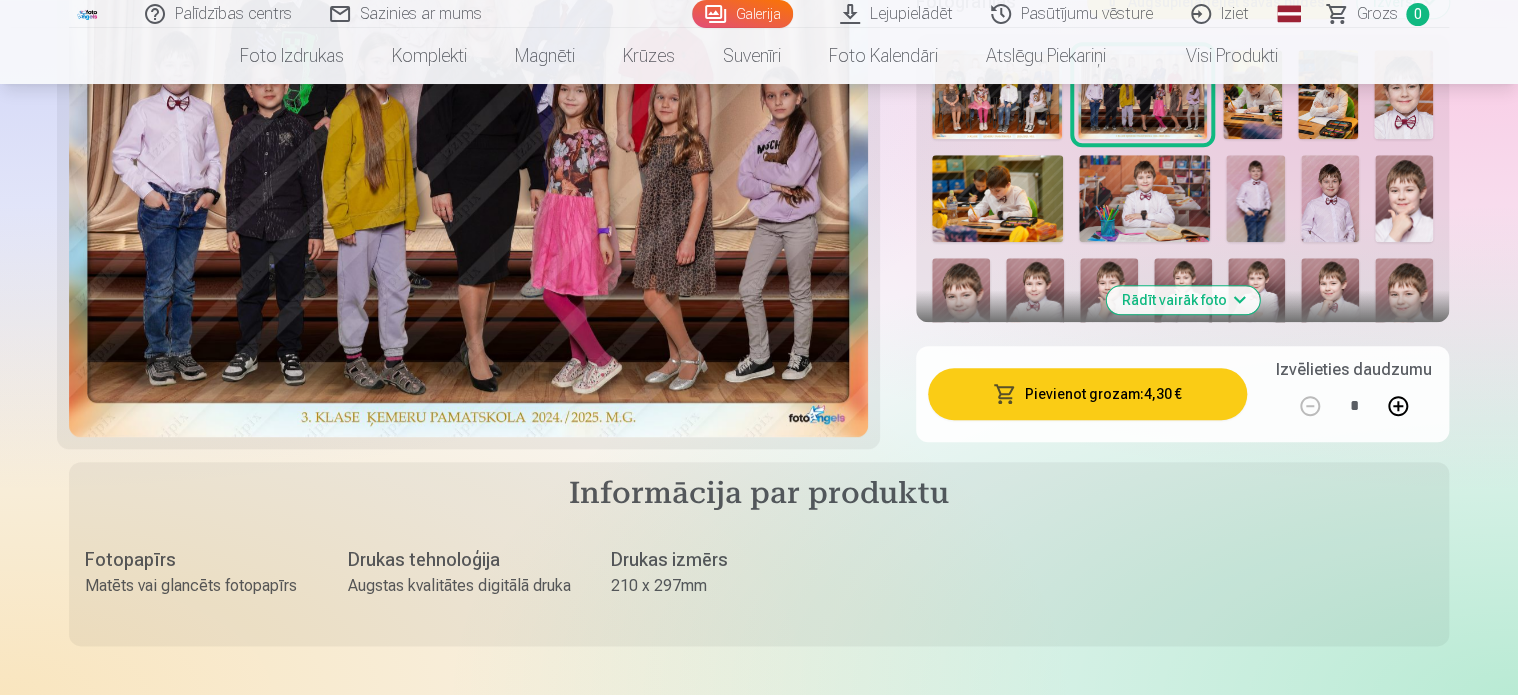 scroll, scrollTop: 800, scrollLeft: 0, axis: vertical 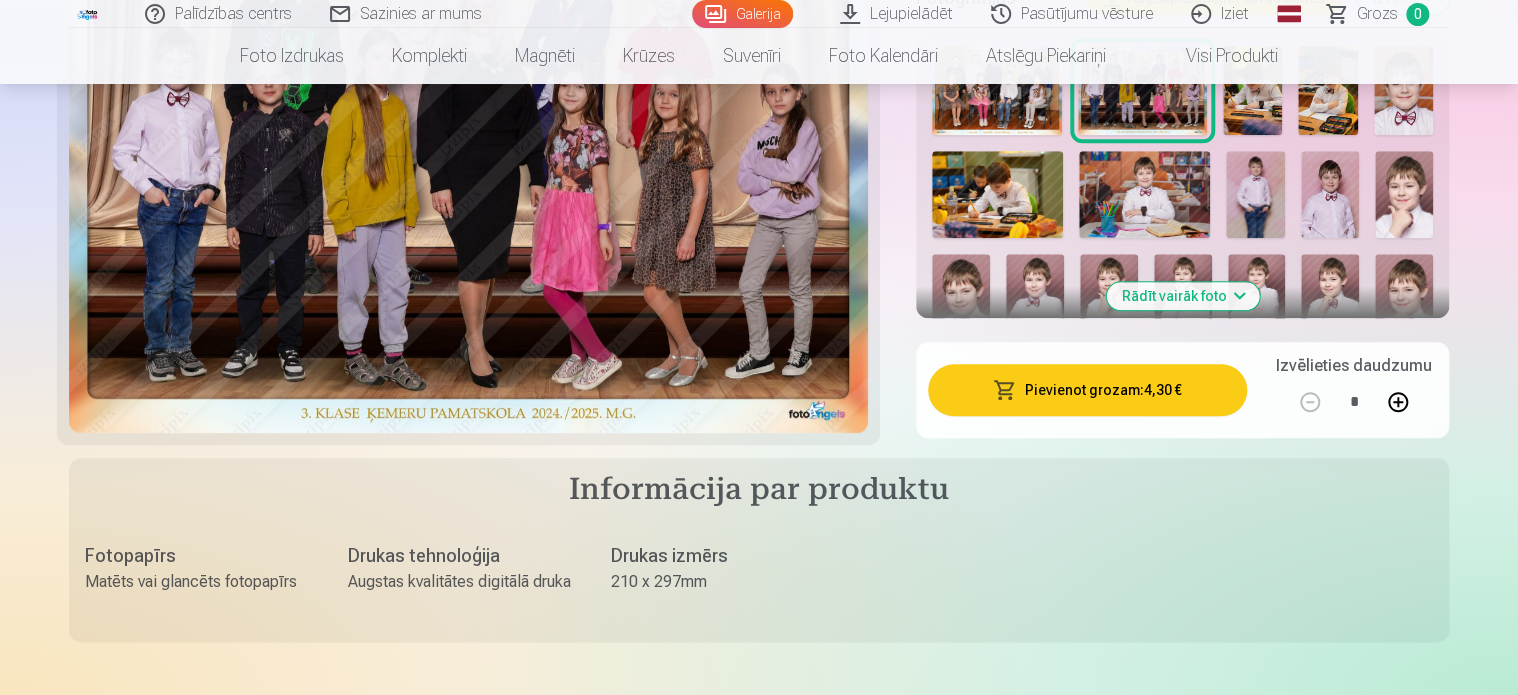 click on "Pievienot grozam :  4,30 €" at bounding box center (1087, 390) 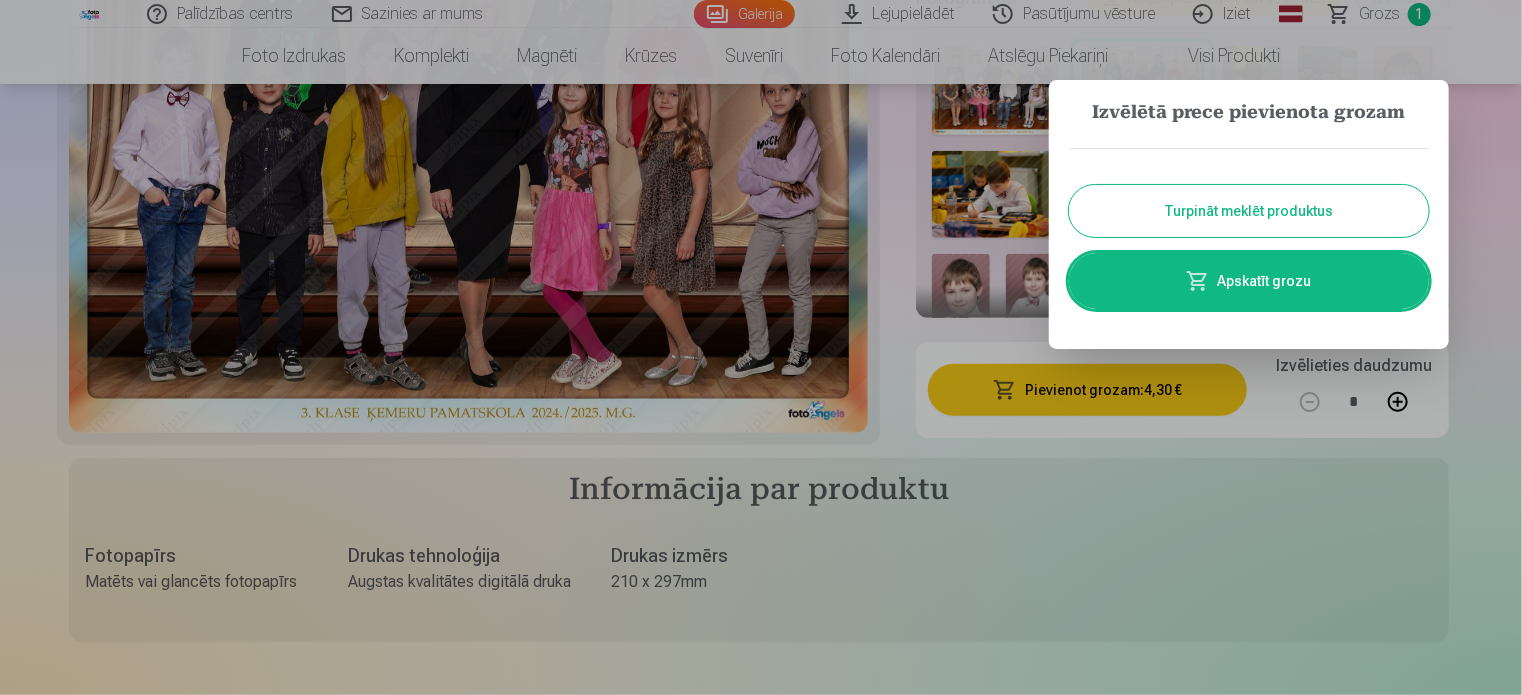 click on "Turpināt meklēt produktus" at bounding box center [1249, 211] 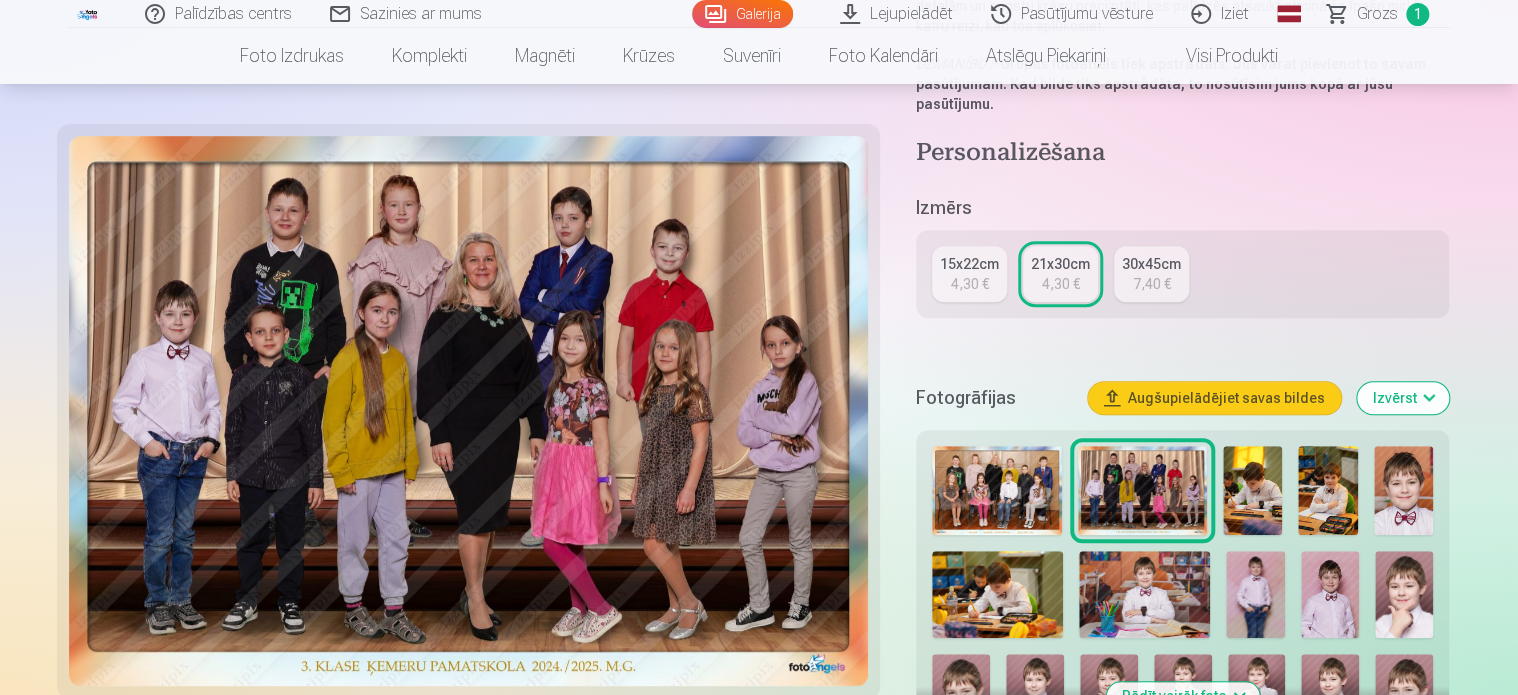 scroll, scrollTop: 0, scrollLeft: 0, axis: both 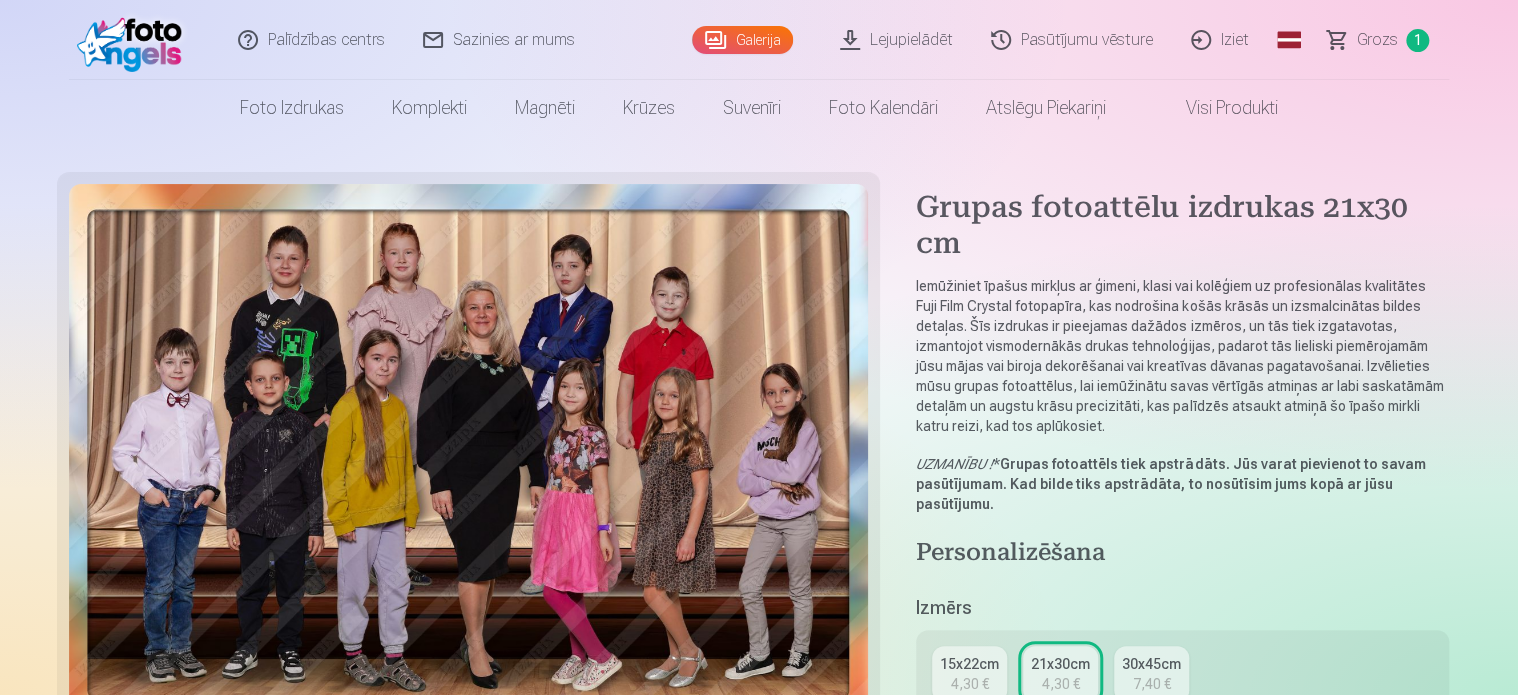 click on "Galerija" at bounding box center (742, 40) 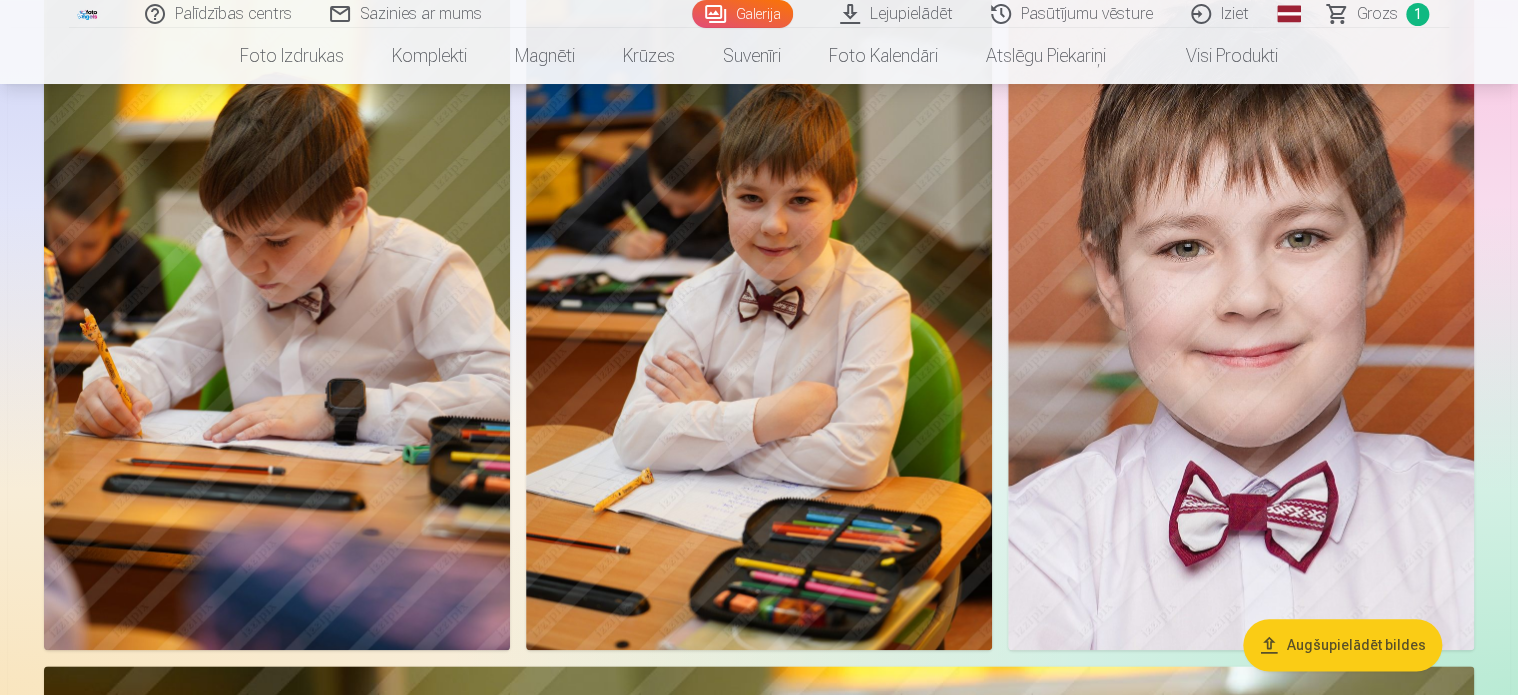 scroll, scrollTop: 800, scrollLeft: 0, axis: vertical 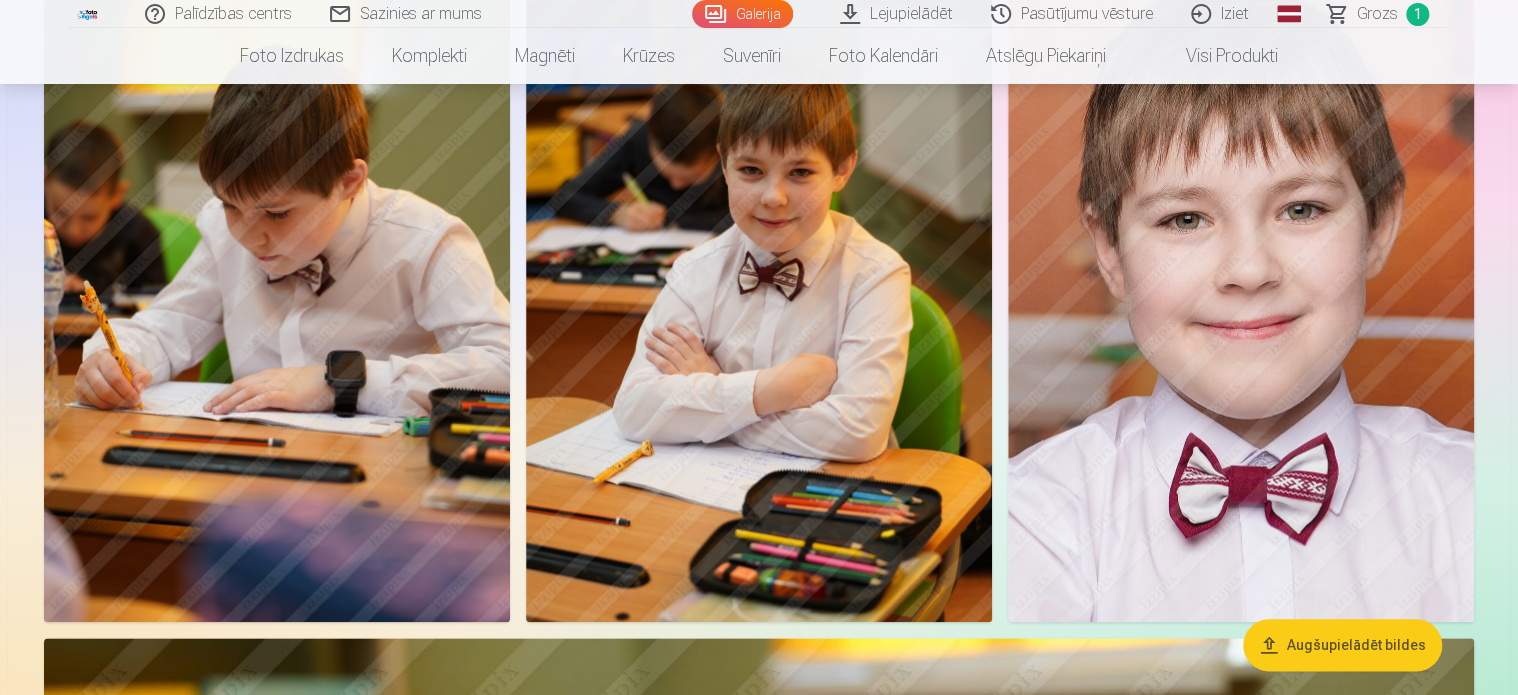 click at bounding box center (759, 272) 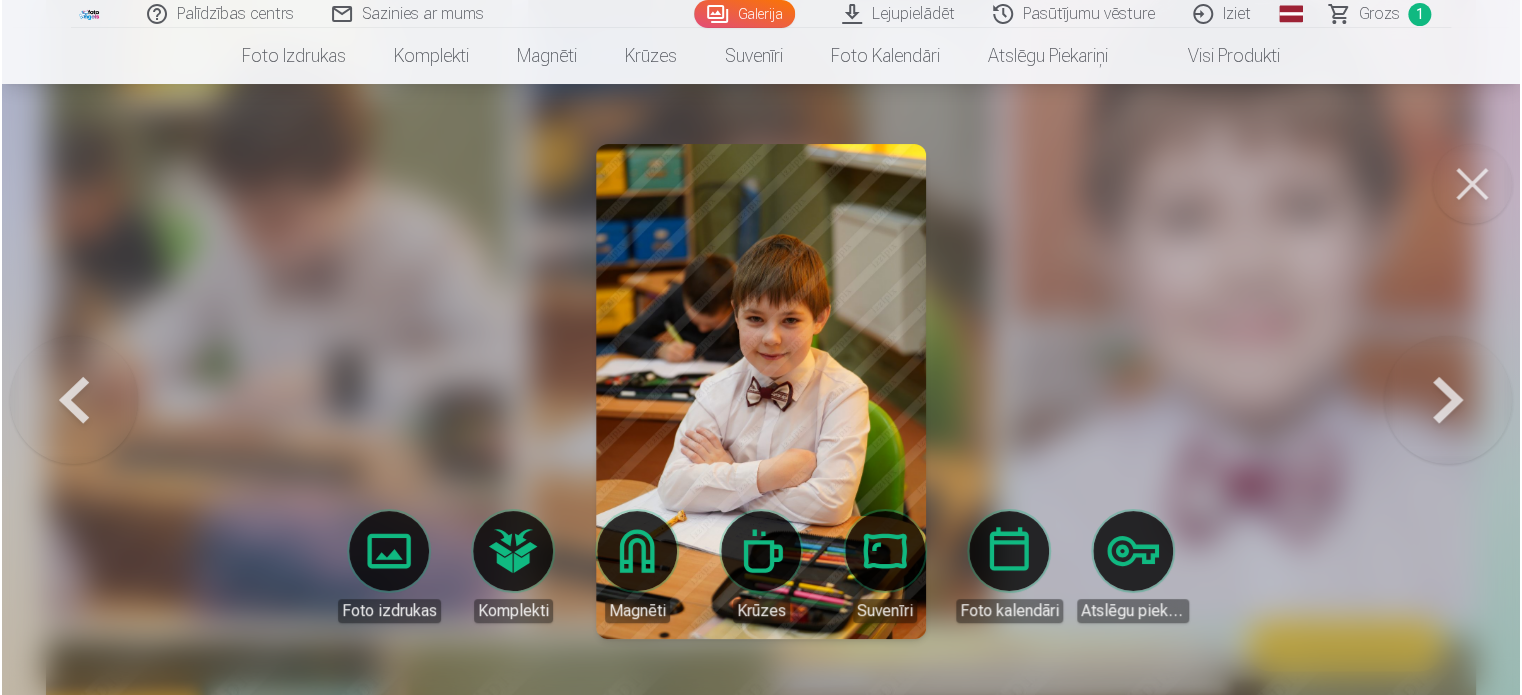 scroll, scrollTop: 801, scrollLeft: 0, axis: vertical 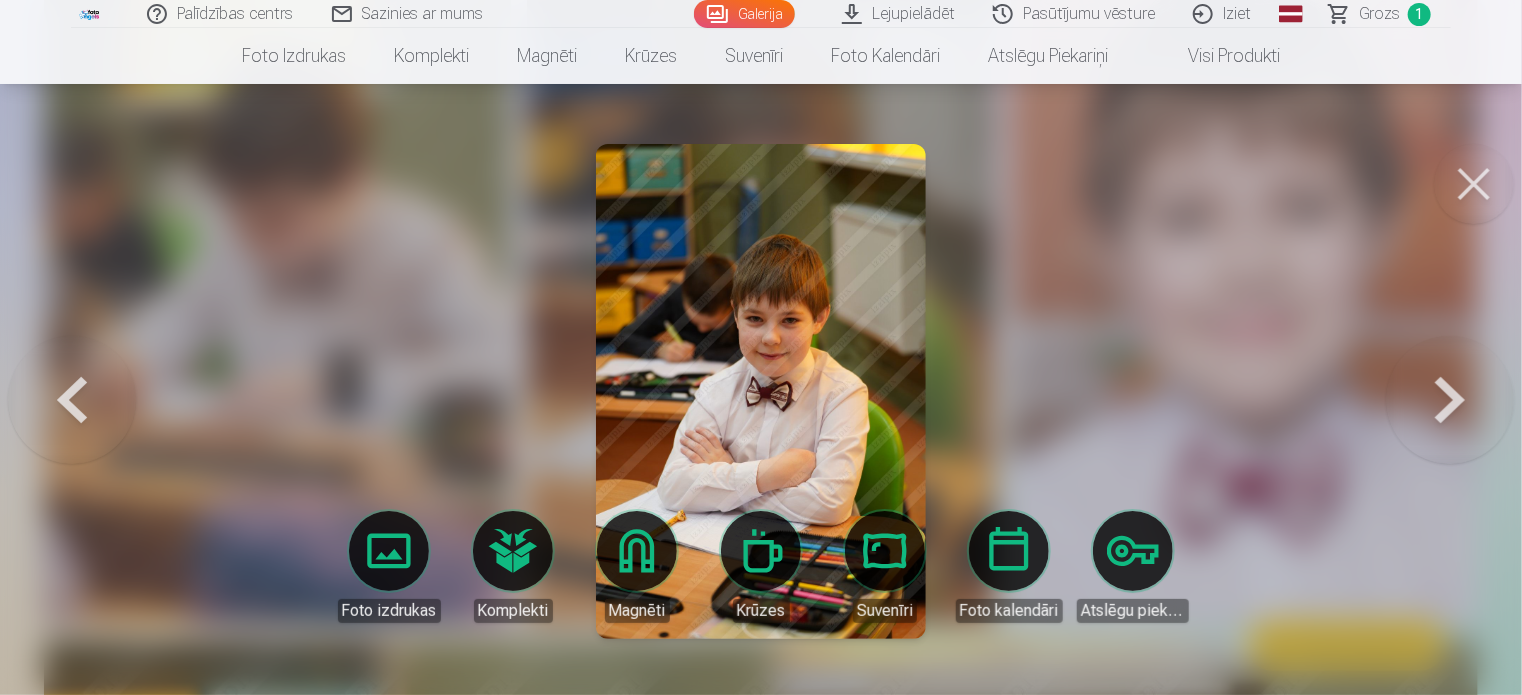 click at bounding box center [1450, 391] 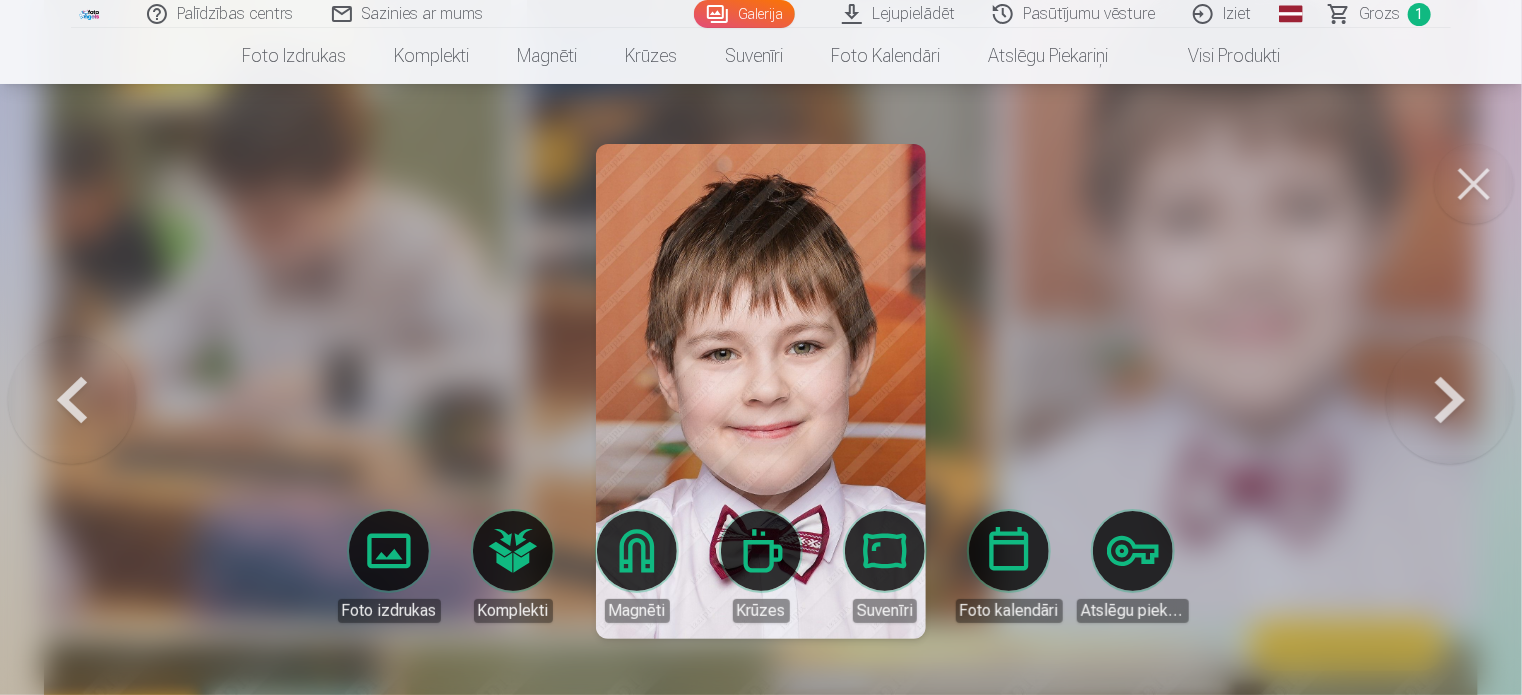 click at bounding box center [72, 391] 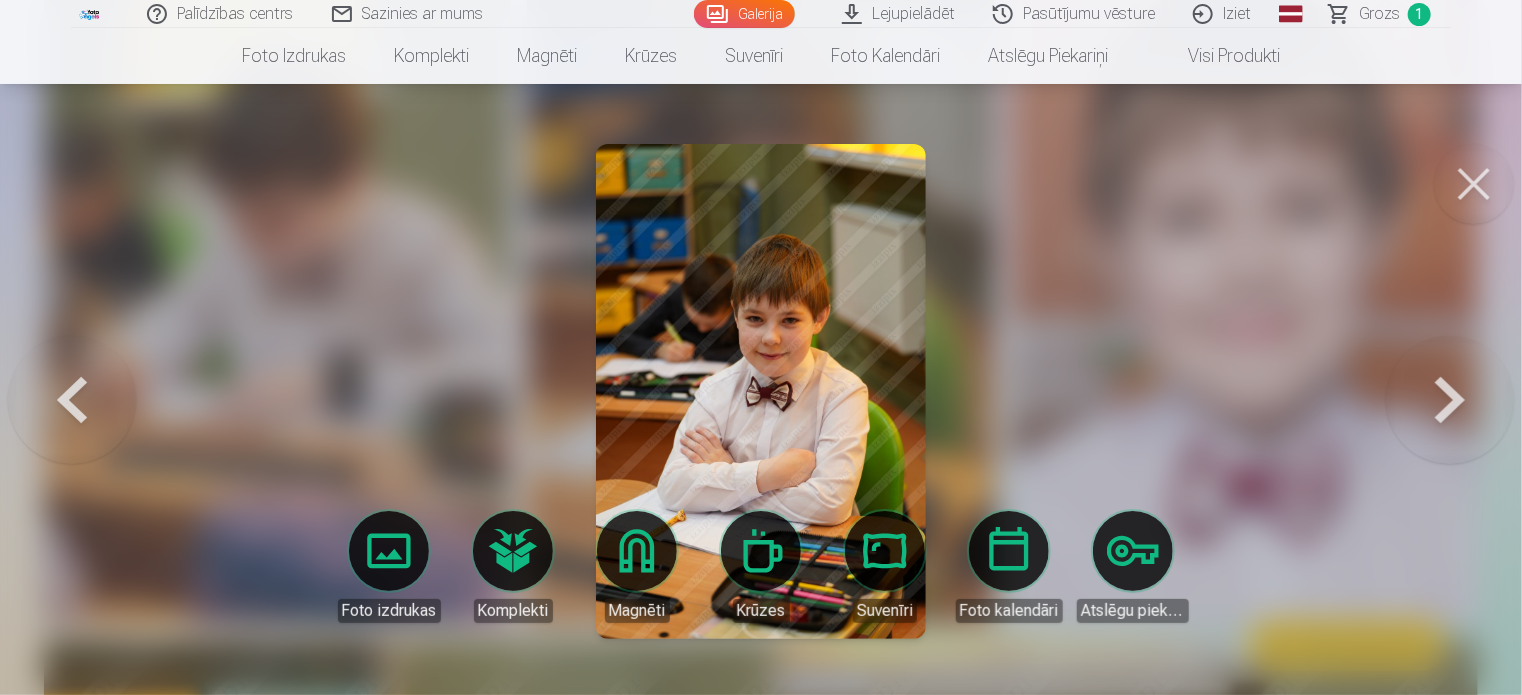 click at bounding box center (1474, 184) 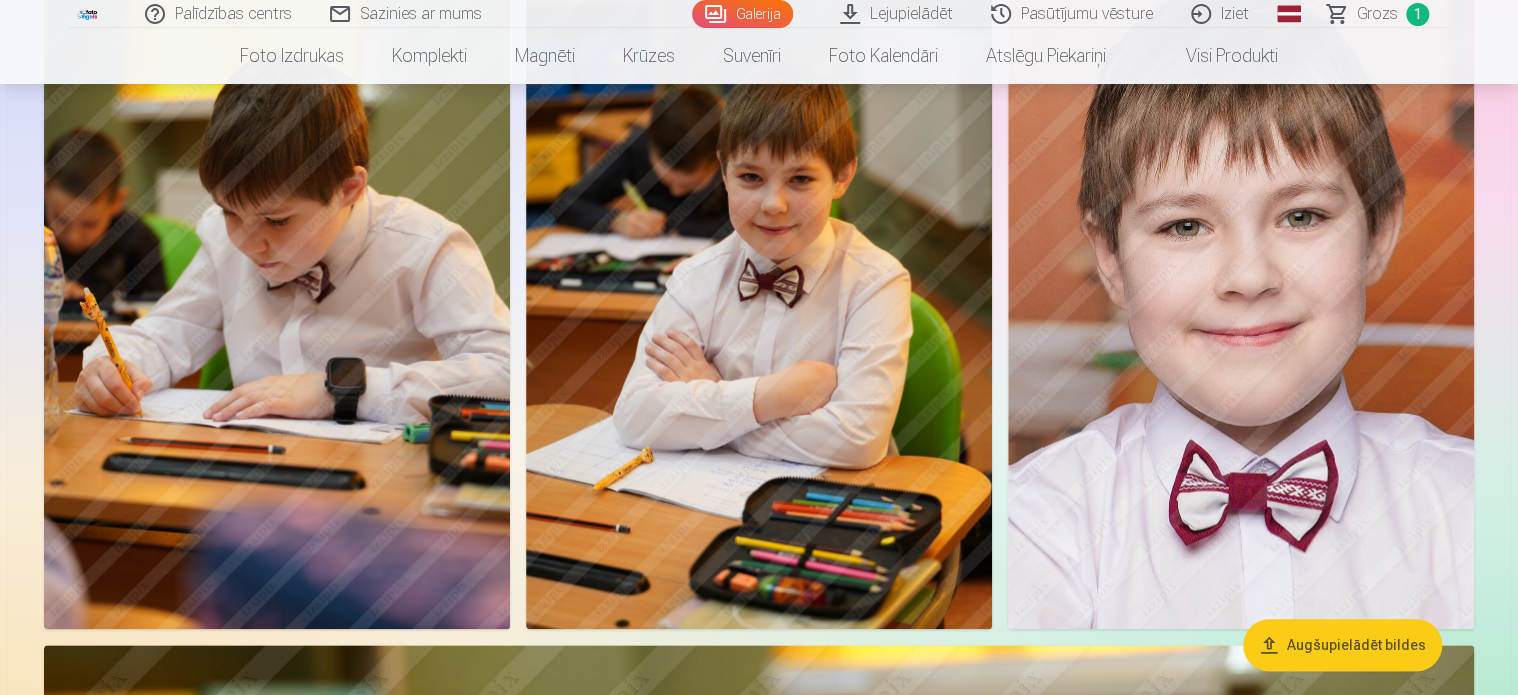 scroll, scrollTop: 800, scrollLeft: 0, axis: vertical 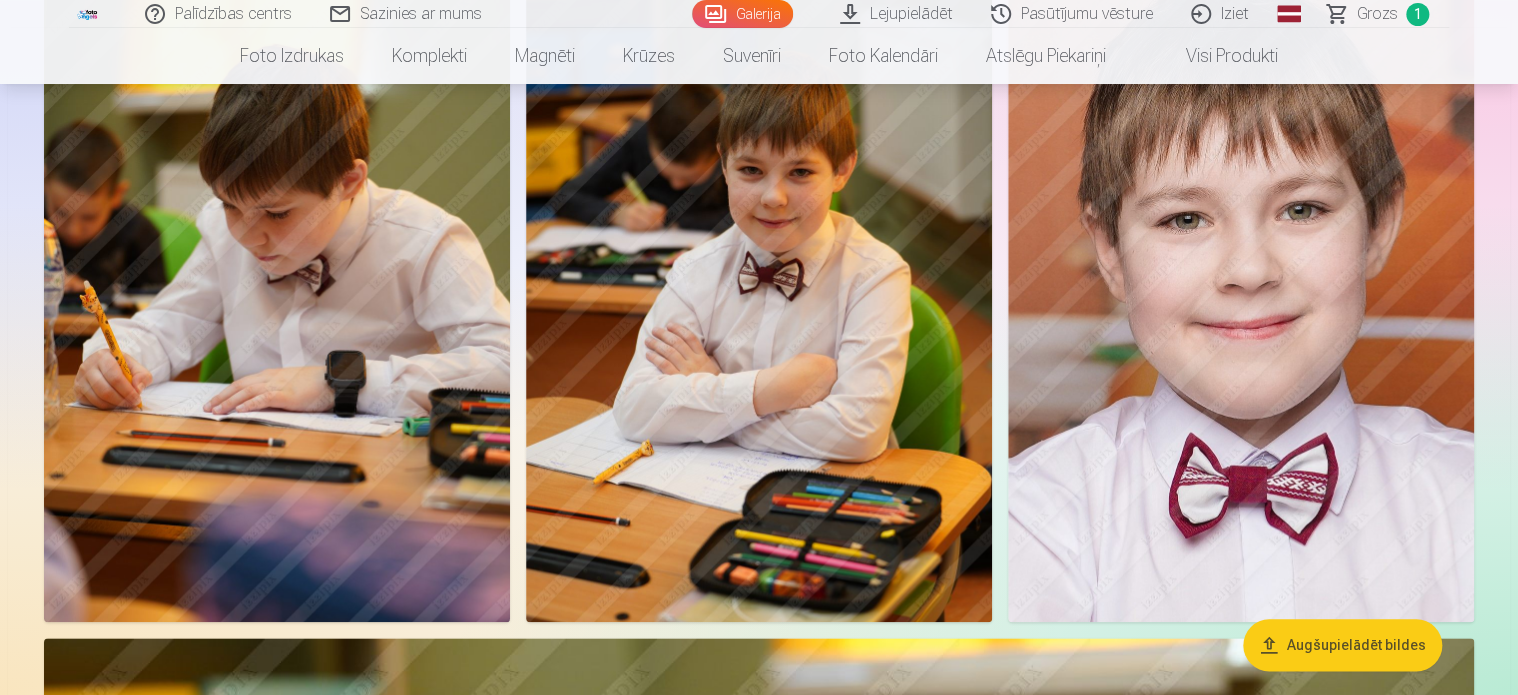 click at bounding box center [759, 272] 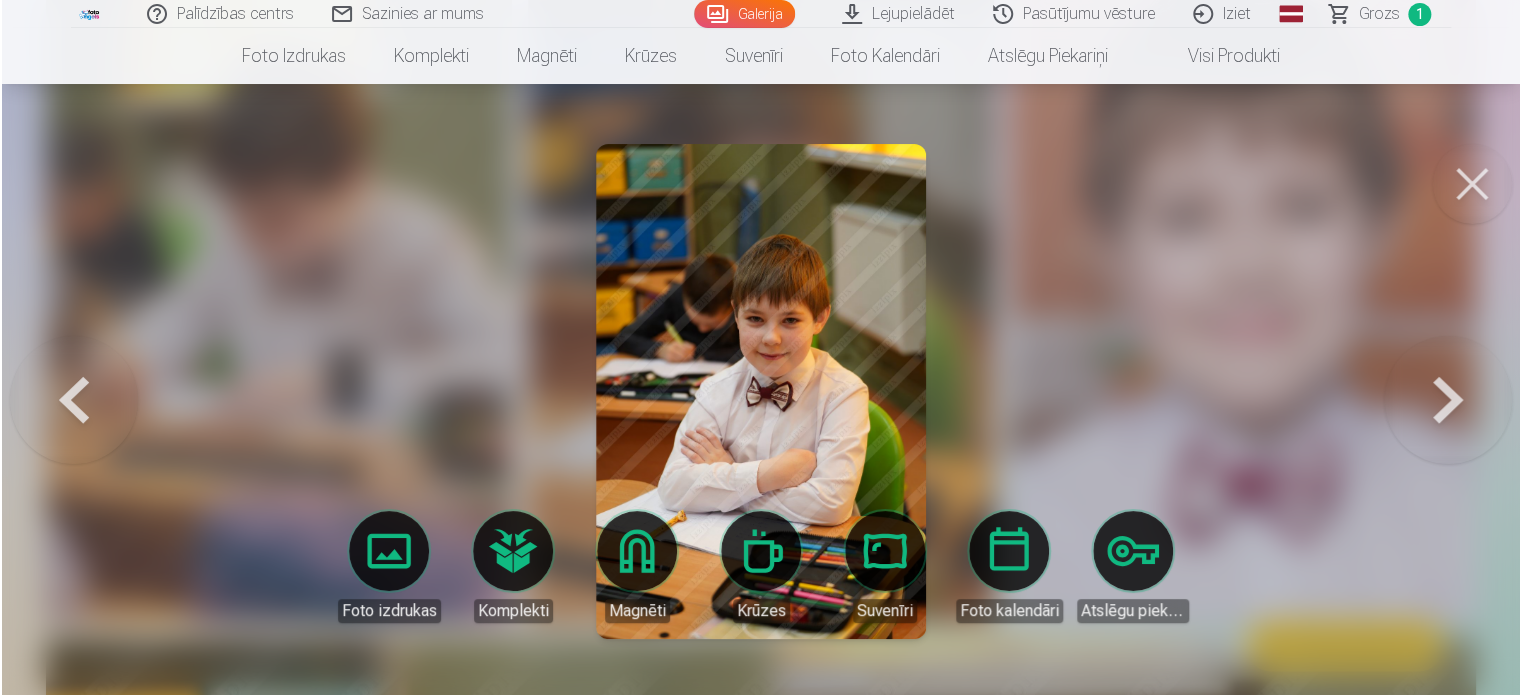 scroll, scrollTop: 801, scrollLeft: 0, axis: vertical 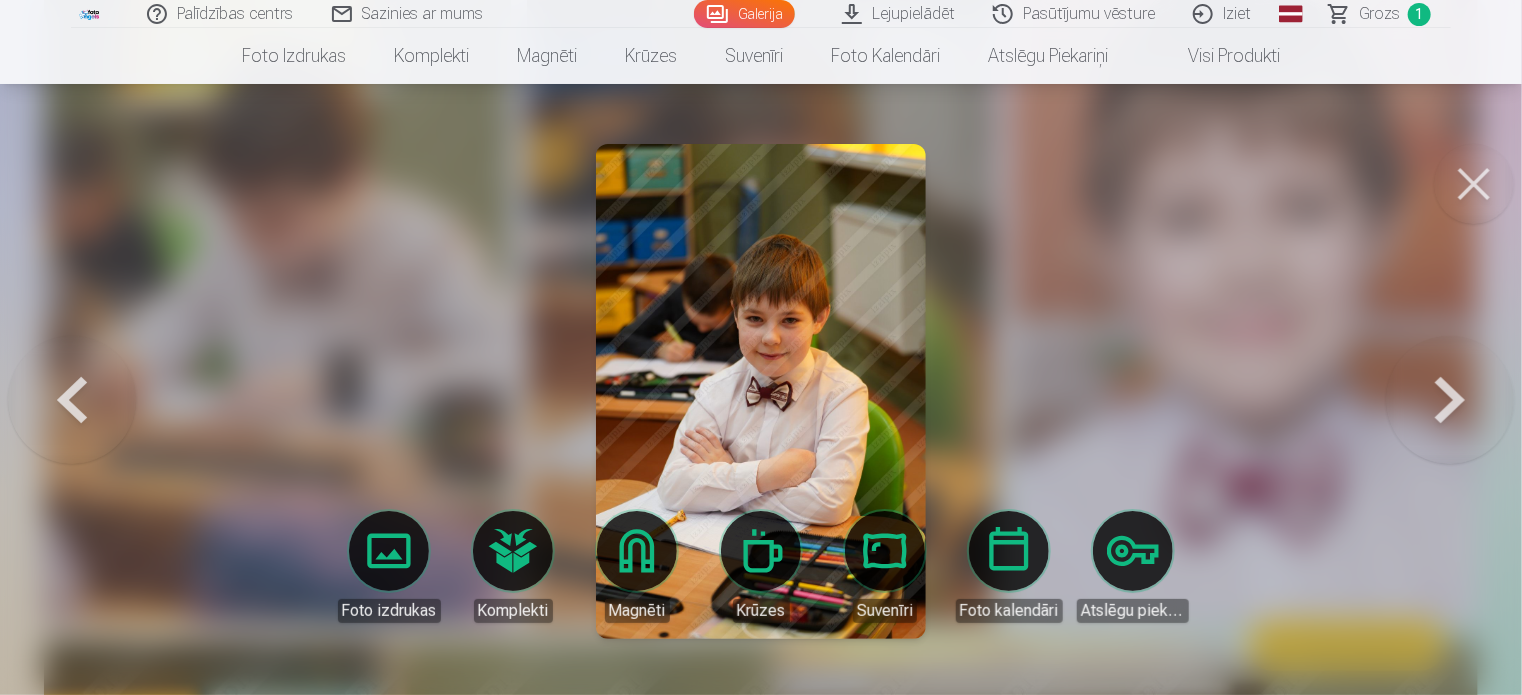 click at bounding box center [761, 391] 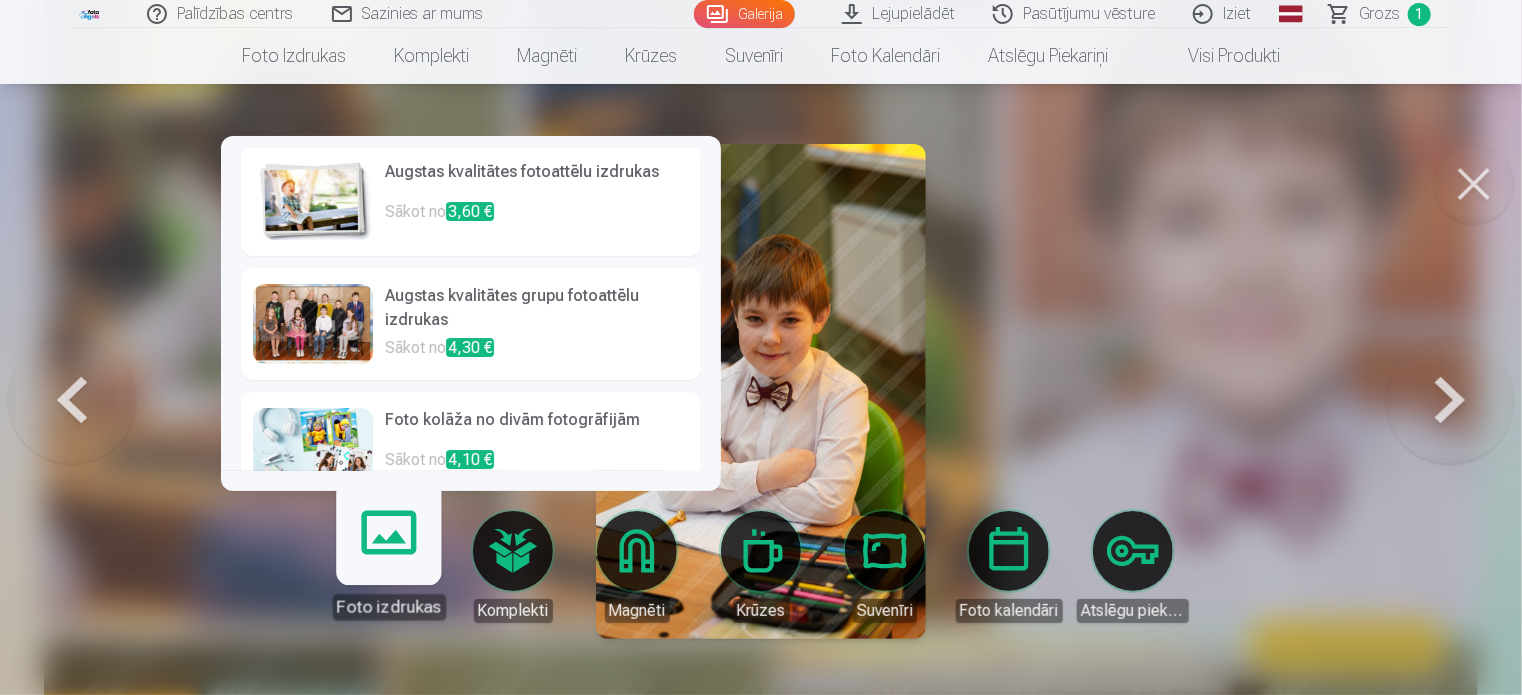 scroll, scrollTop: 0, scrollLeft: 0, axis: both 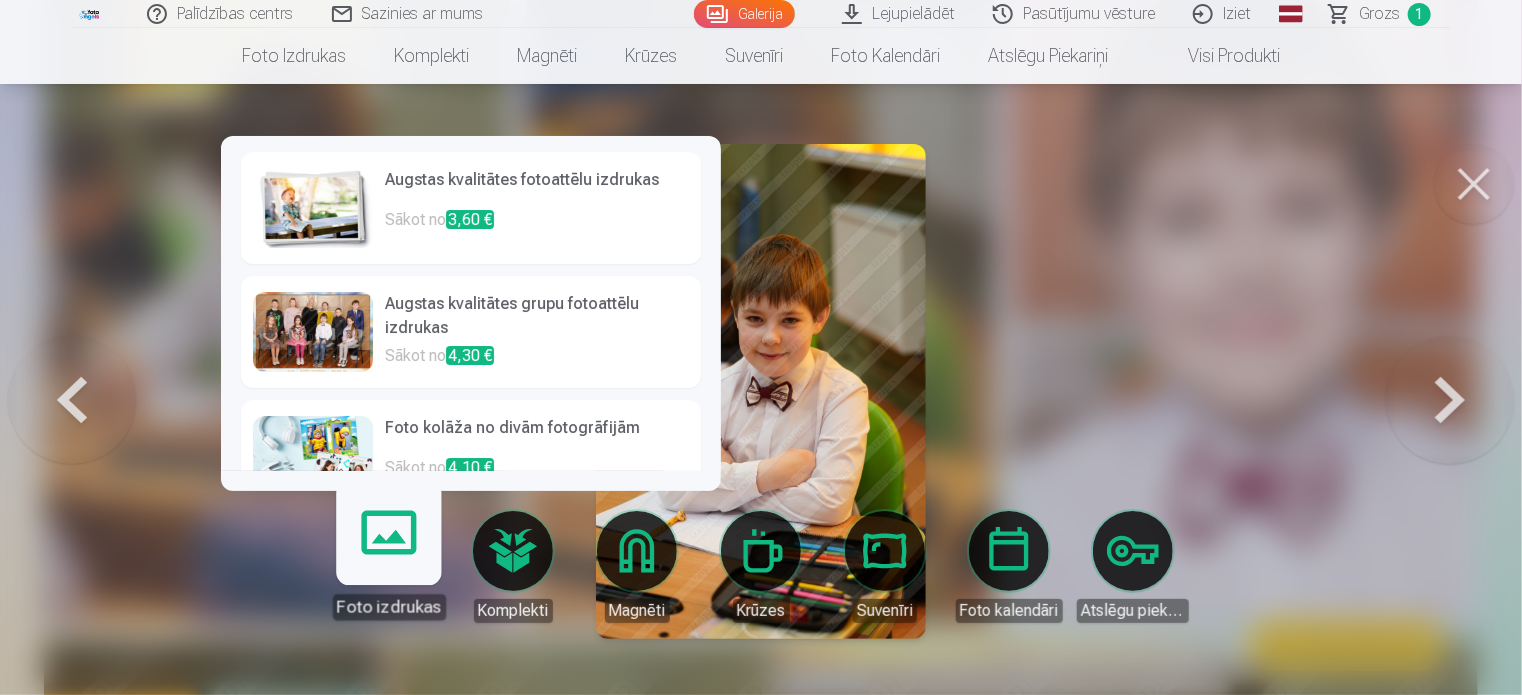 click at bounding box center (313, 208) 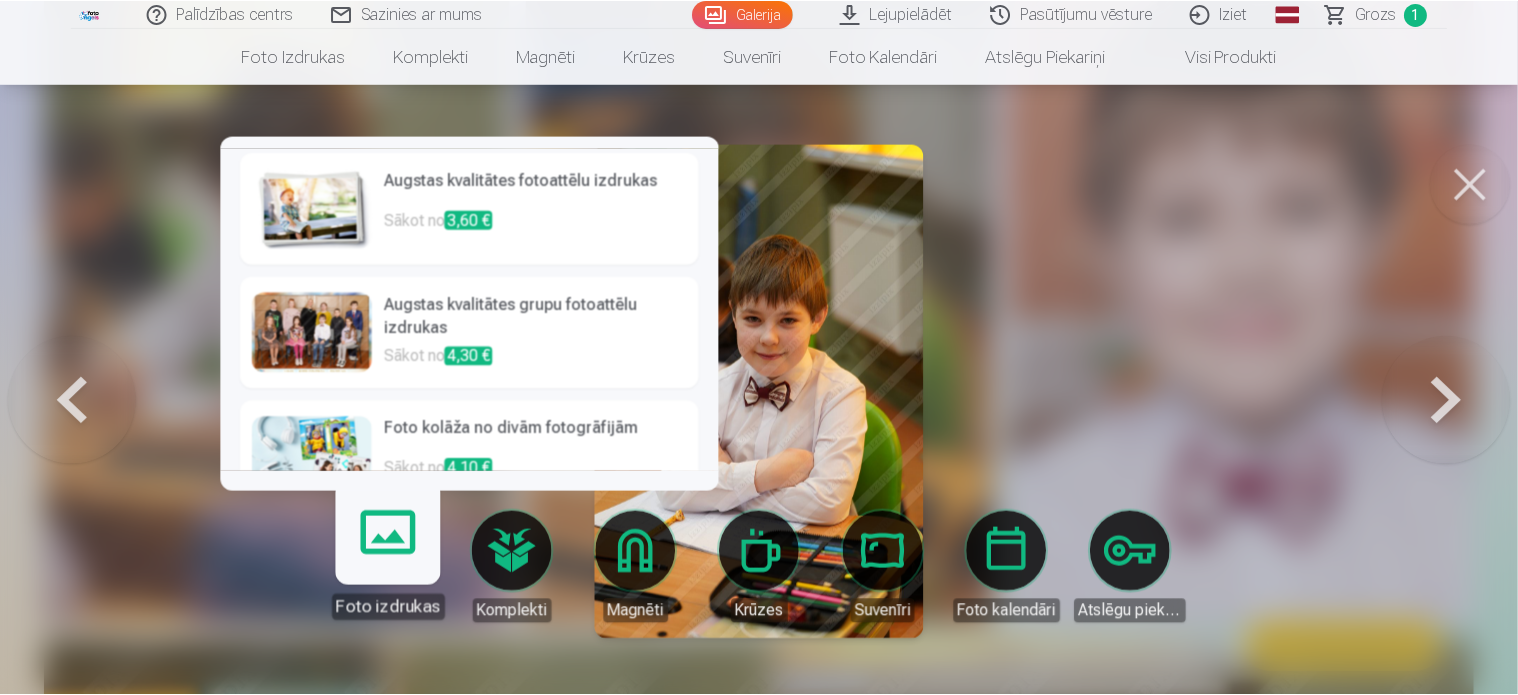 scroll, scrollTop: 0, scrollLeft: 0, axis: both 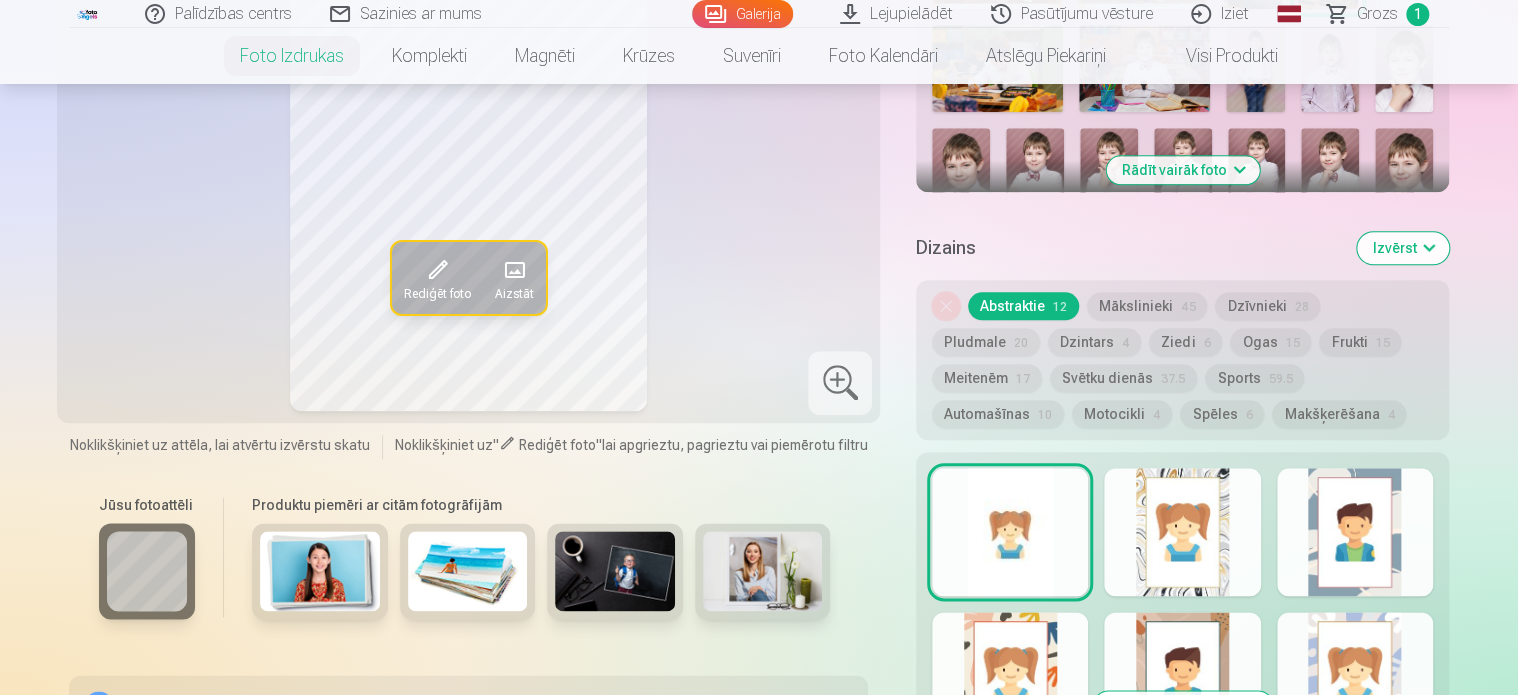 click at bounding box center (1010, 676) 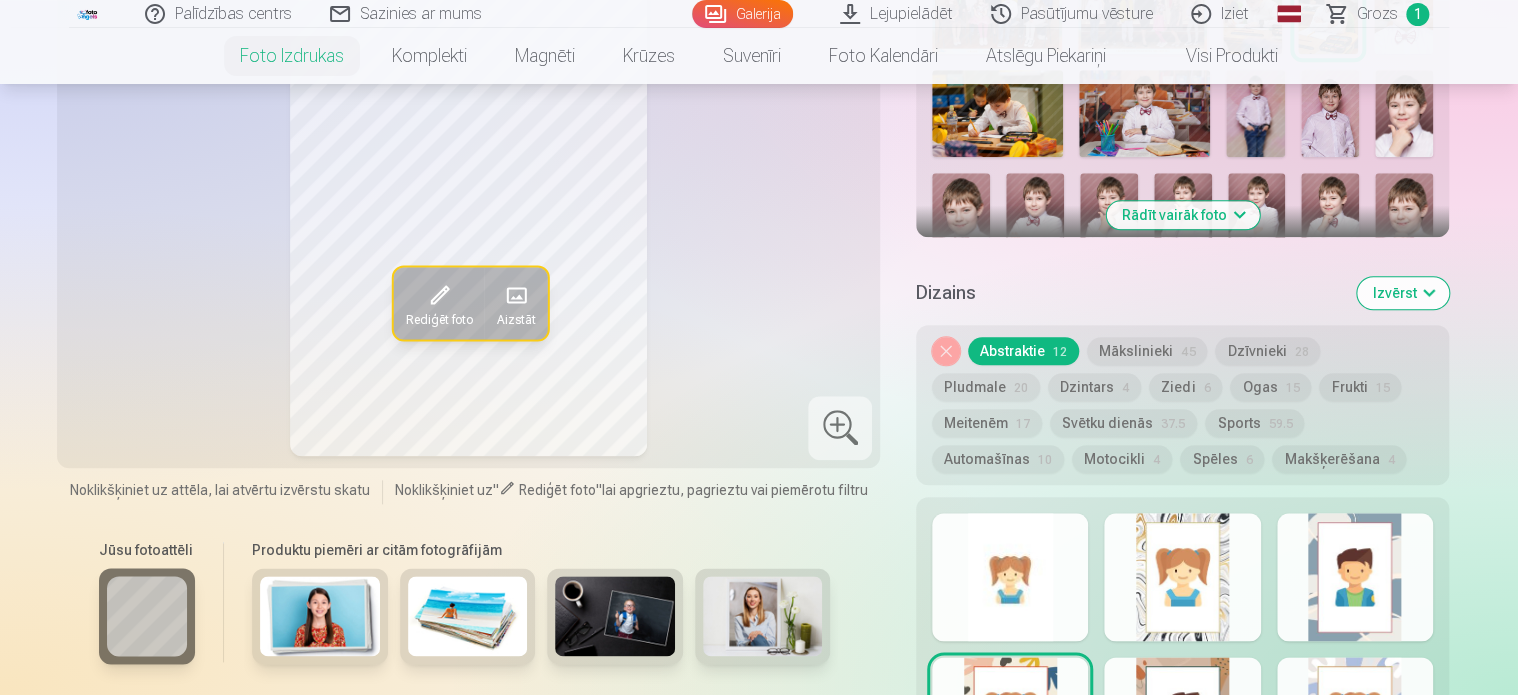 scroll, scrollTop: 900, scrollLeft: 0, axis: vertical 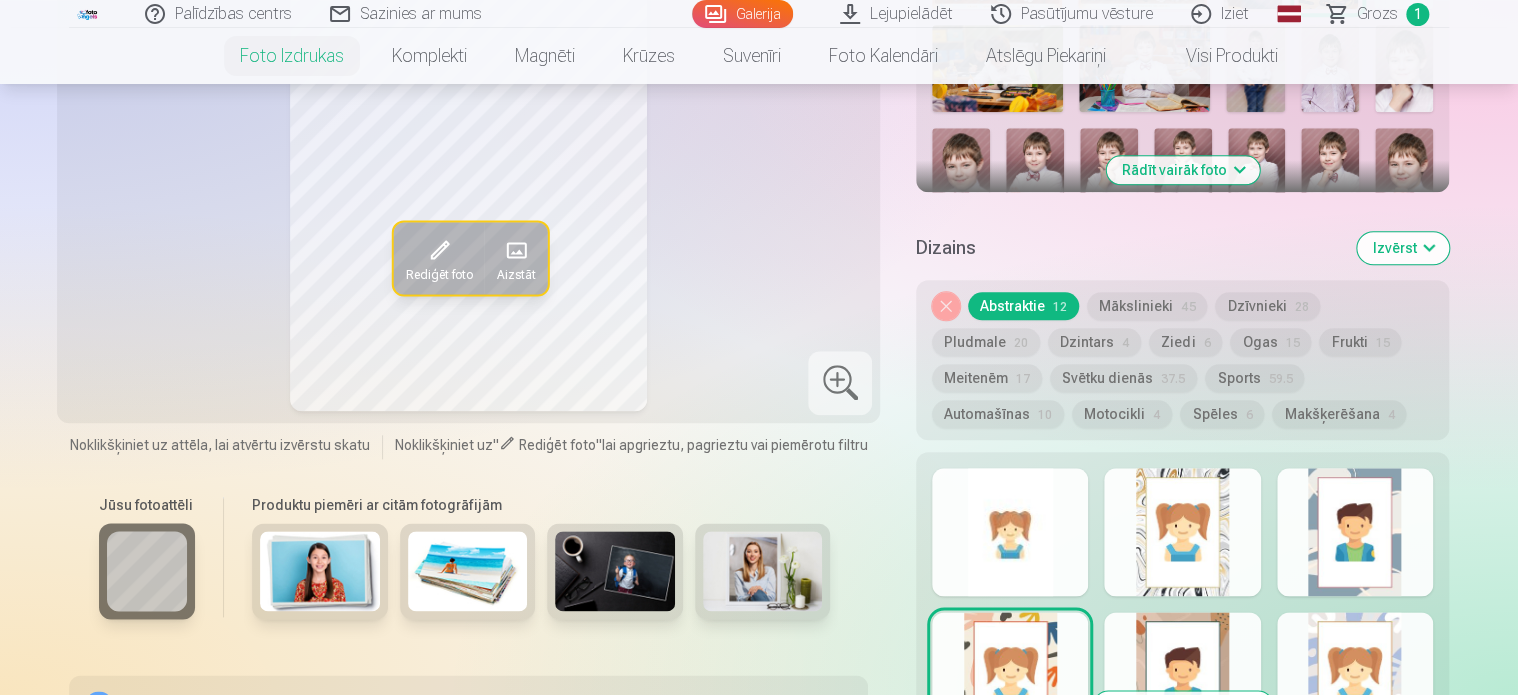 click at bounding box center [1010, 532] 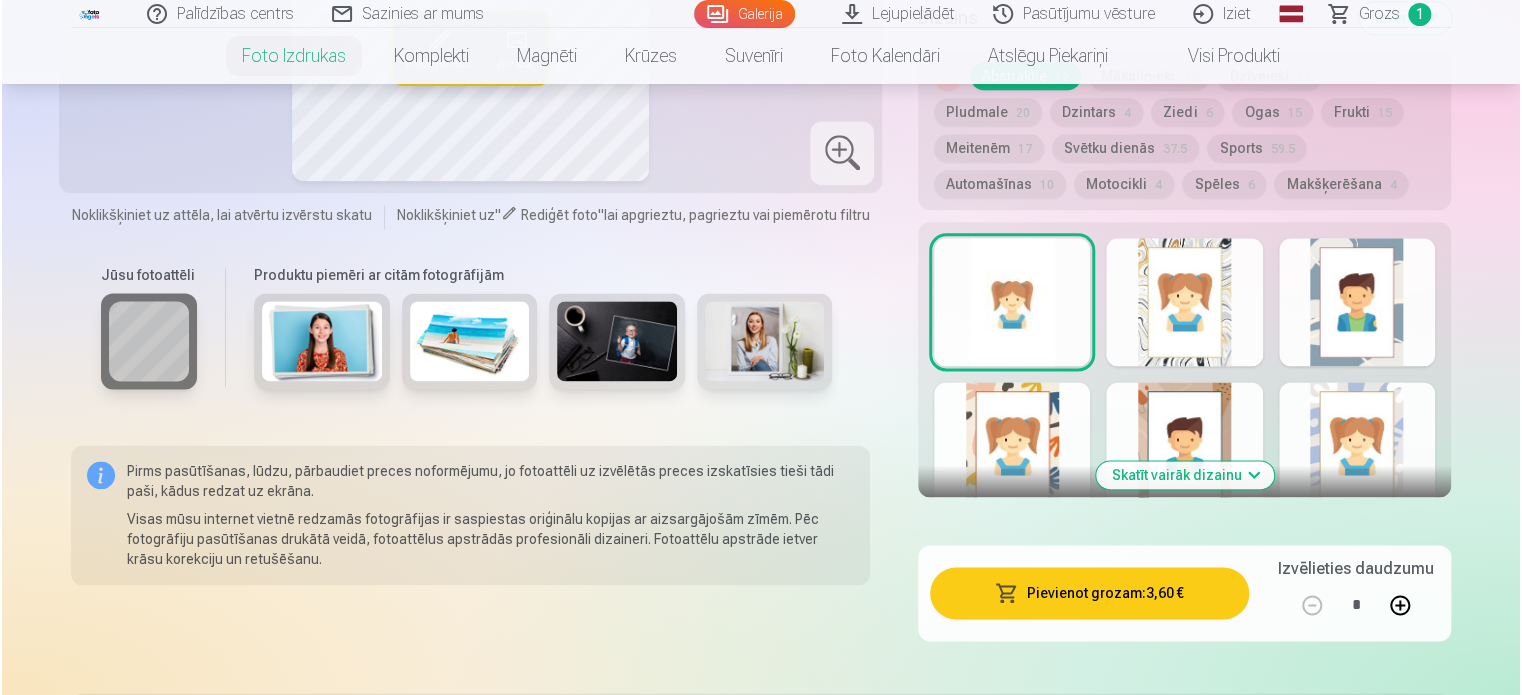scroll, scrollTop: 1400, scrollLeft: 0, axis: vertical 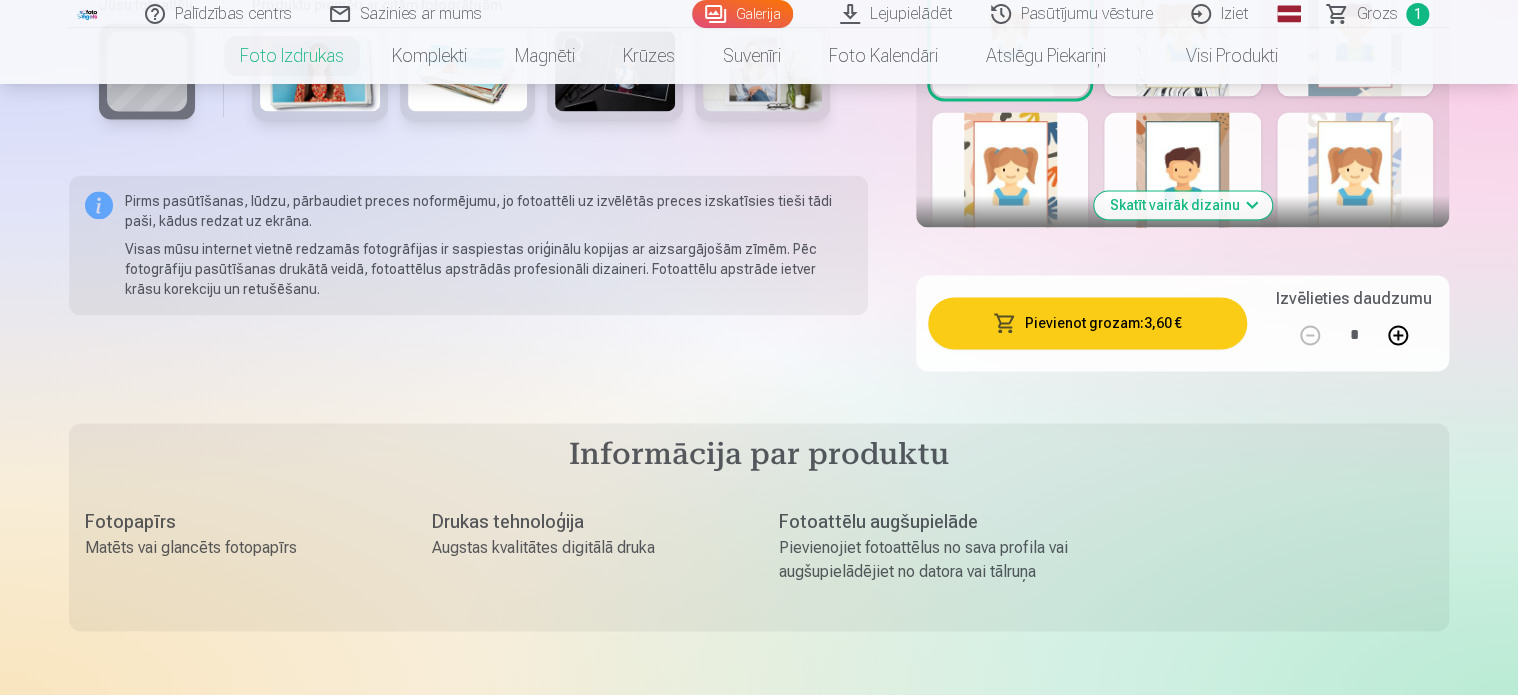 click on "Pievienot grozam :  3,60 €" at bounding box center (1087, 323) 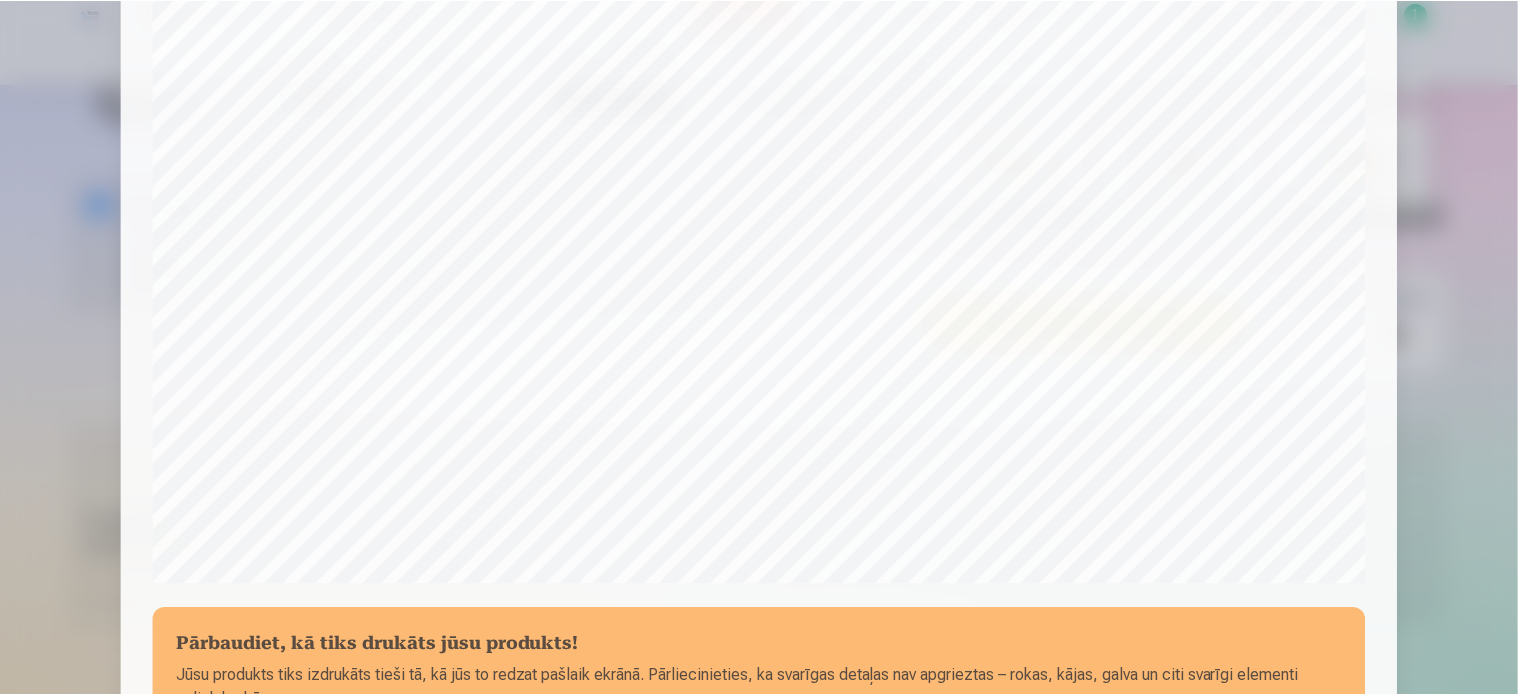 scroll, scrollTop: 744, scrollLeft: 0, axis: vertical 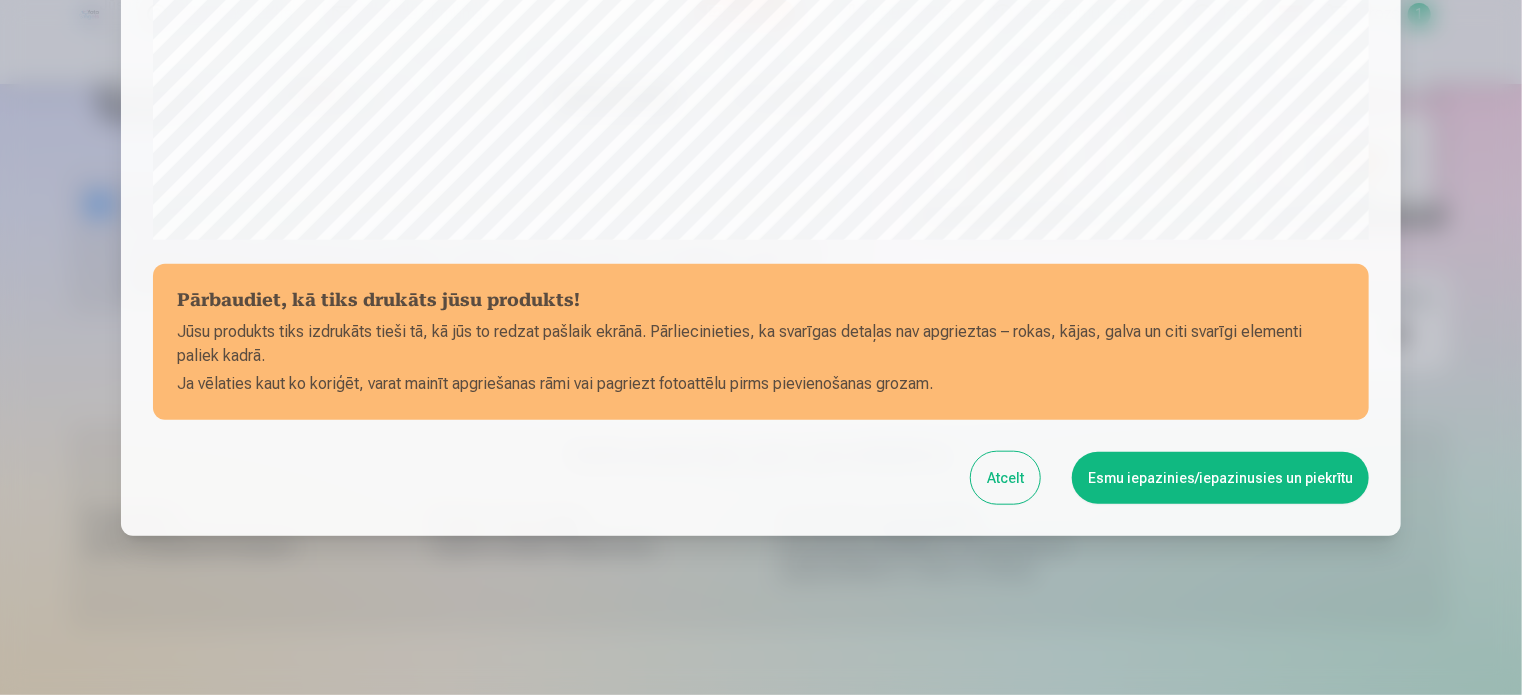click on "Esmu iepazinies/iepazinusies un piekrītu" at bounding box center (1220, 478) 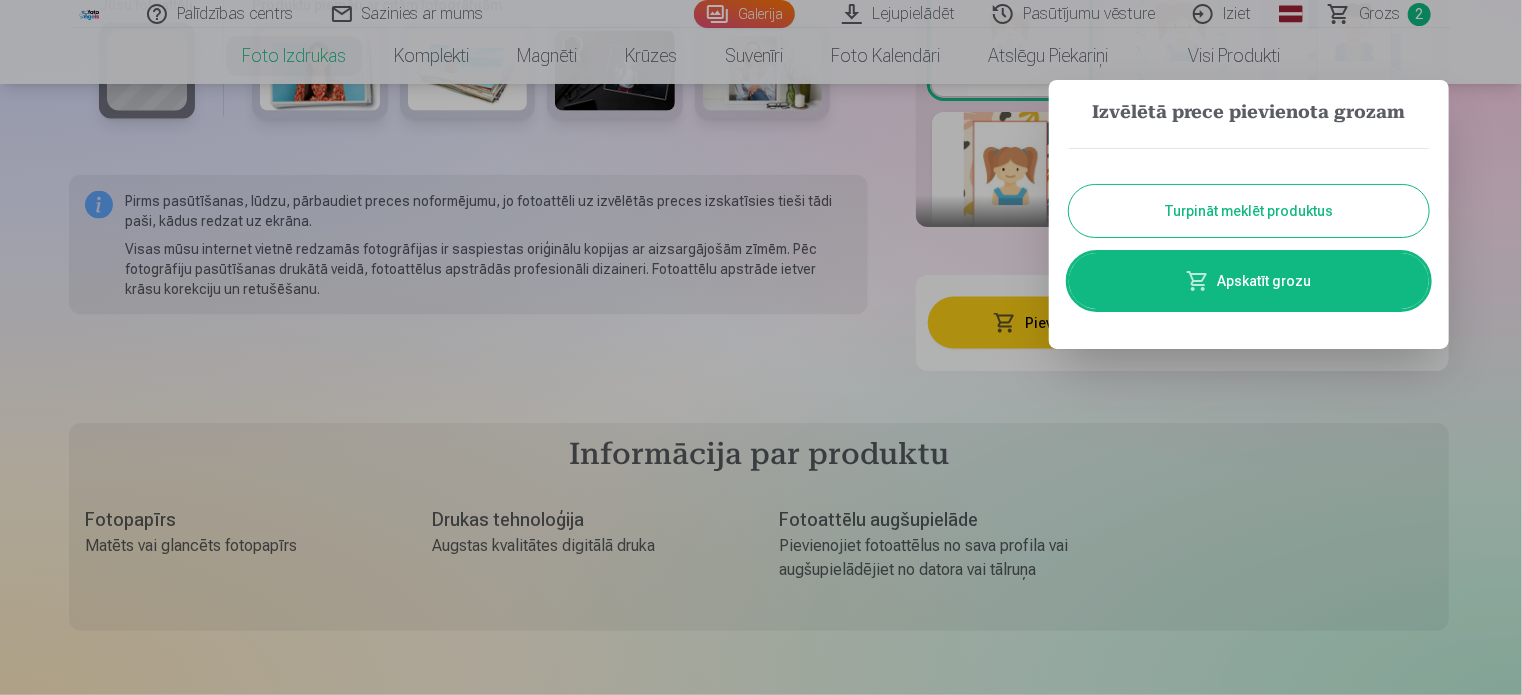 click on "Turpināt meklēt produktus" at bounding box center [1249, 211] 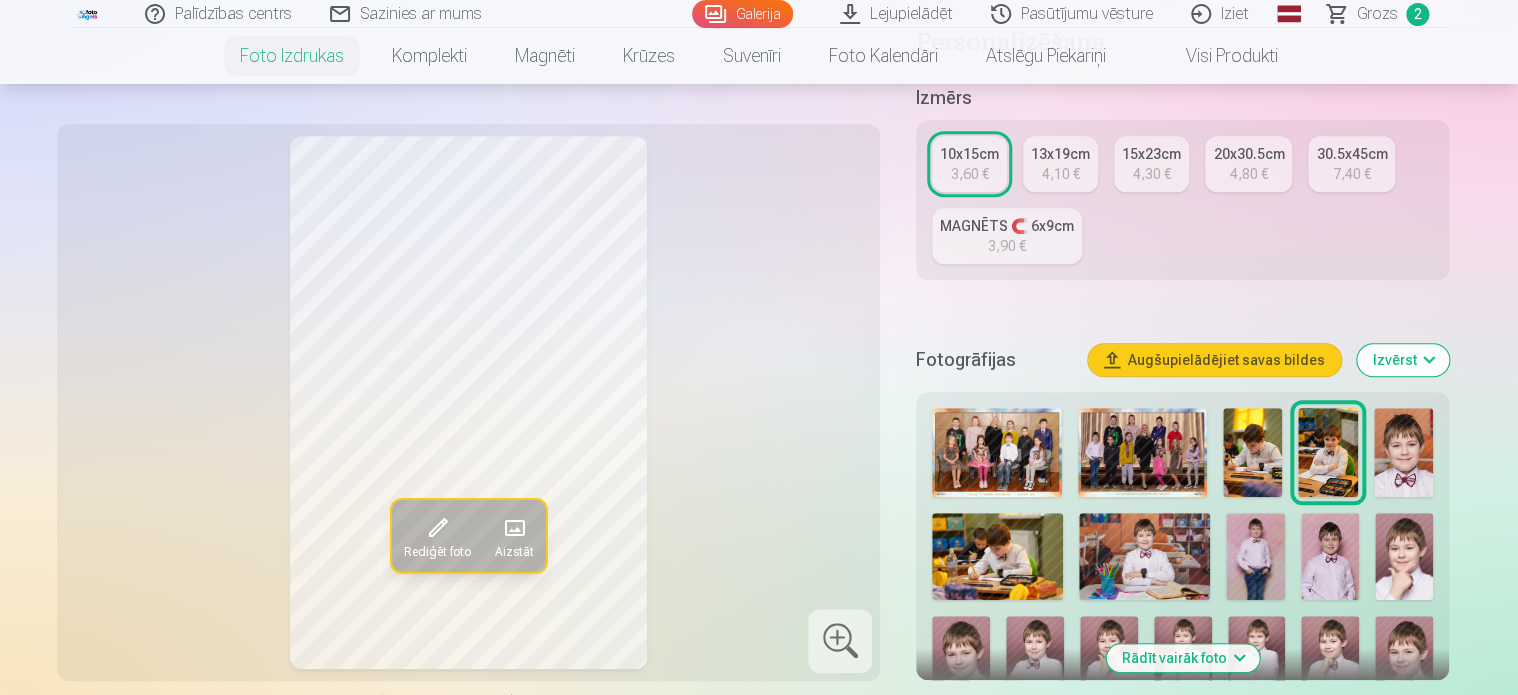 scroll, scrollTop: 700, scrollLeft: 0, axis: vertical 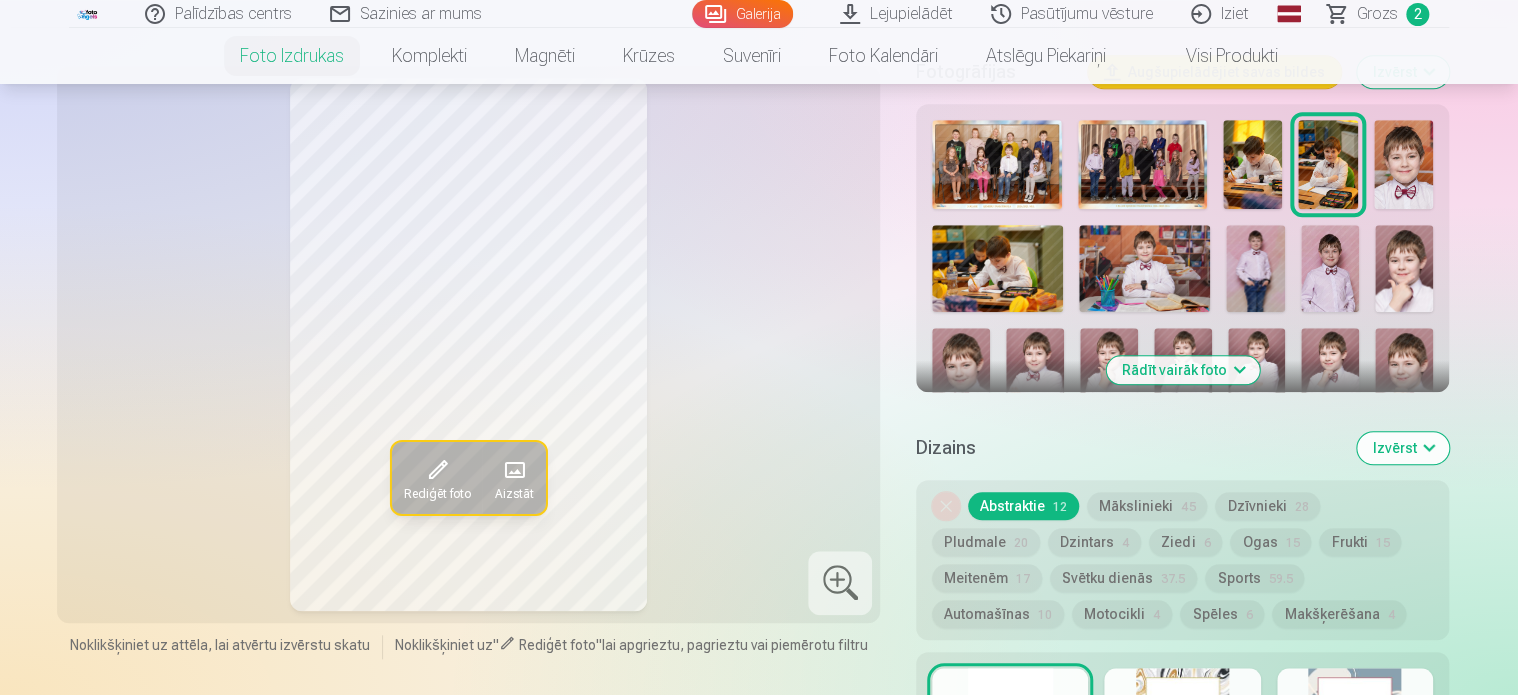 click on "Rādīt vairāk foto" at bounding box center (1182, 370) 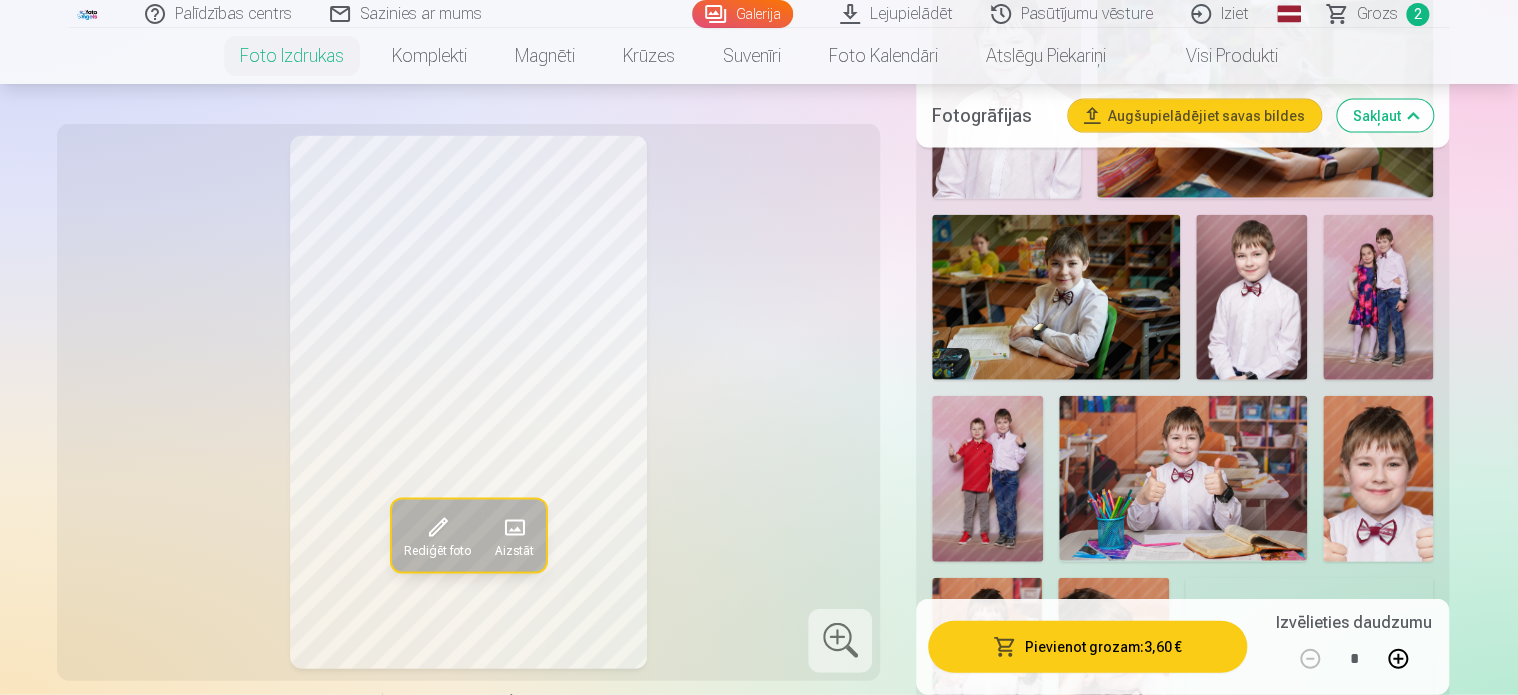 scroll, scrollTop: 2200, scrollLeft: 0, axis: vertical 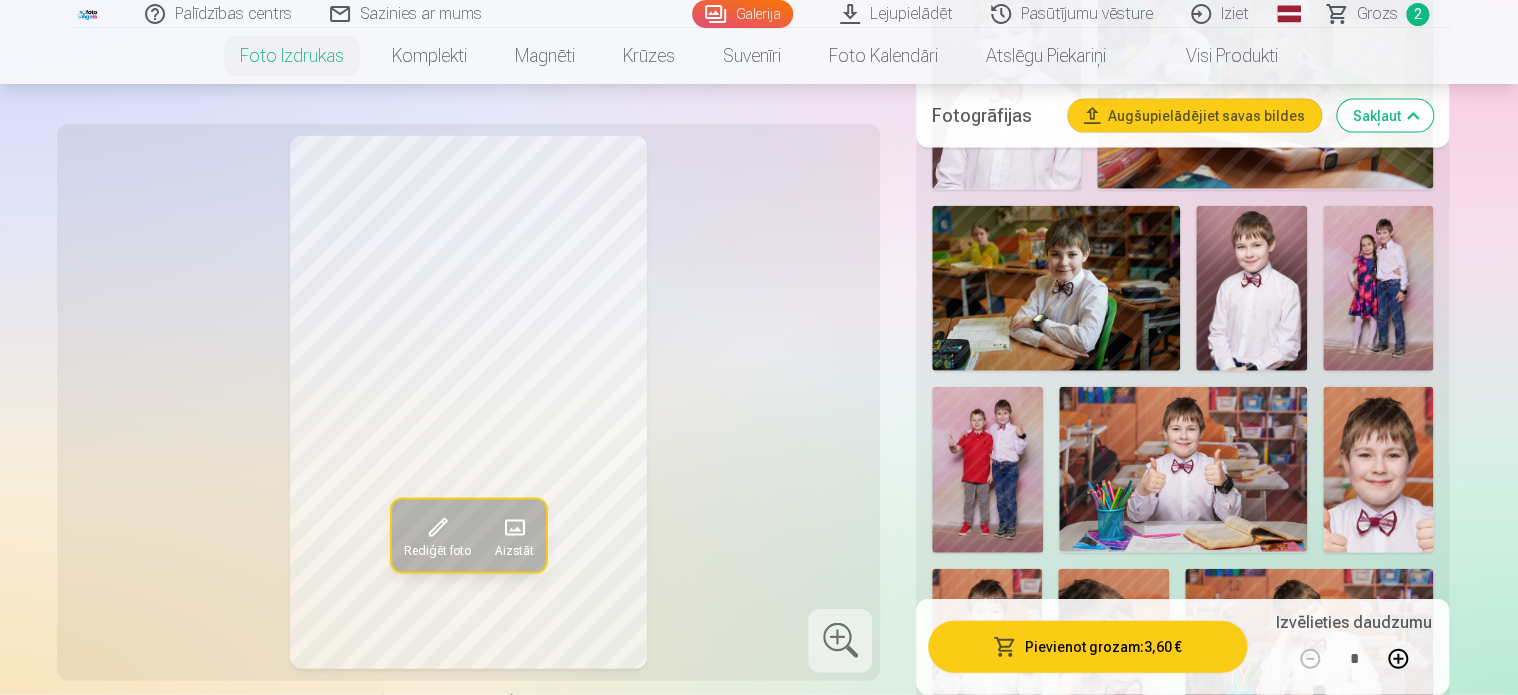 click at bounding box center (1056, 288) 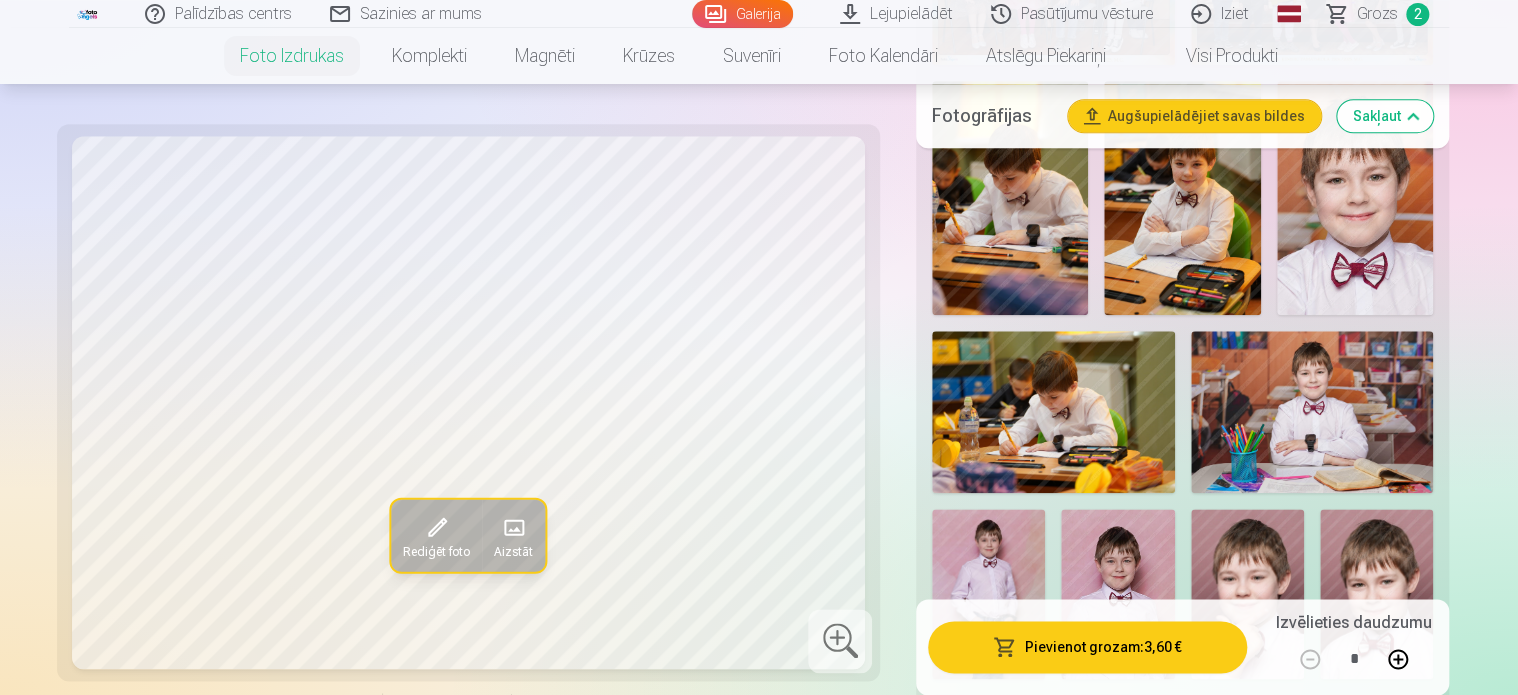 scroll, scrollTop: 900, scrollLeft: 0, axis: vertical 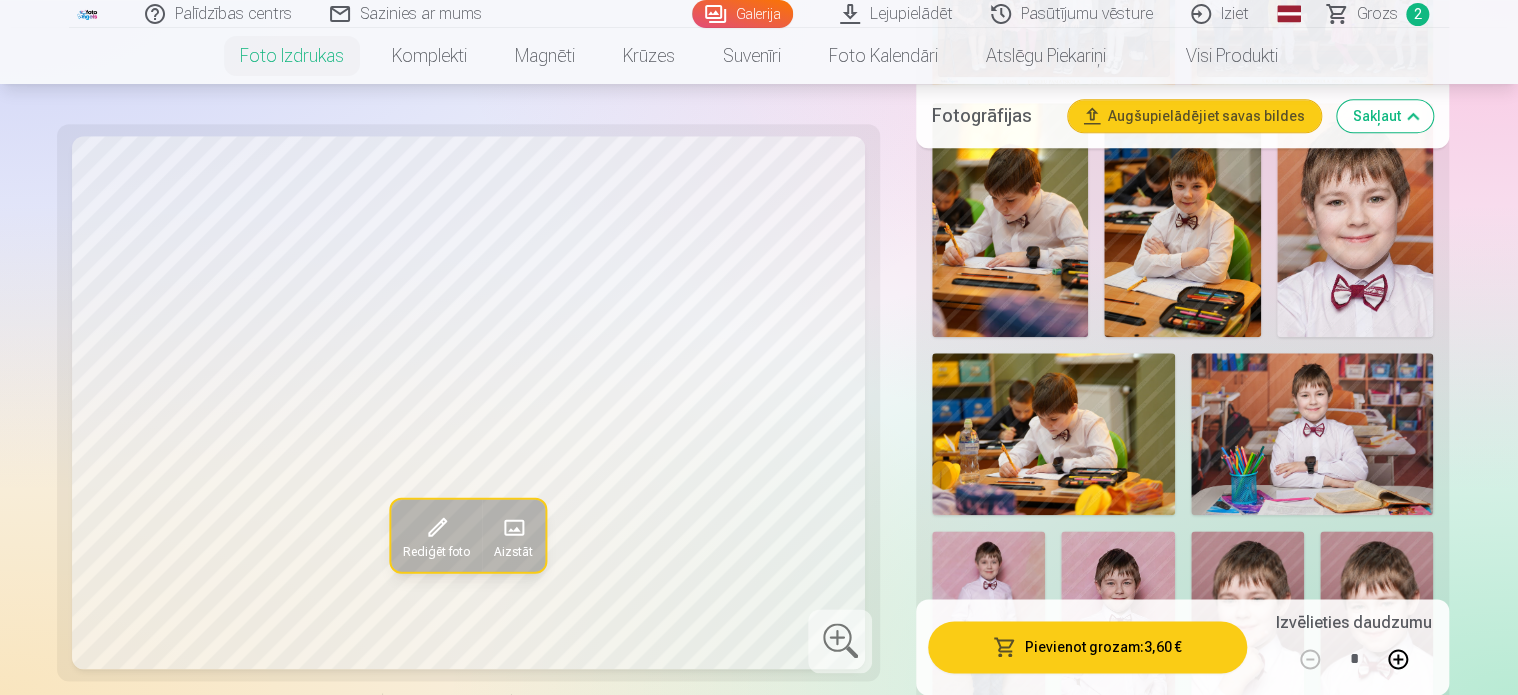 click at bounding box center [1182, 220] 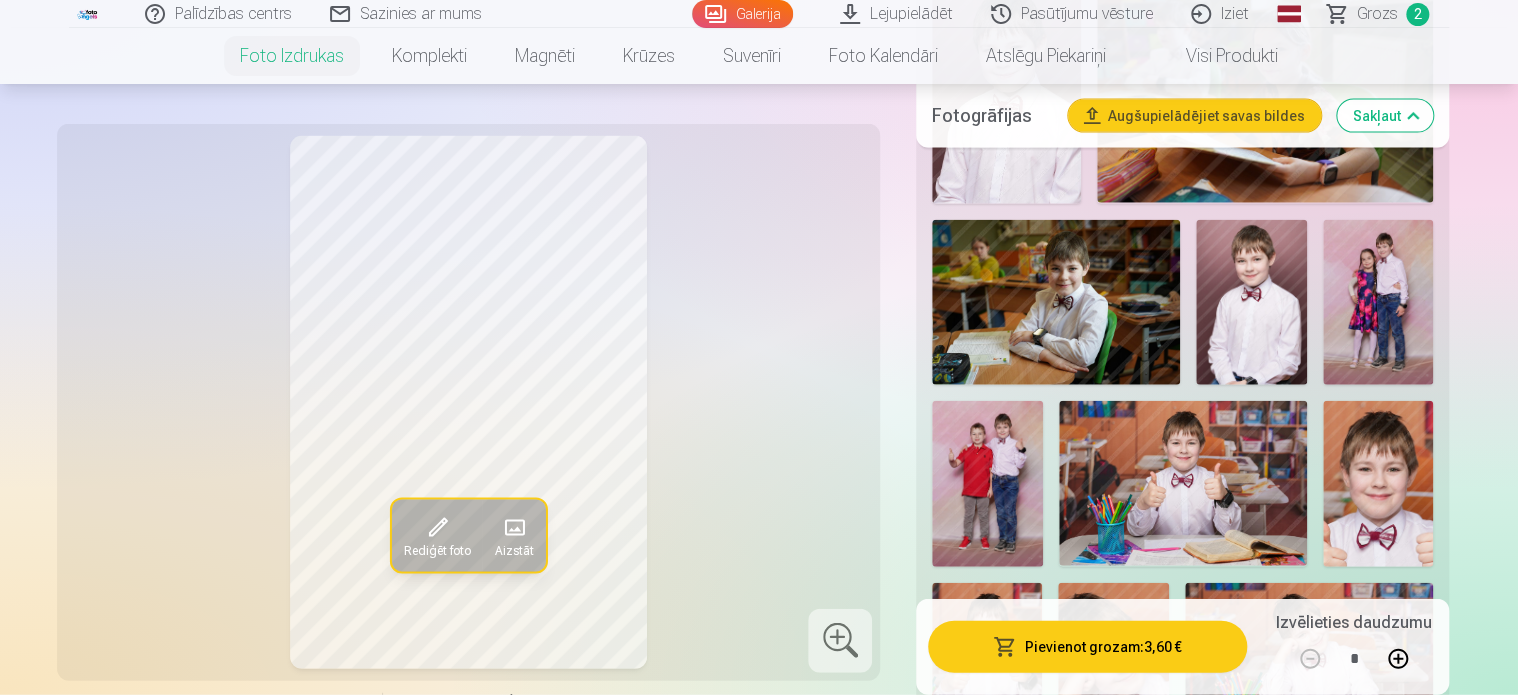 scroll, scrollTop: 2300, scrollLeft: 0, axis: vertical 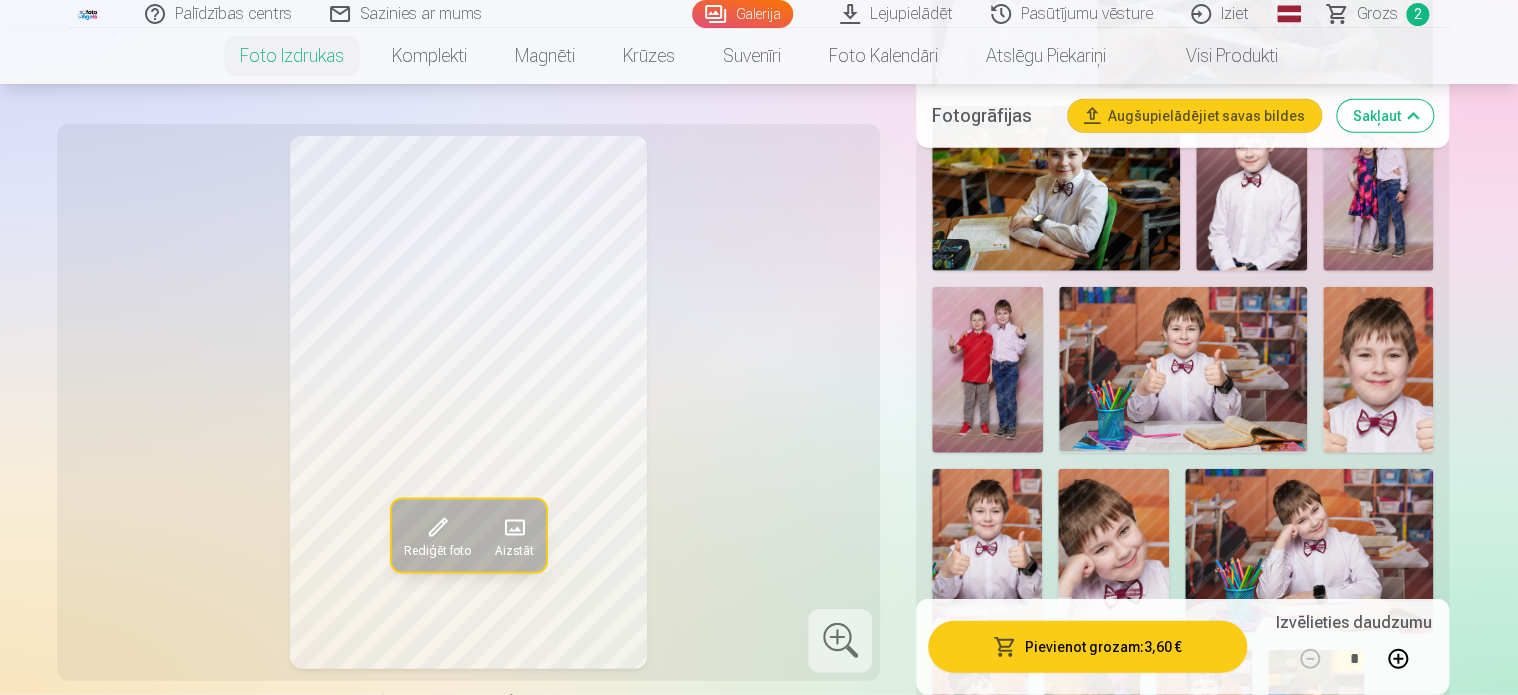click at bounding box center [1056, 188] 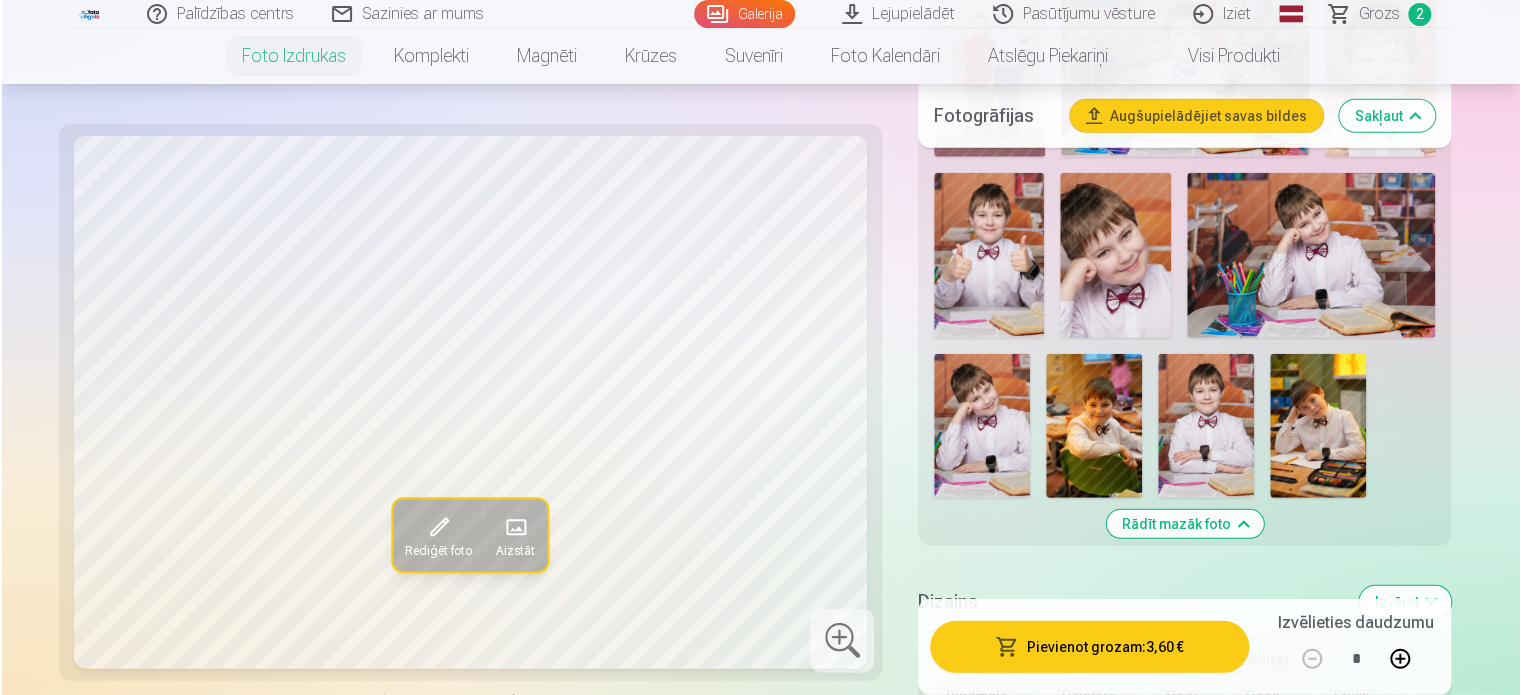 scroll, scrollTop: 2600, scrollLeft: 0, axis: vertical 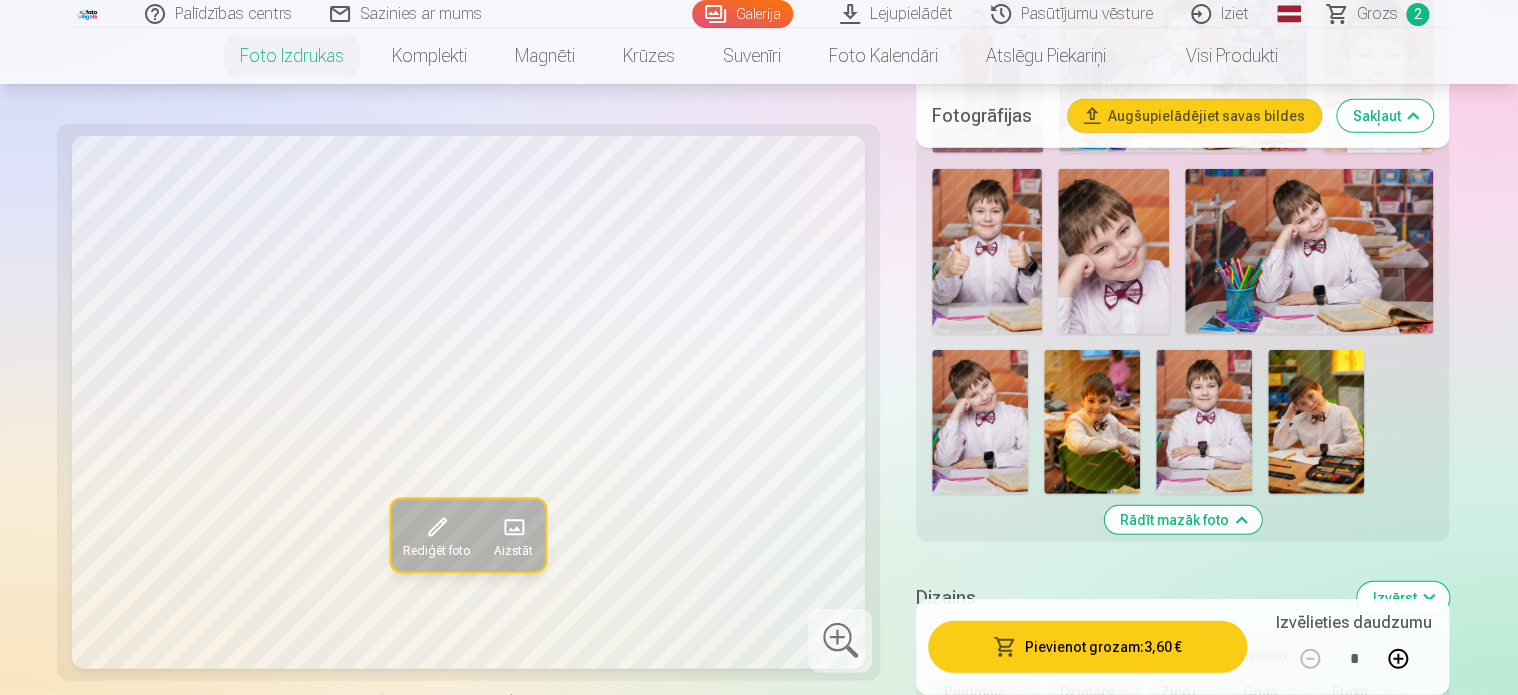 click on "Pievienot grozam :  3,60 €" at bounding box center (1087, 647) 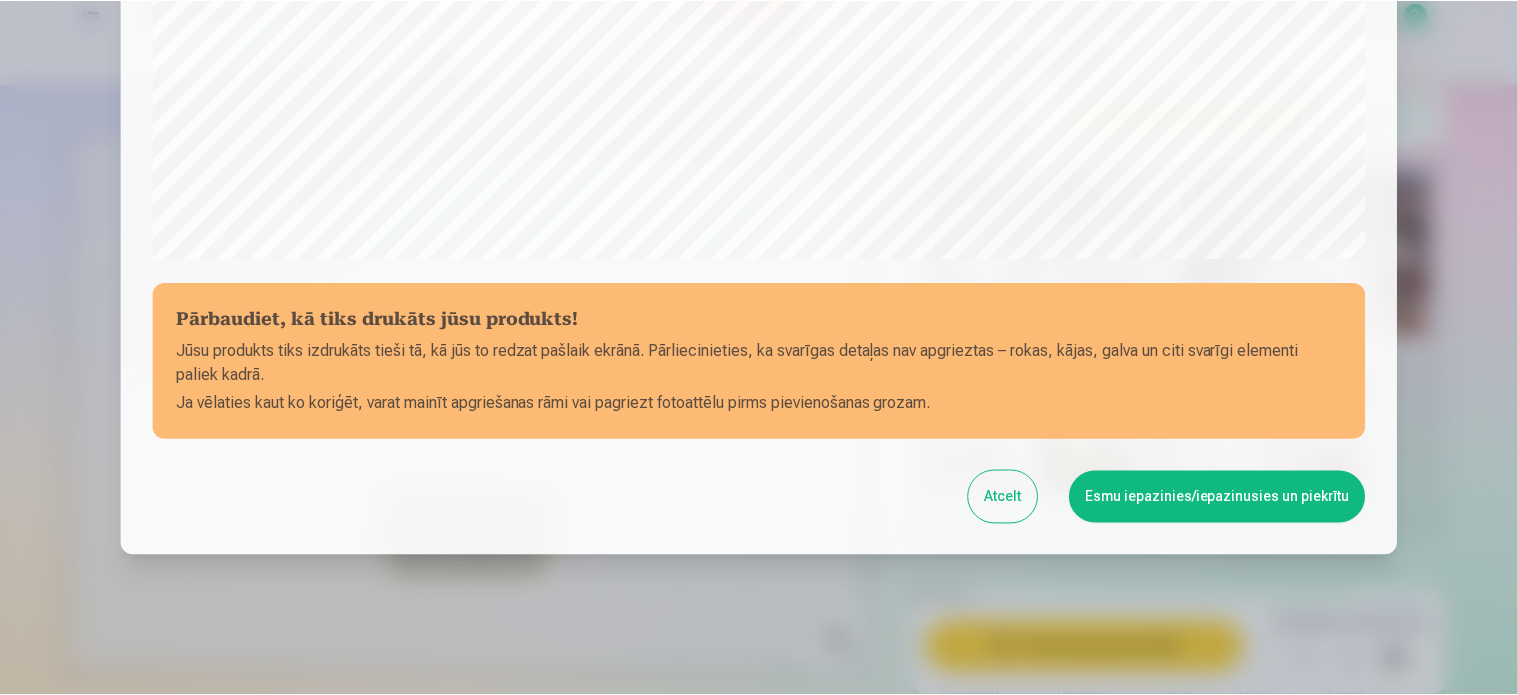 scroll, scrollTop: 744, scrollLeft: 0, axis: vertical 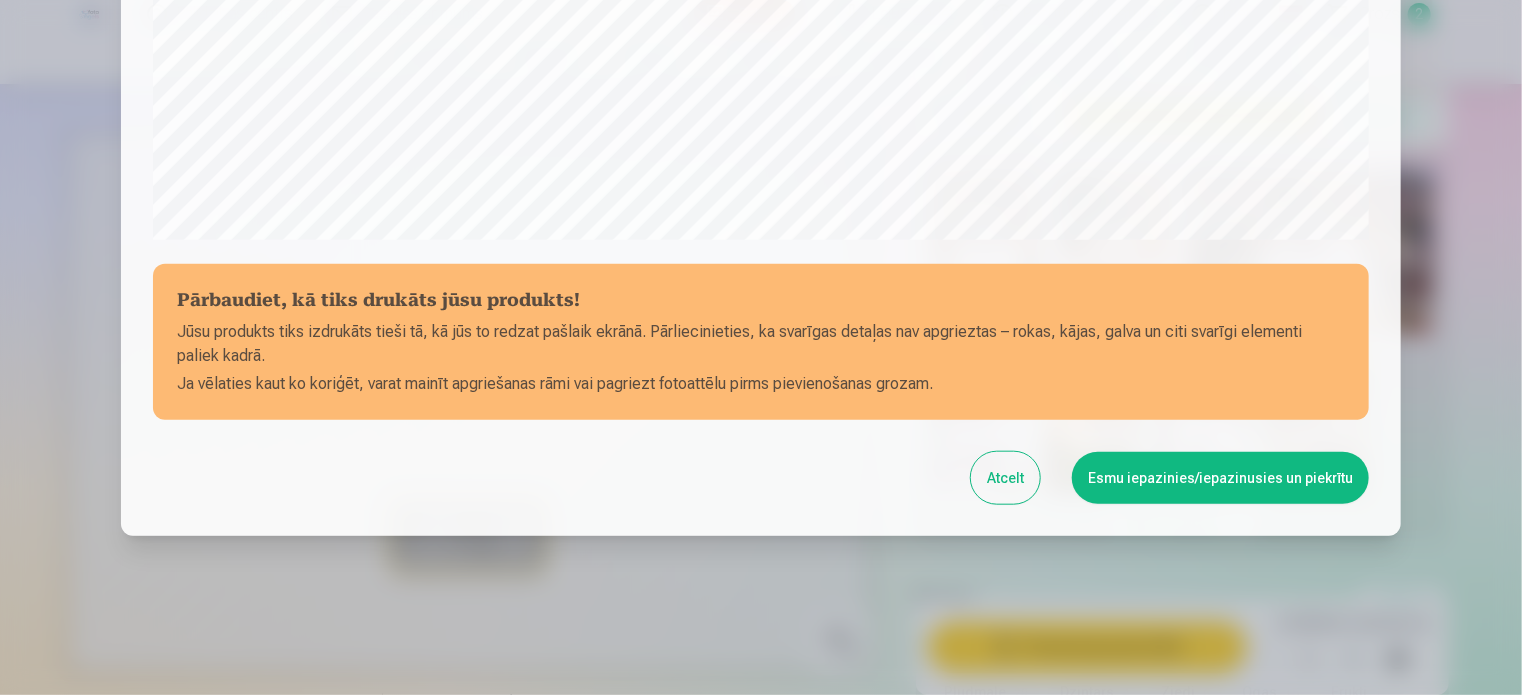 click on "Esmu iepazinies/iepazinusies un piekrītu" at bounding box center (1220, 478) 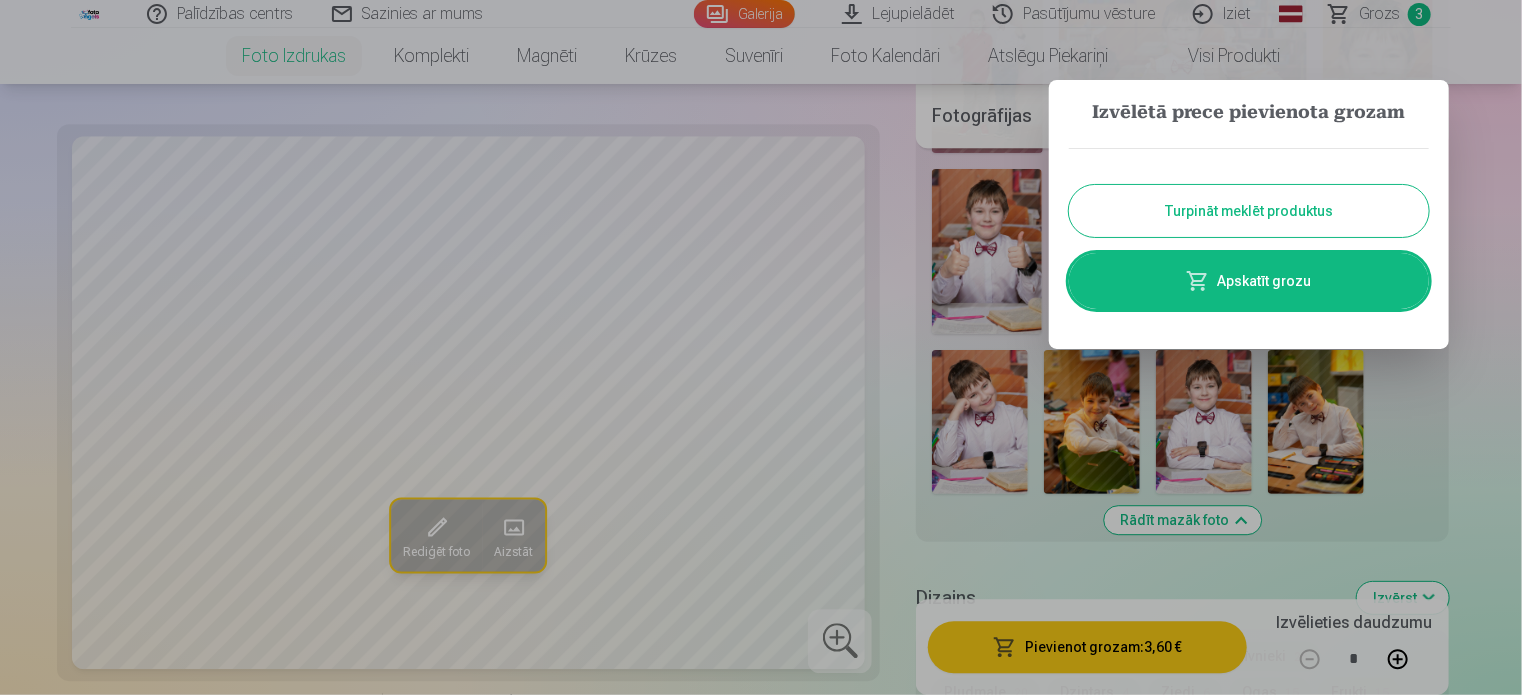 click on "Turpināt meklēt produktus" at bounding box center (1249, 211) 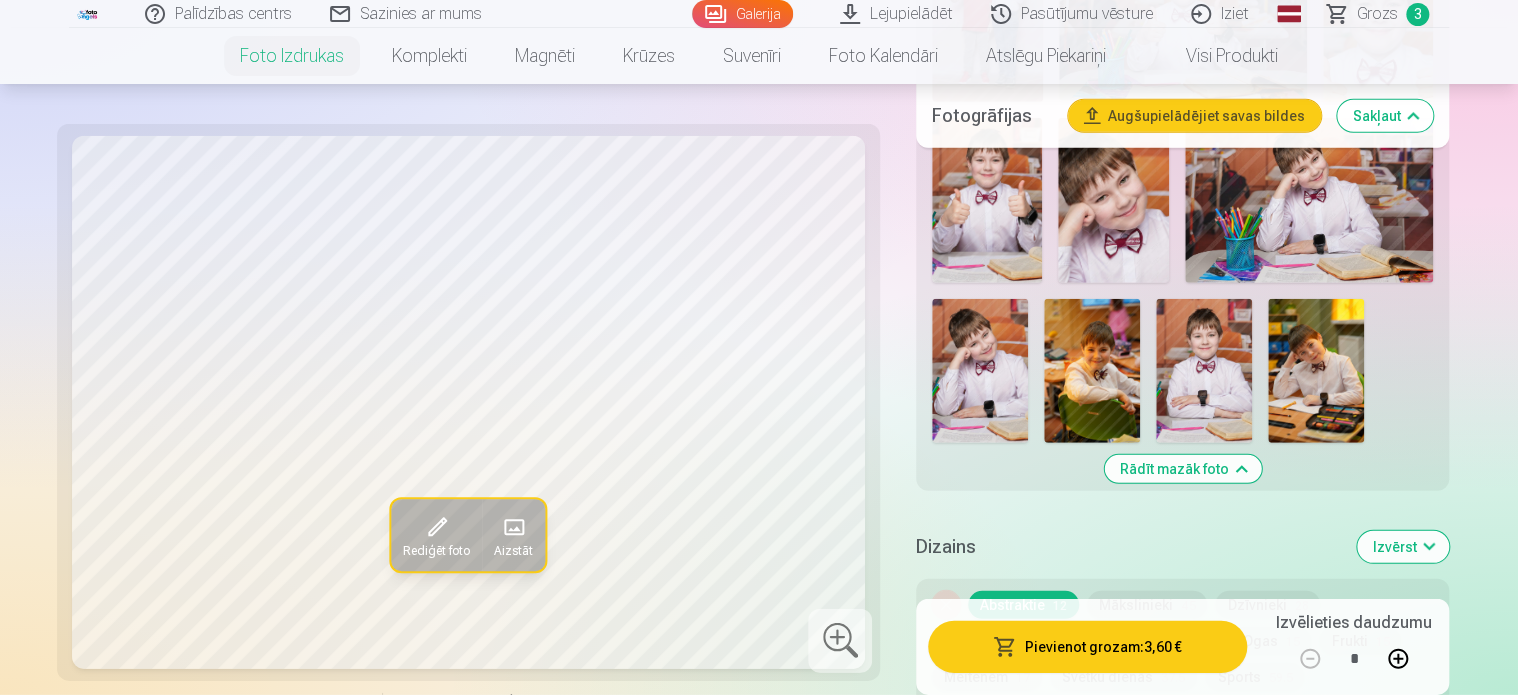 scroll, scrollTop: 2600, scrollLeft: 0, axis: vertical 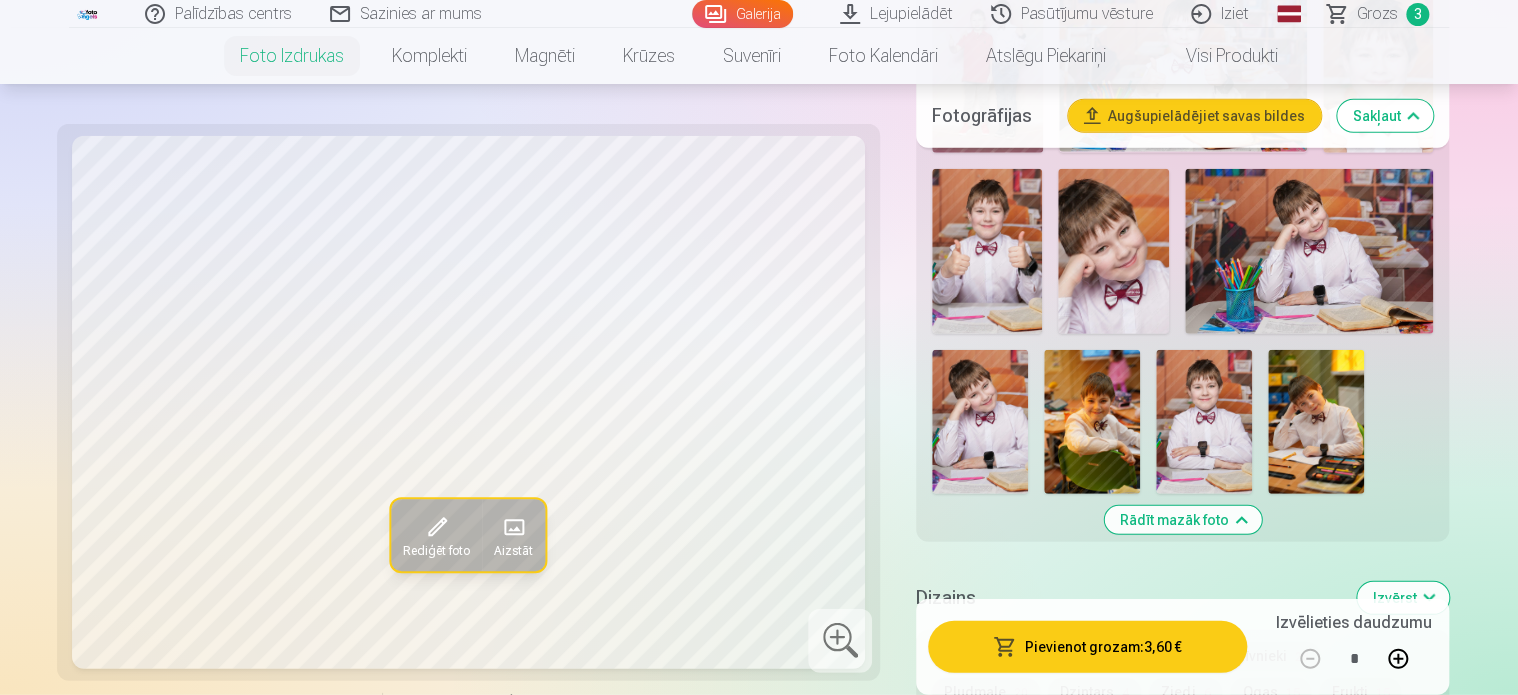 click at bounding box center (1204, 422) 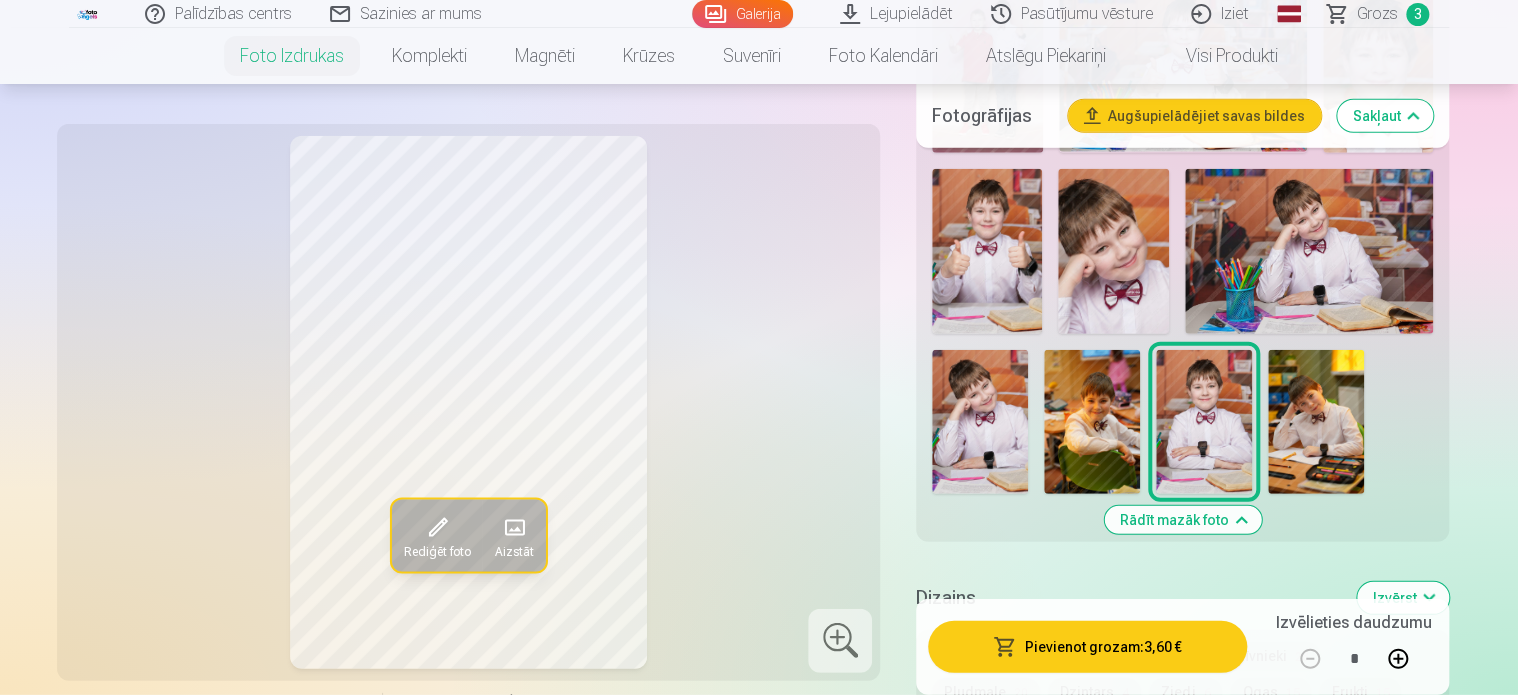 click at bounding box center (1092, 422) 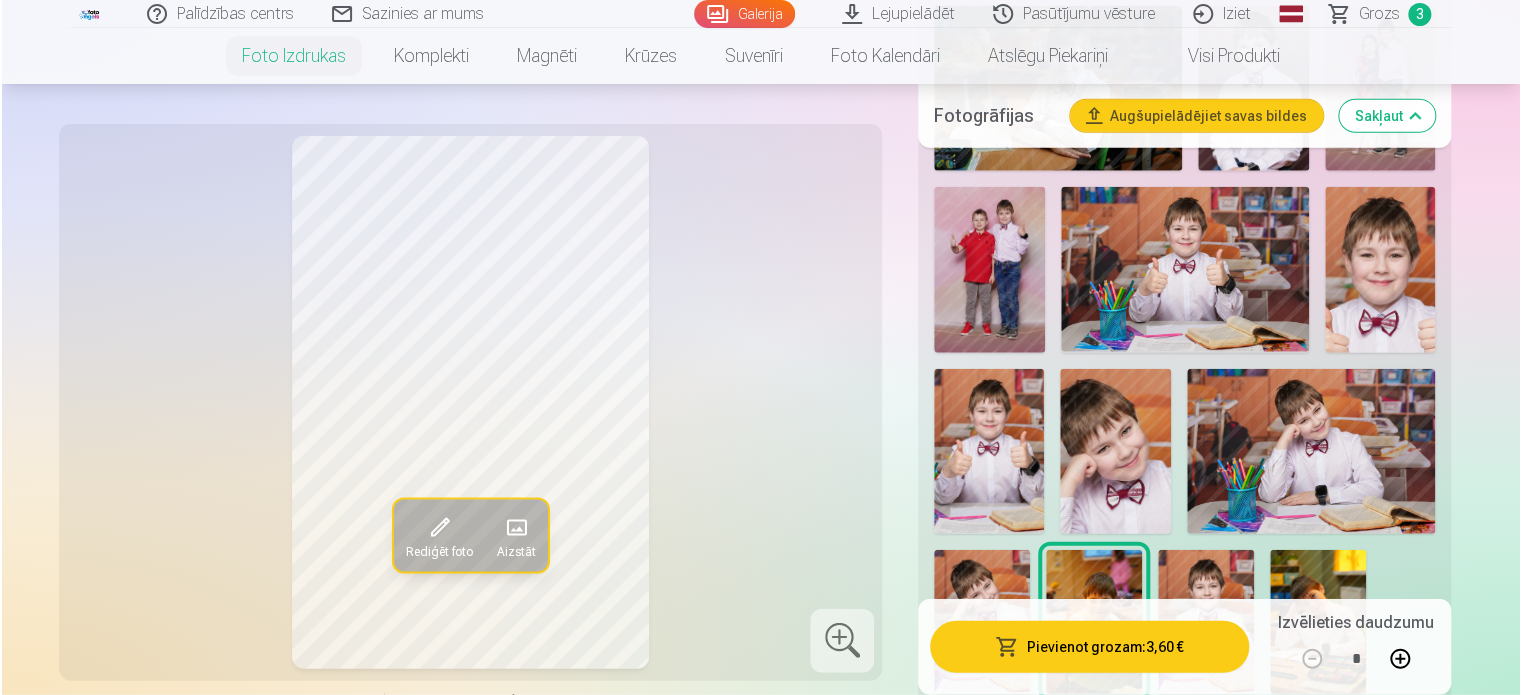 scroll, scrollTop: 2300, scrollLeft: 0, axis: vertical 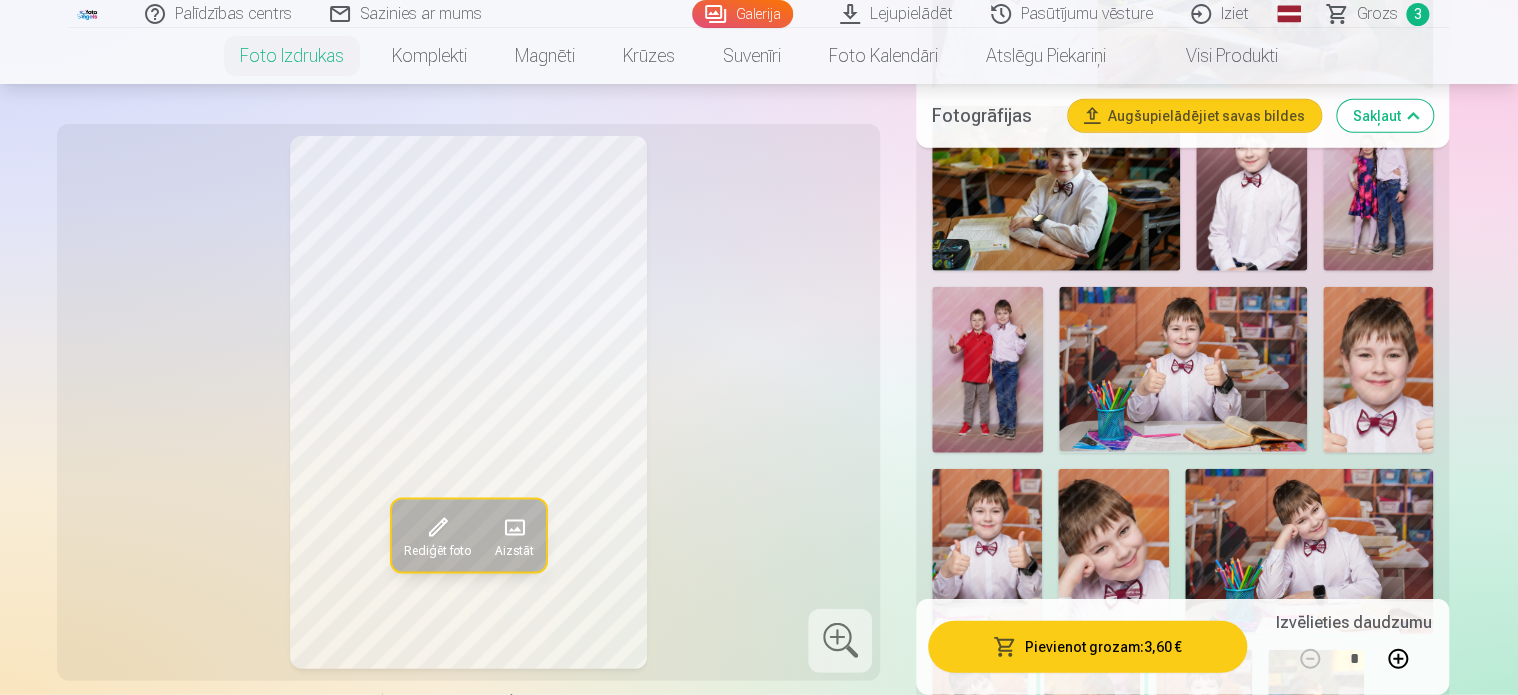 click at bounding box center [1183, 369] 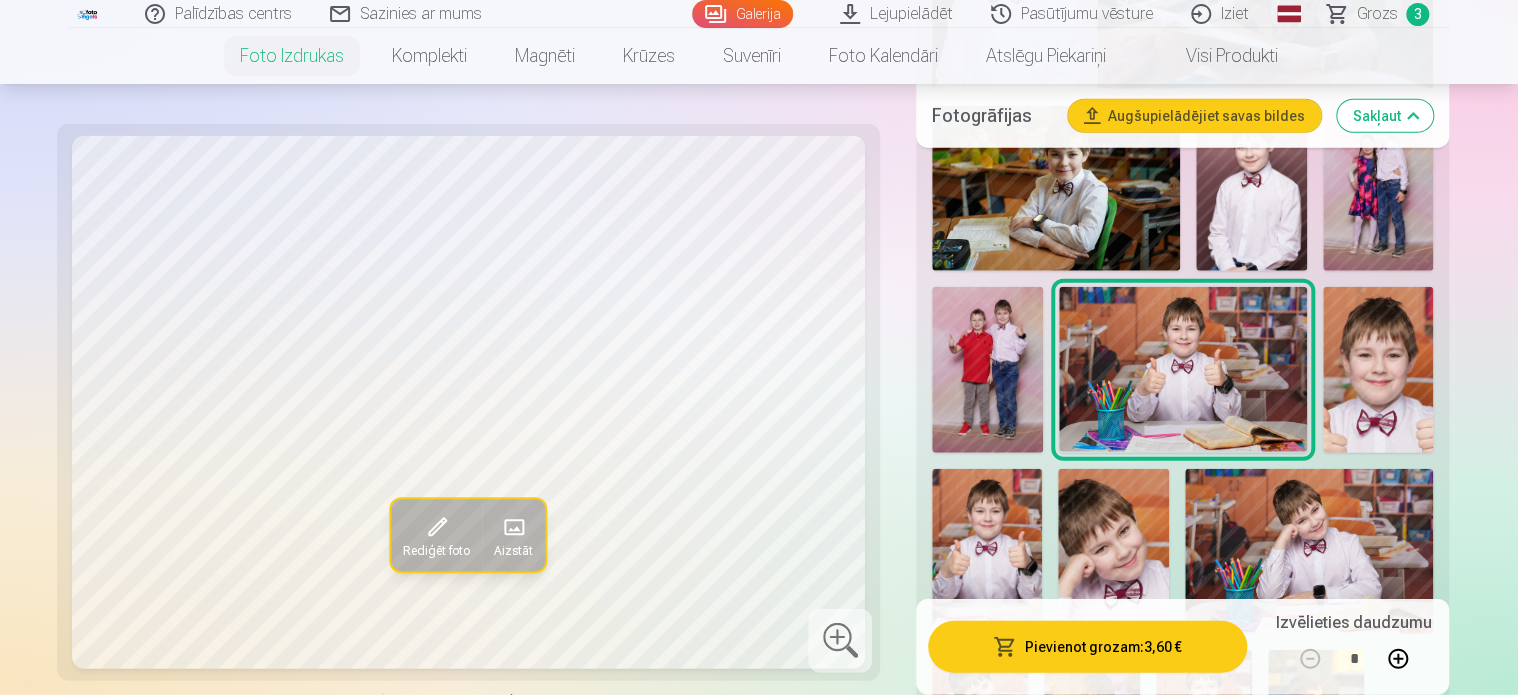click at bounding box center [987, 370] 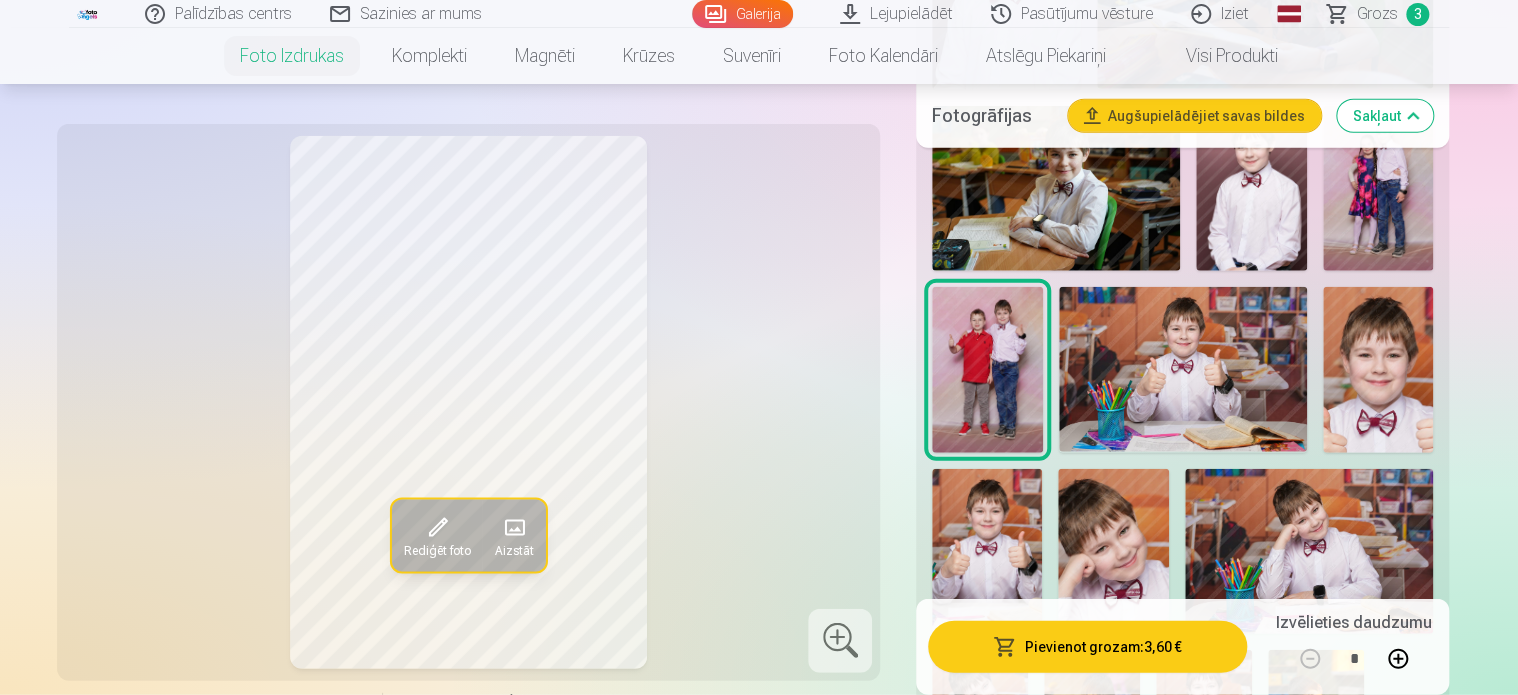 click on "Pievienot grozam :  3,60 €" at bounding box center (1087, 647) 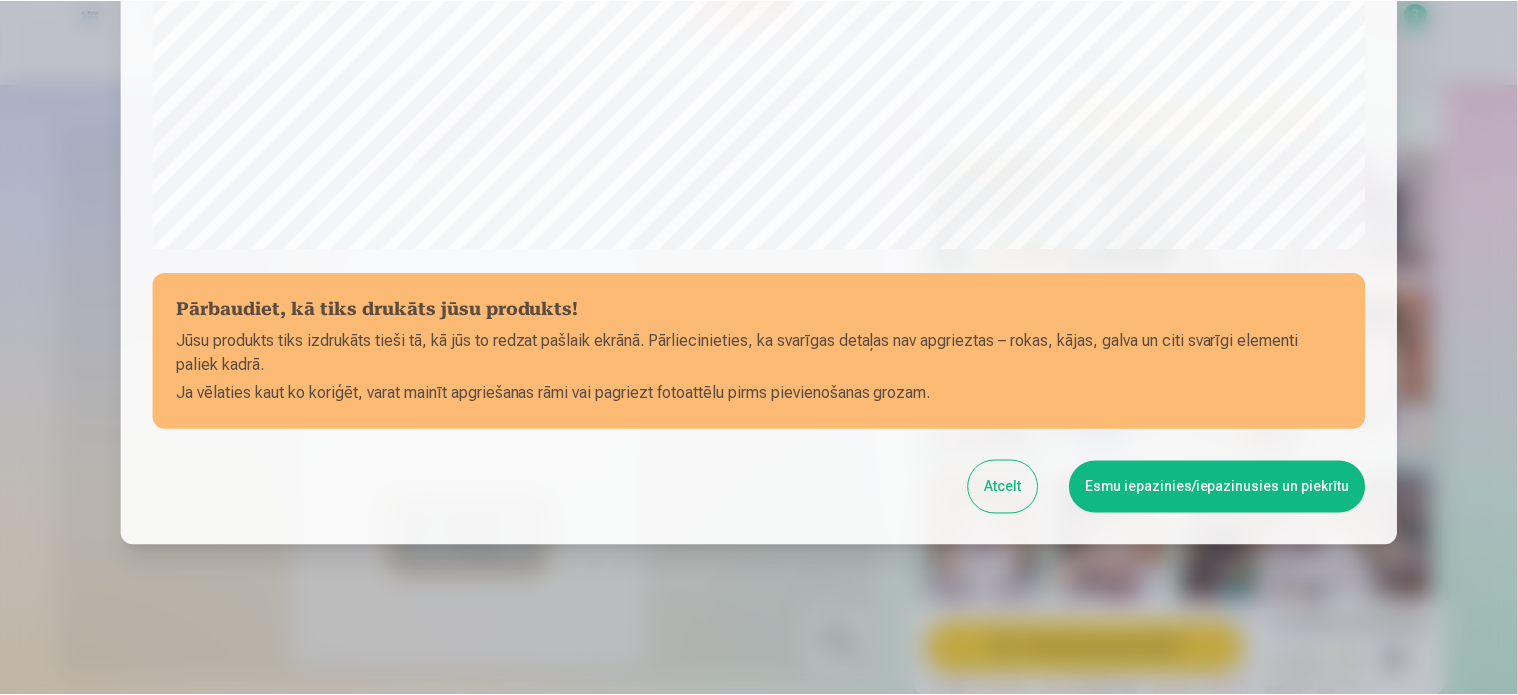 scroll, scrollTop: 744, scrollLeft: 0, axis: vertical 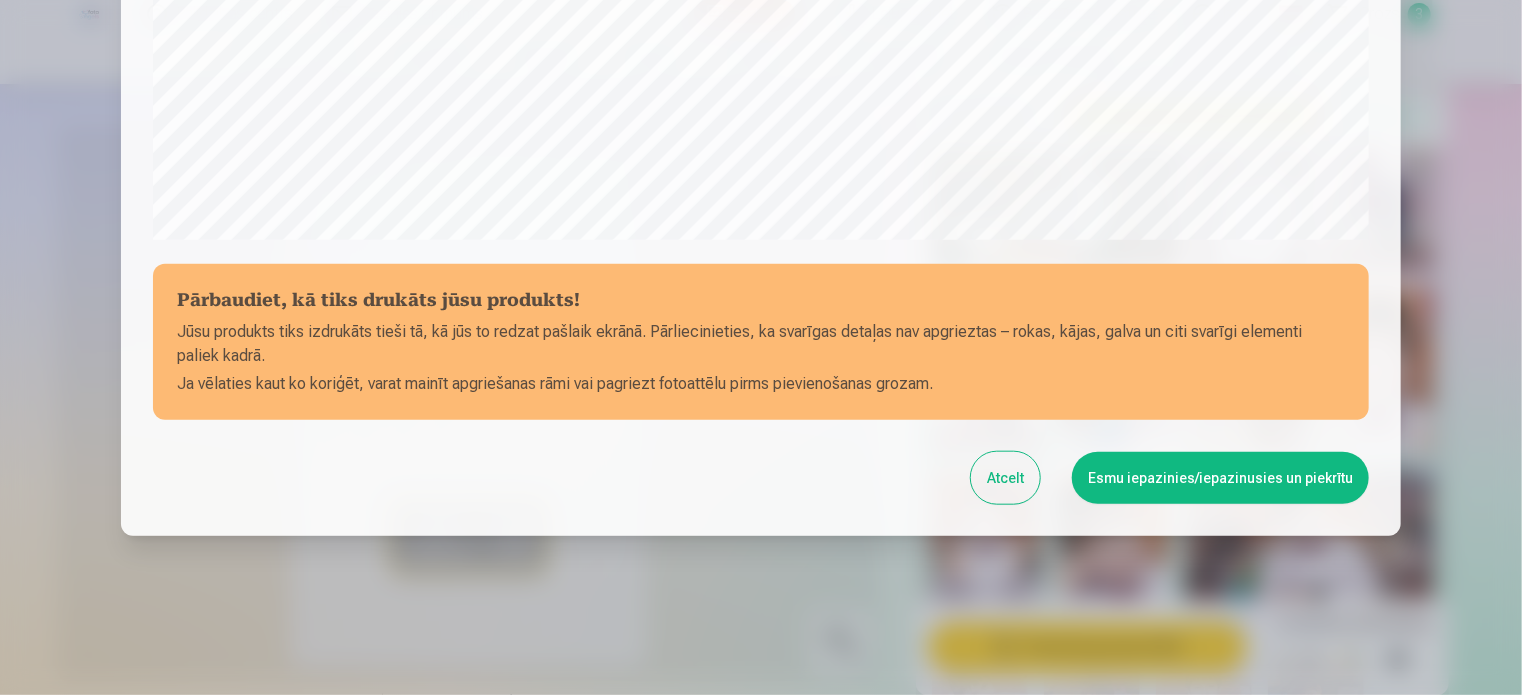 click on "Esmu iepazinies/iepazinusies un piekrītu" at bounding box center [1220, 478] 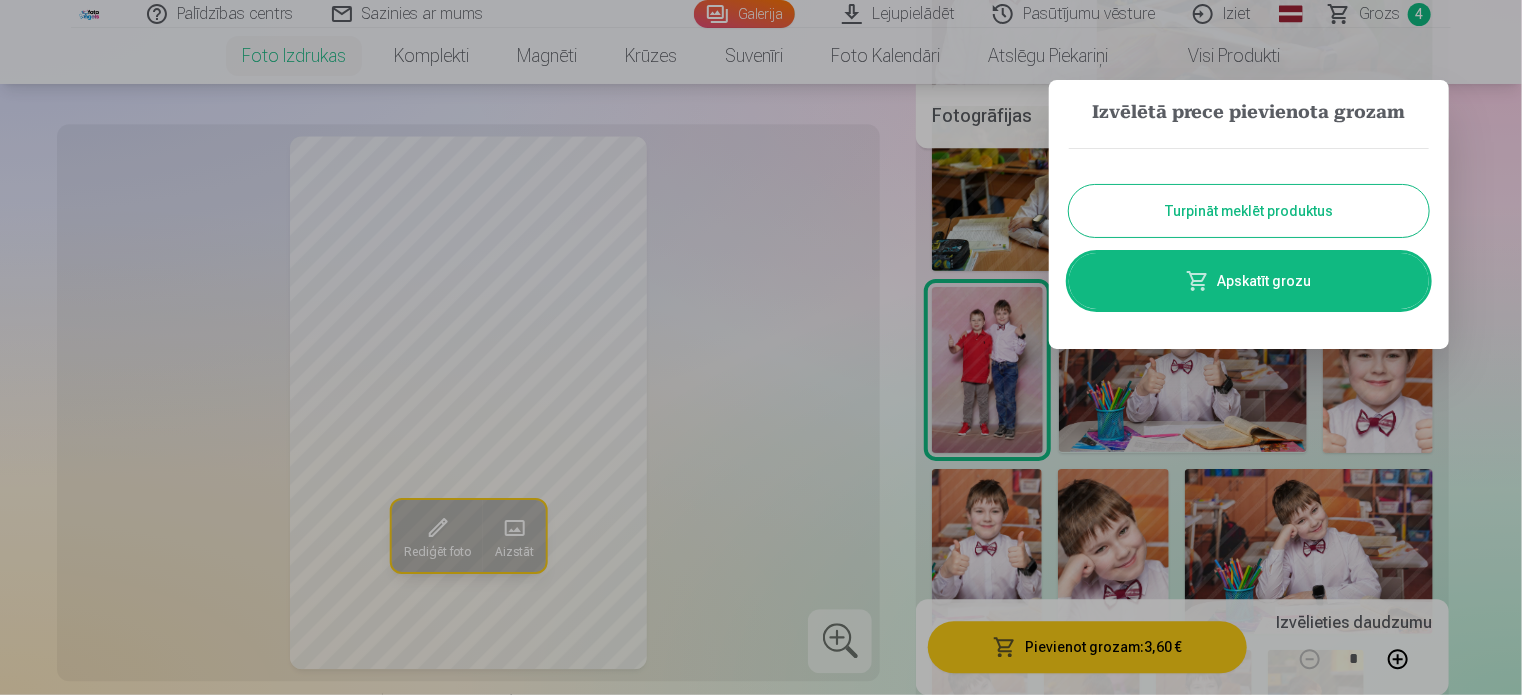 click on "Turpināt meklēt produktus" at bounding box center [1249, 211] 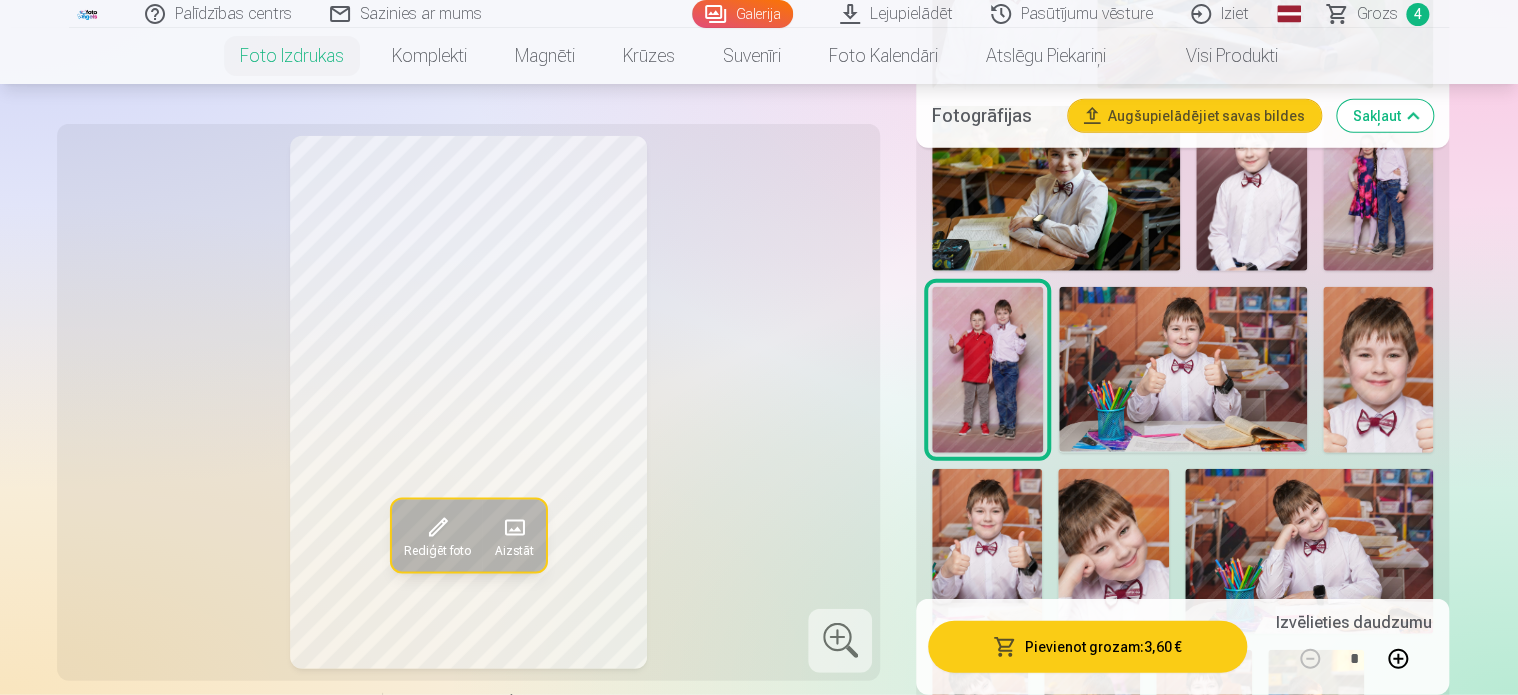 click at bounding box center [1378, 189] 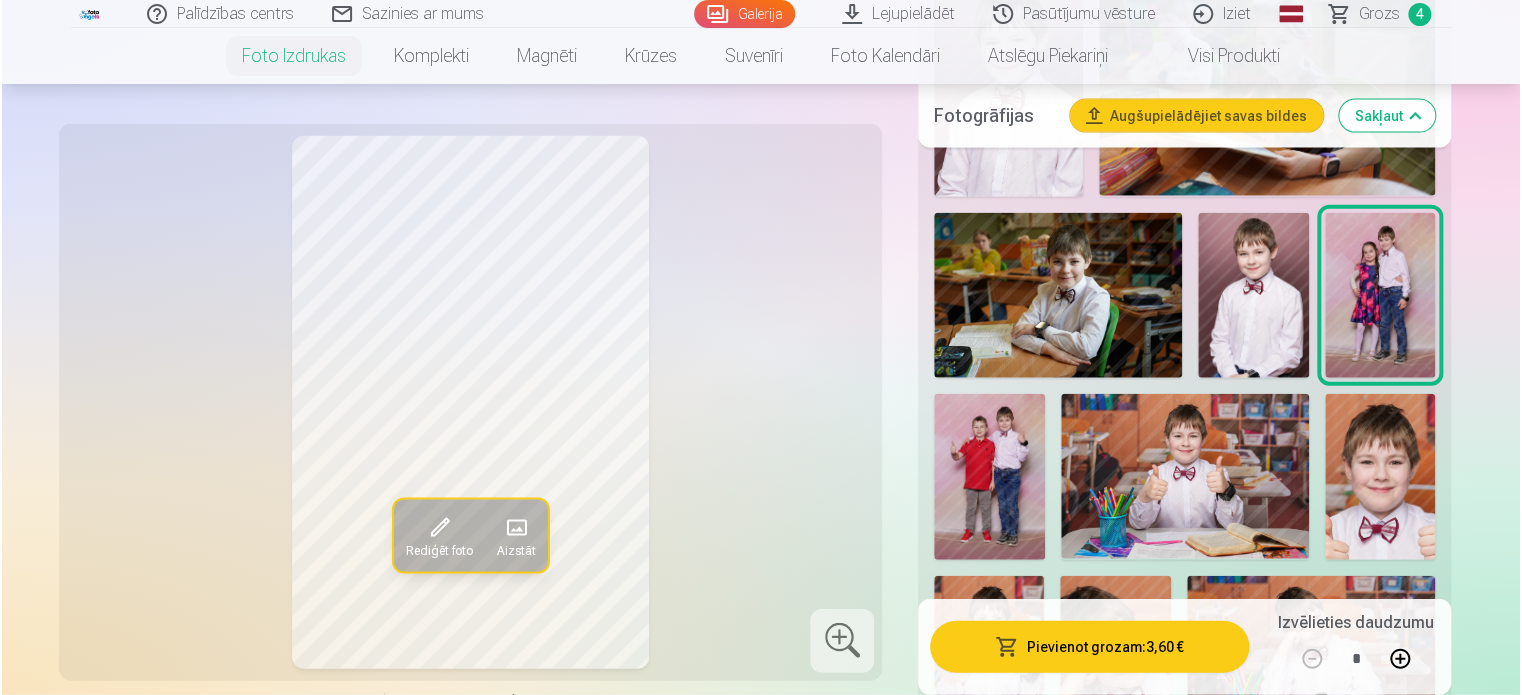 scroll, scrollTop: 2000, scrollLeft: 0, axis: vertical 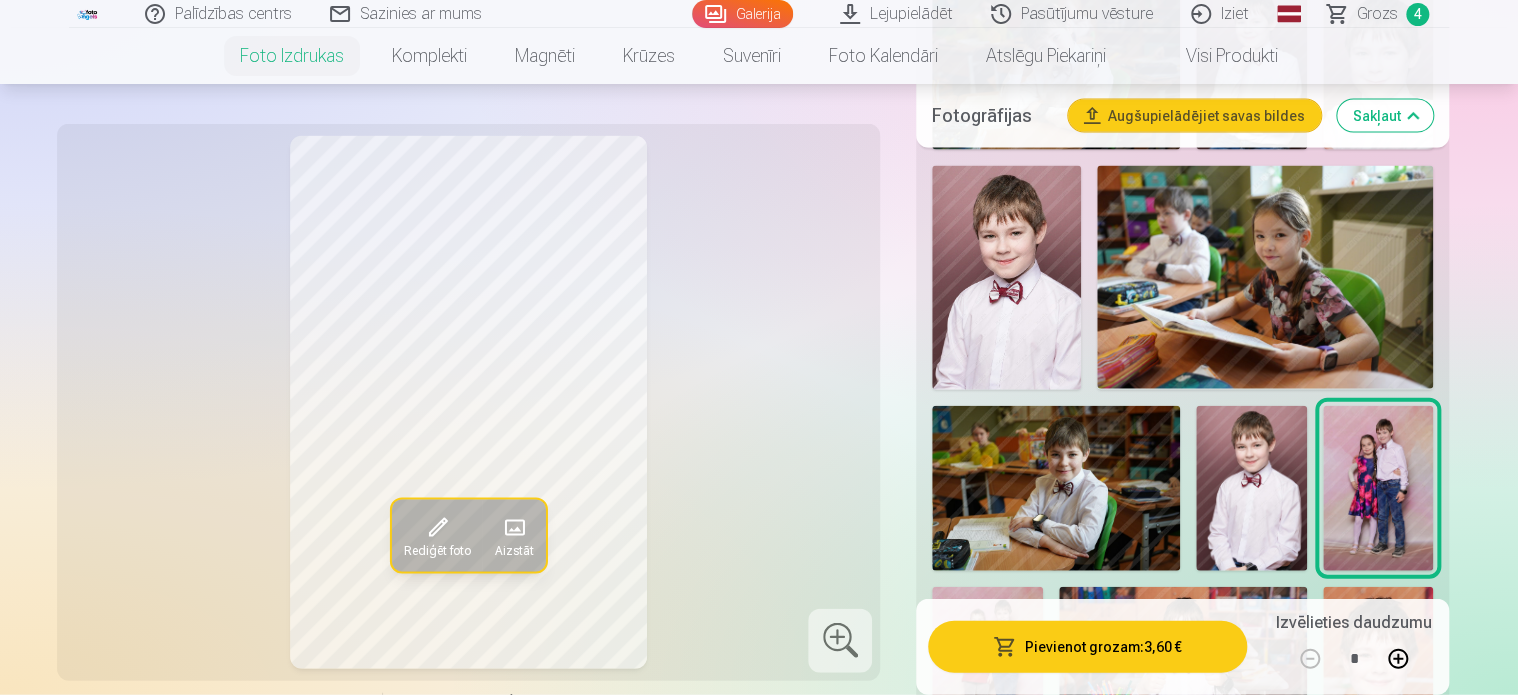 click on "Pievienot grozam :  3,60 €" at bounding box center (1087, 647) 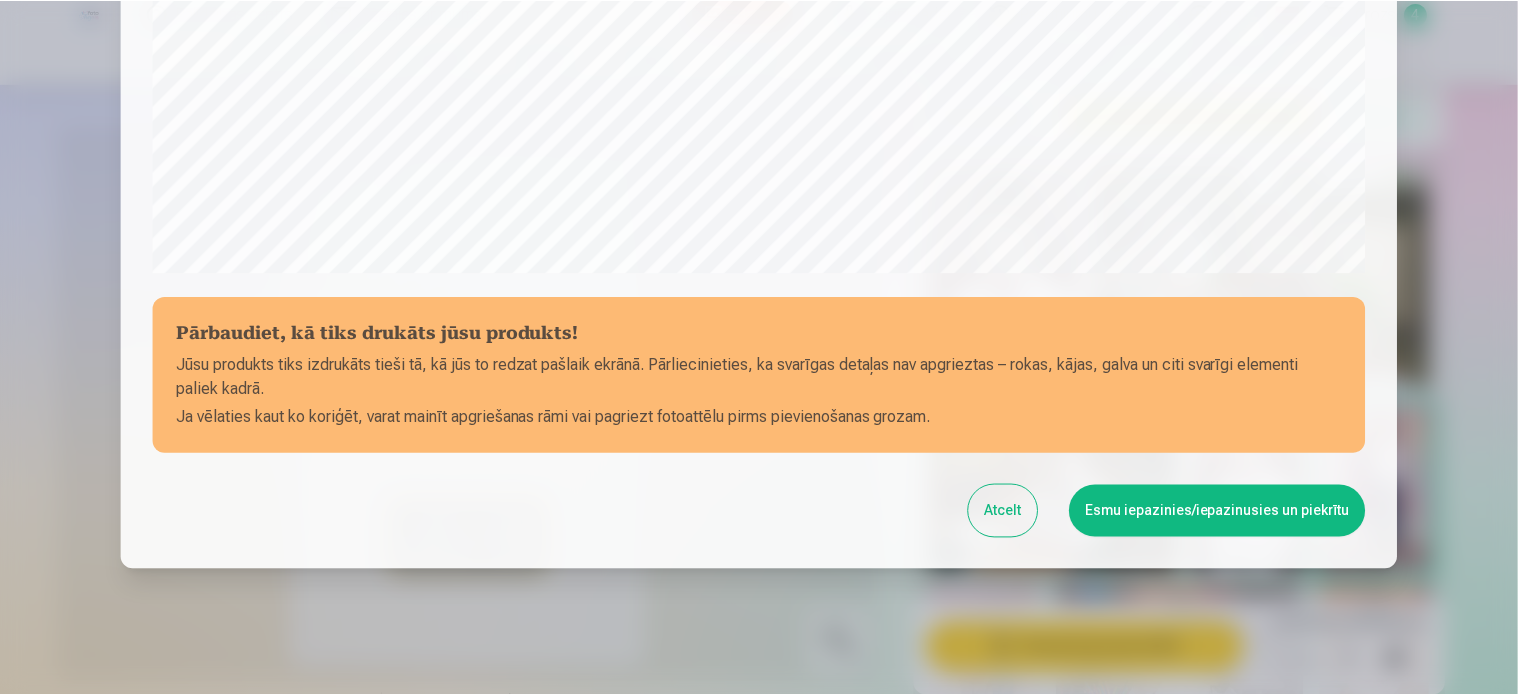 scroll, scrollTop: 744, scrollLeft: 0, axis: vertical 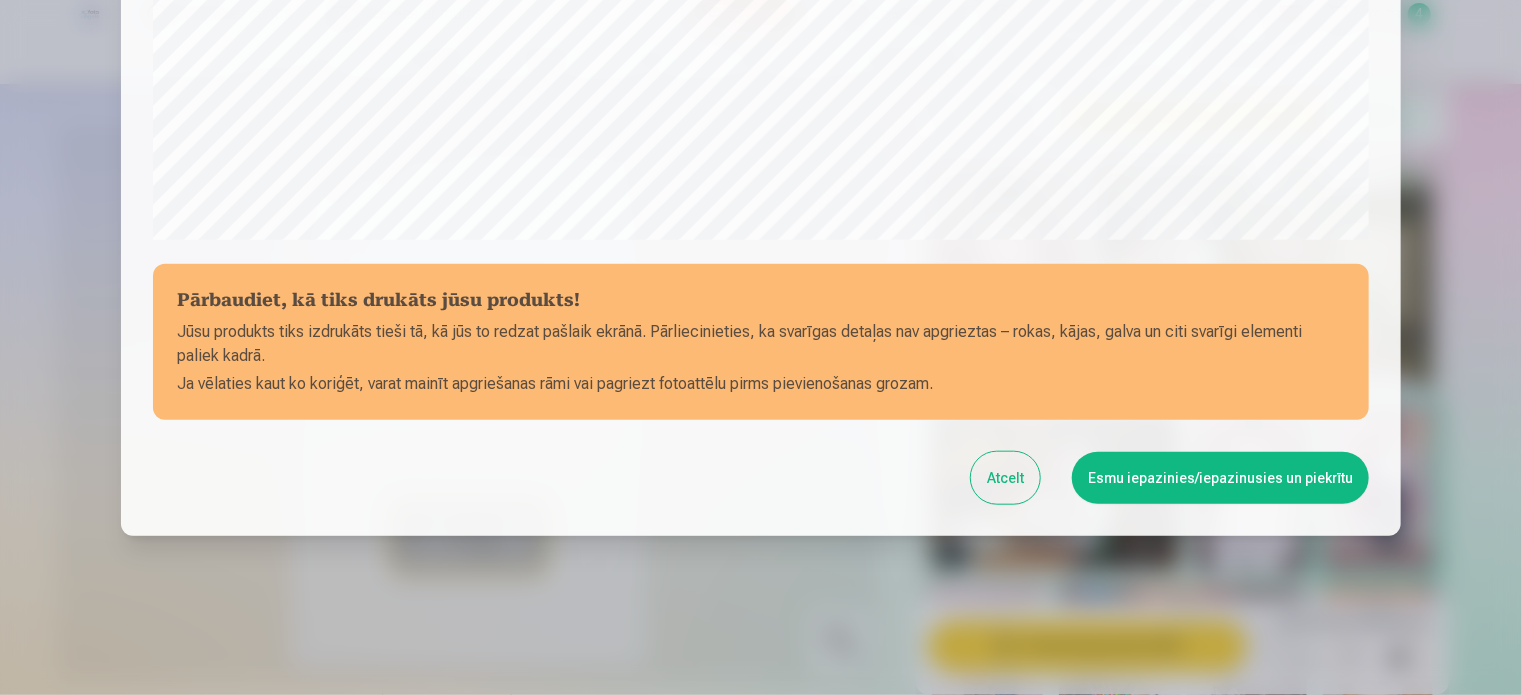 click on "Esmu iepazinies/iepazinusies un piekrītu" at bounding box center (1220, 478) 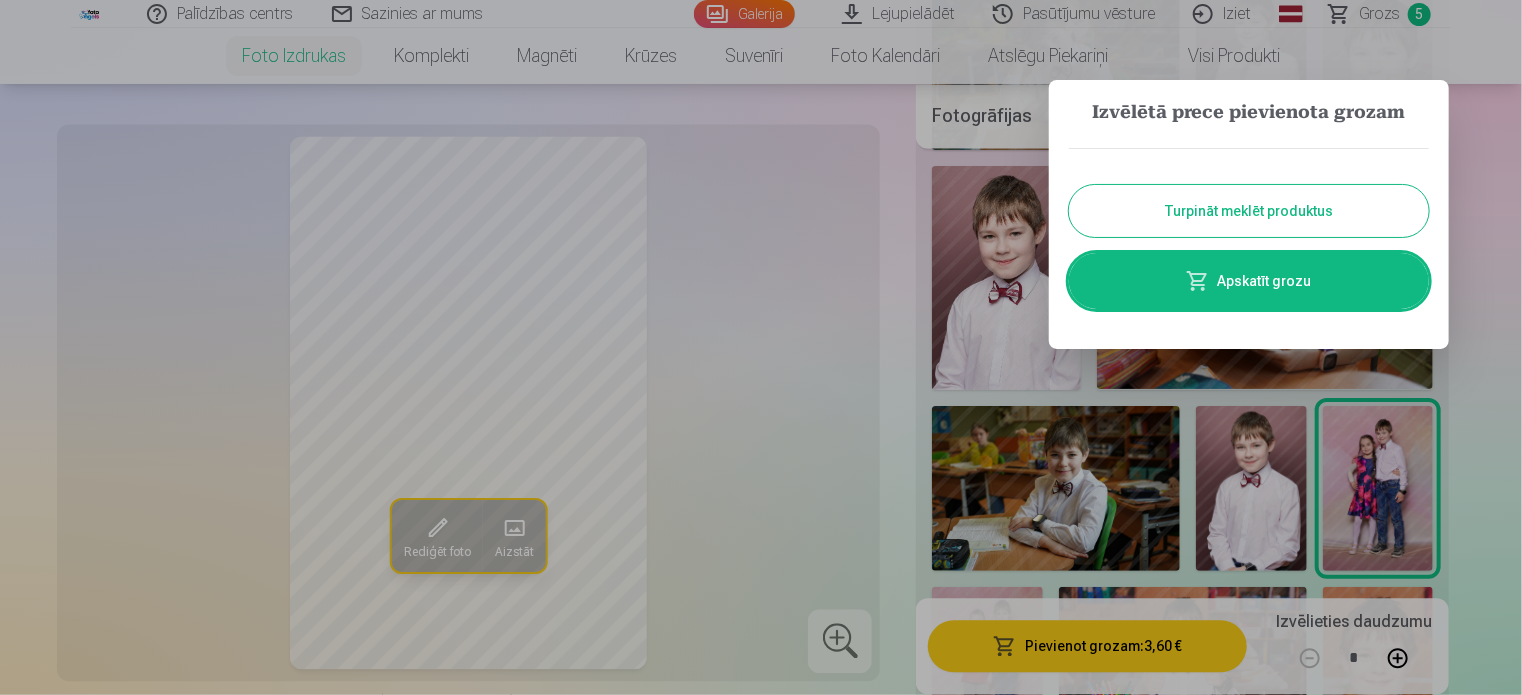 click on "Turpināt meklēt produktus" at bounding box center (1249, 211) 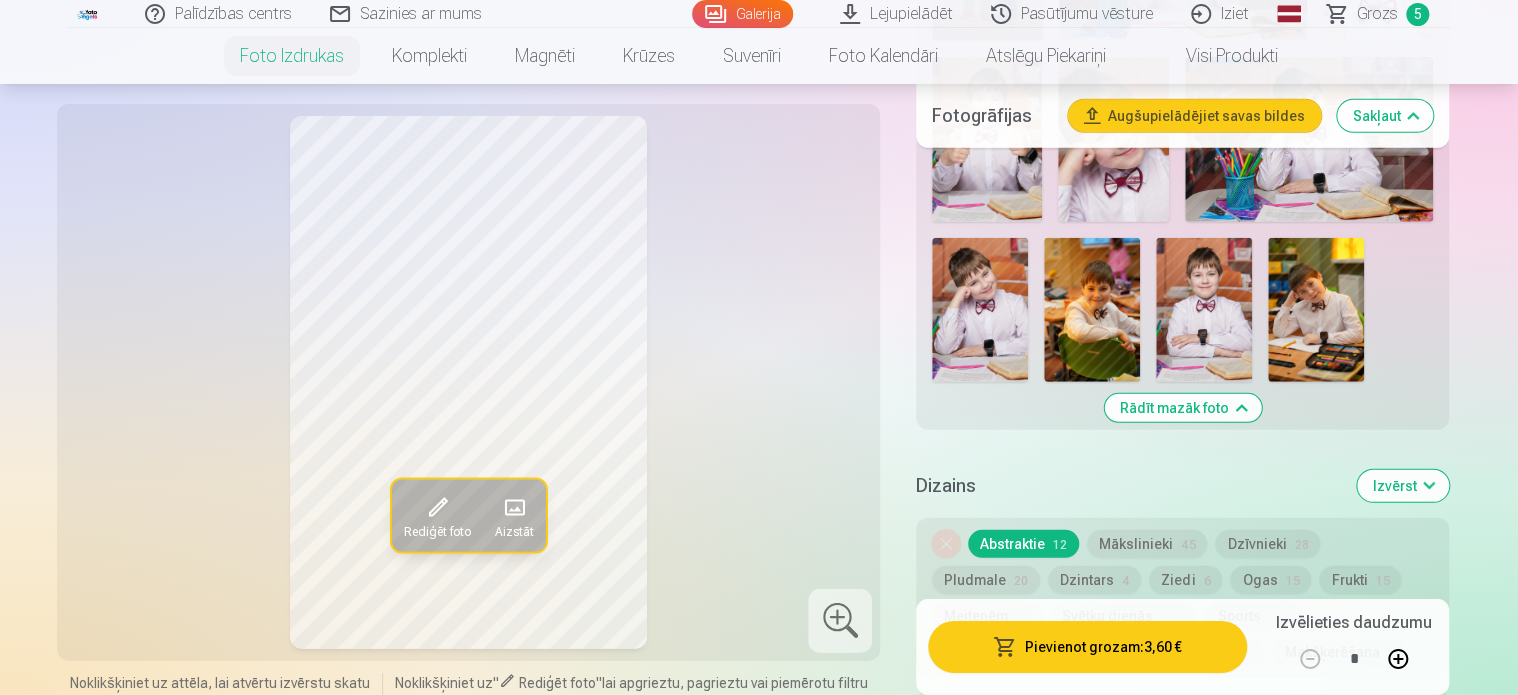 scroll, scrollTop: 2900, scrollLeft: 0, axis: vertical 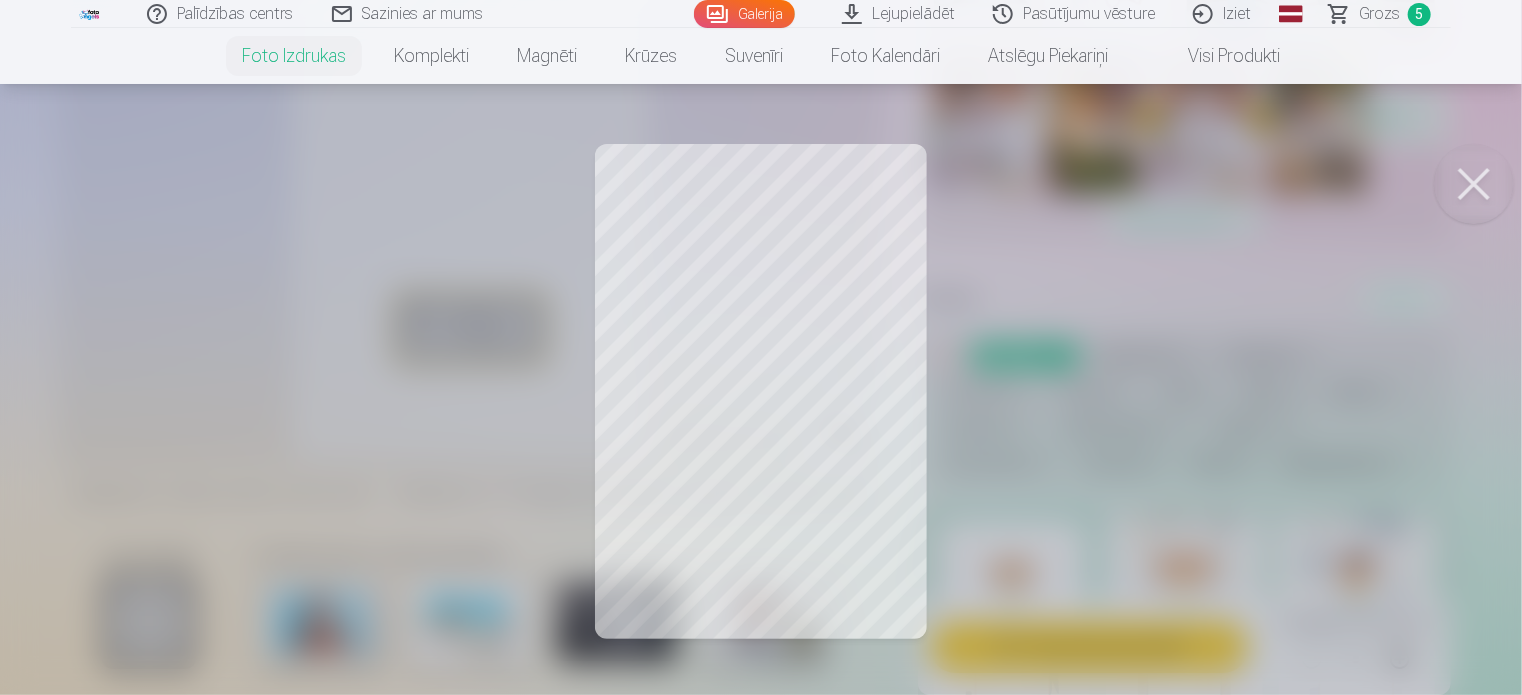 click at bounding box center (1474, 184) 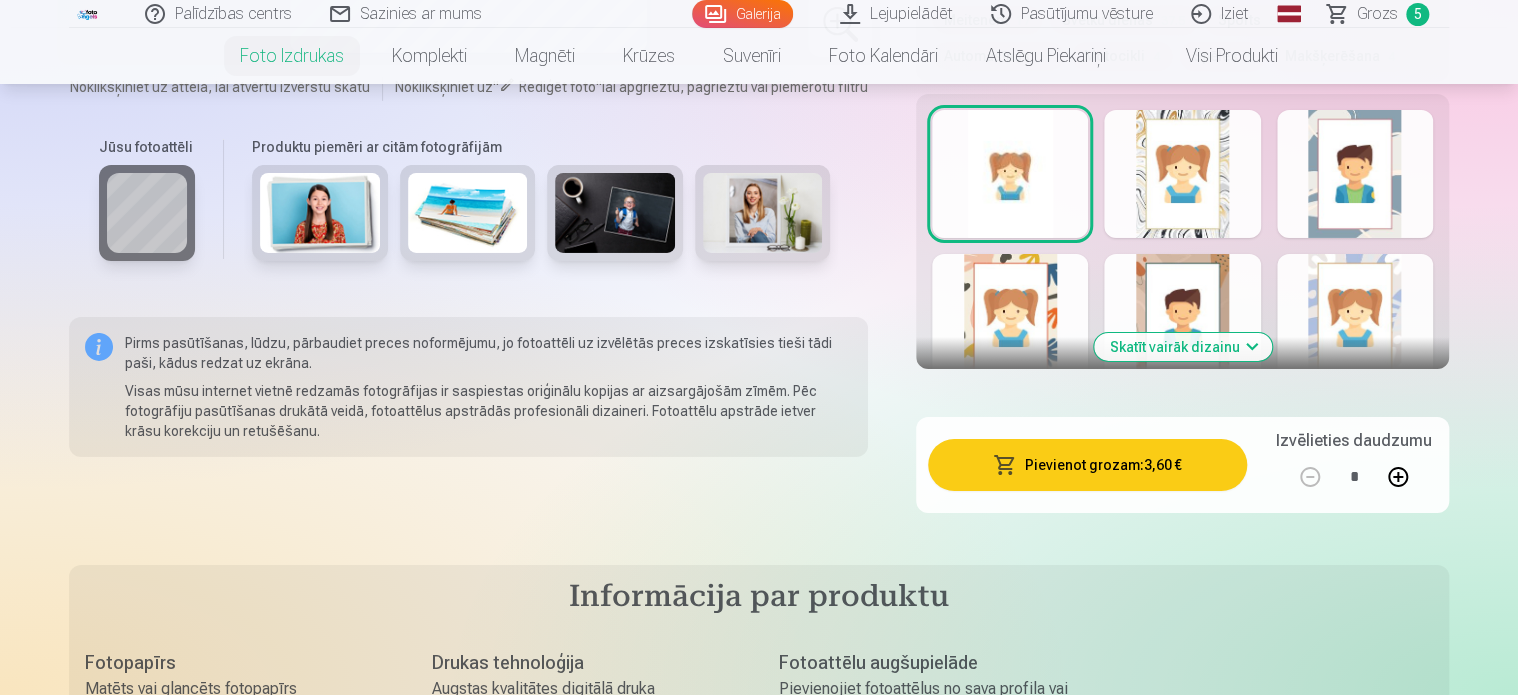 scroll, scrollTop: 3200, scrollLeft: 0, axis: vertical 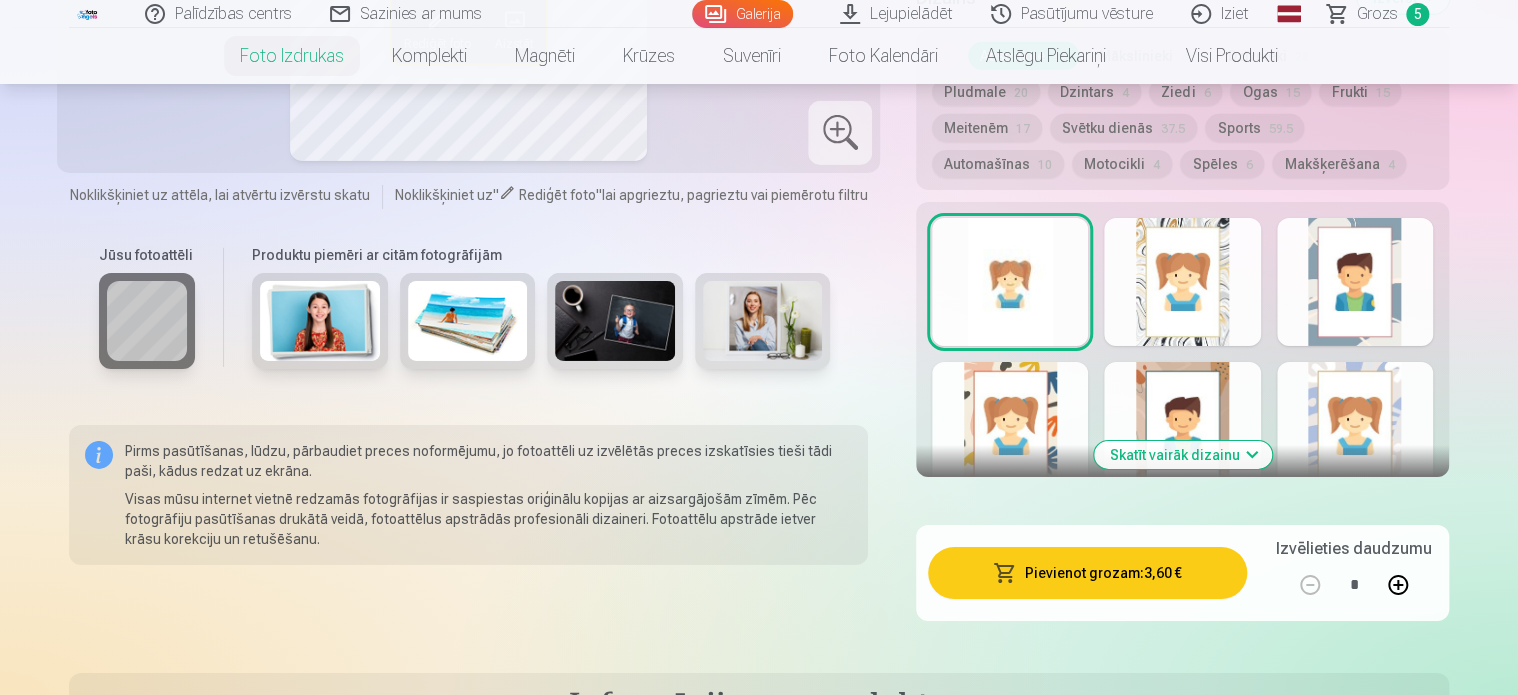 click on "Skatīt vairāk dizainu" at bounding box center [1183, 455] 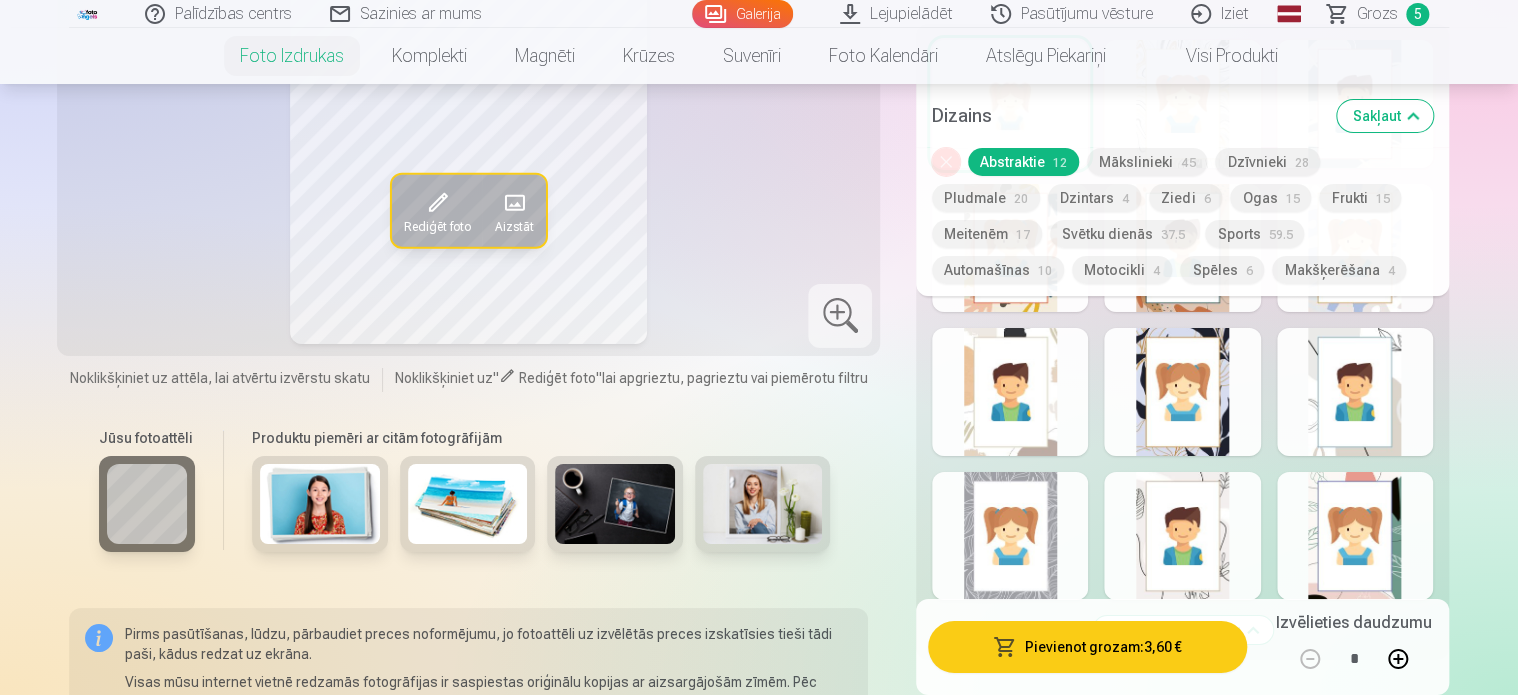 scroll, scrollTop: 3400, scrollLeft: 0, axis: vertical 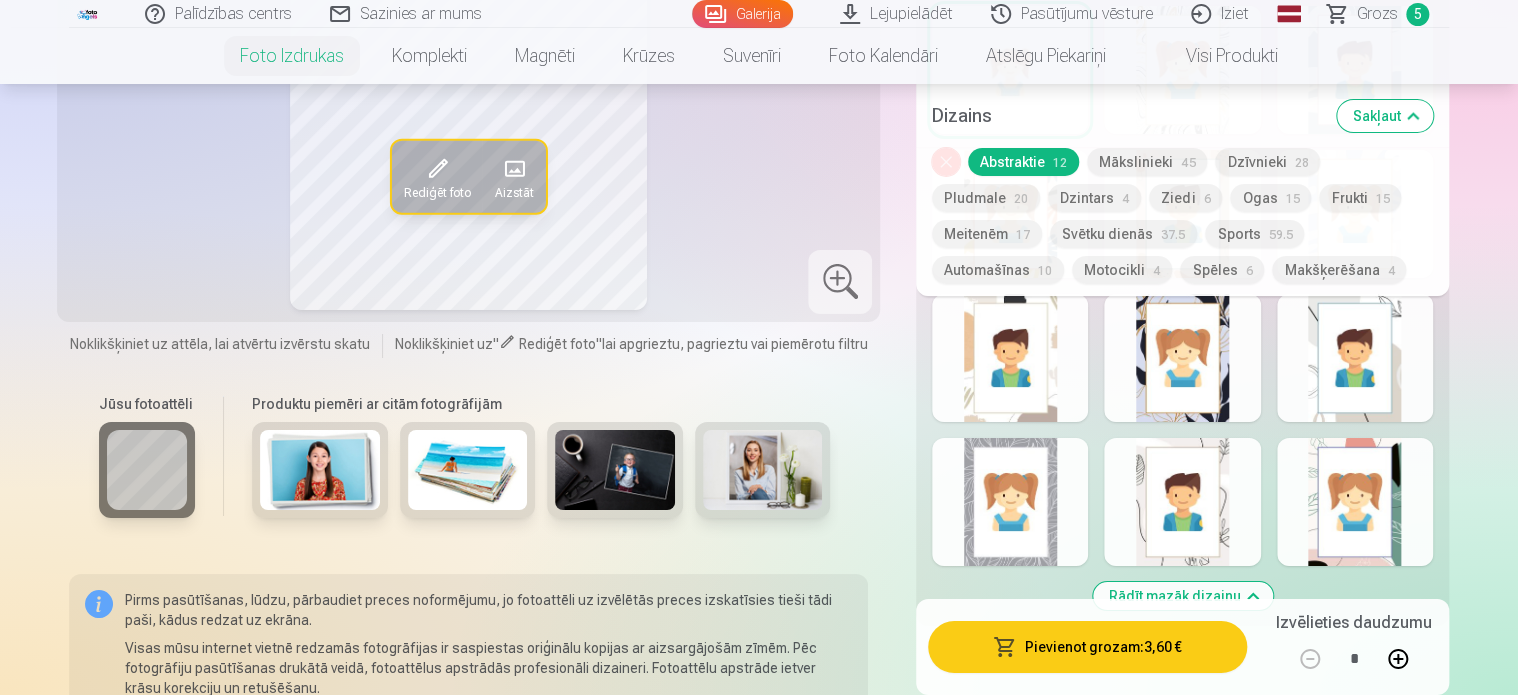 click at bounding box center [1182, 502] 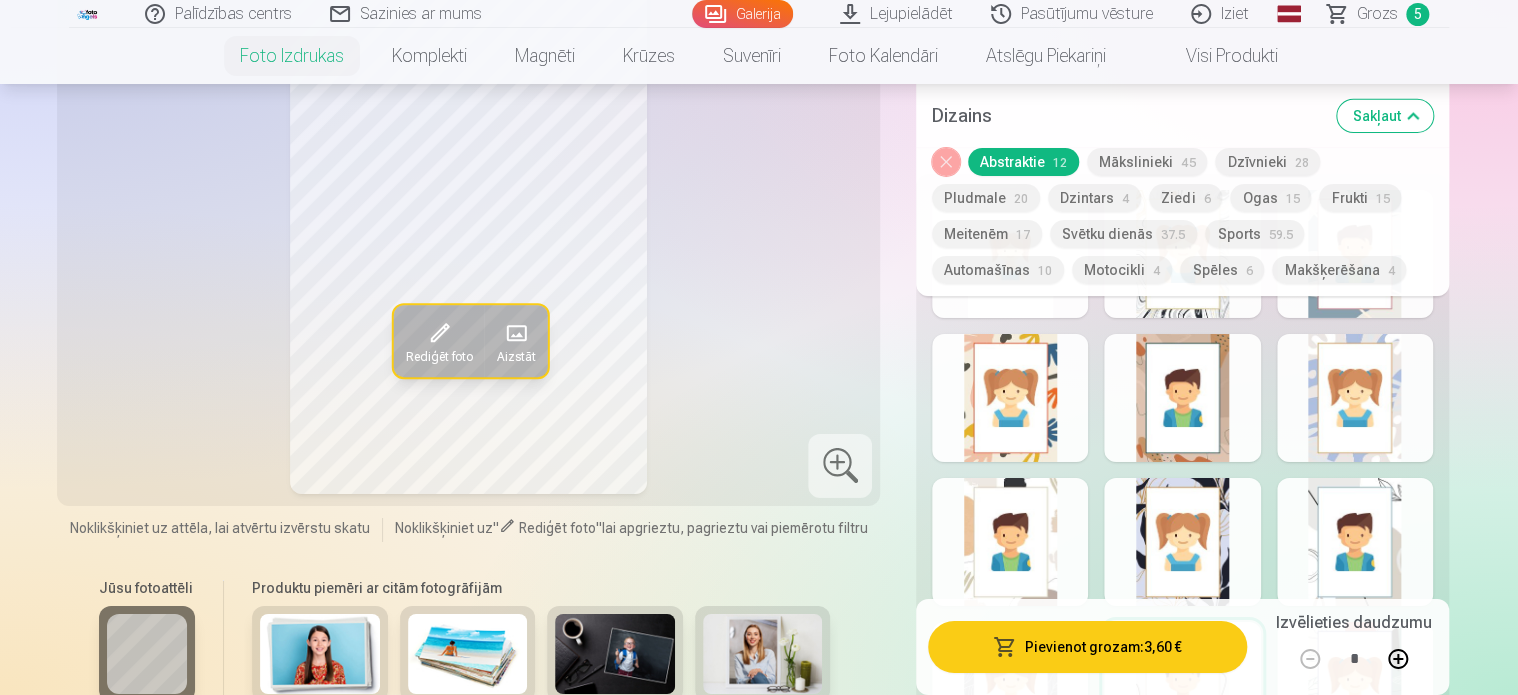 scroll, scrollTop: 3300, scrollLeft: 0, axis: vertical 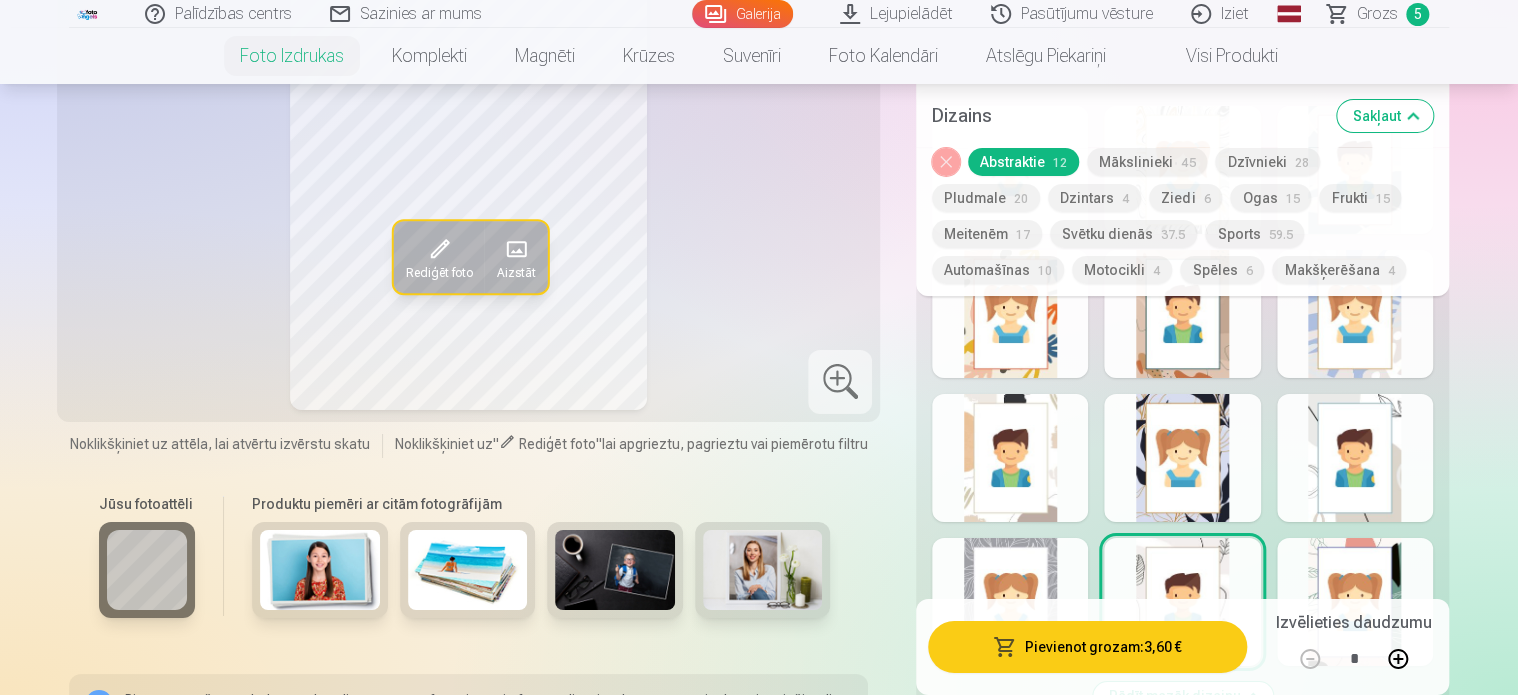 click at bounding box center (1010, 314) 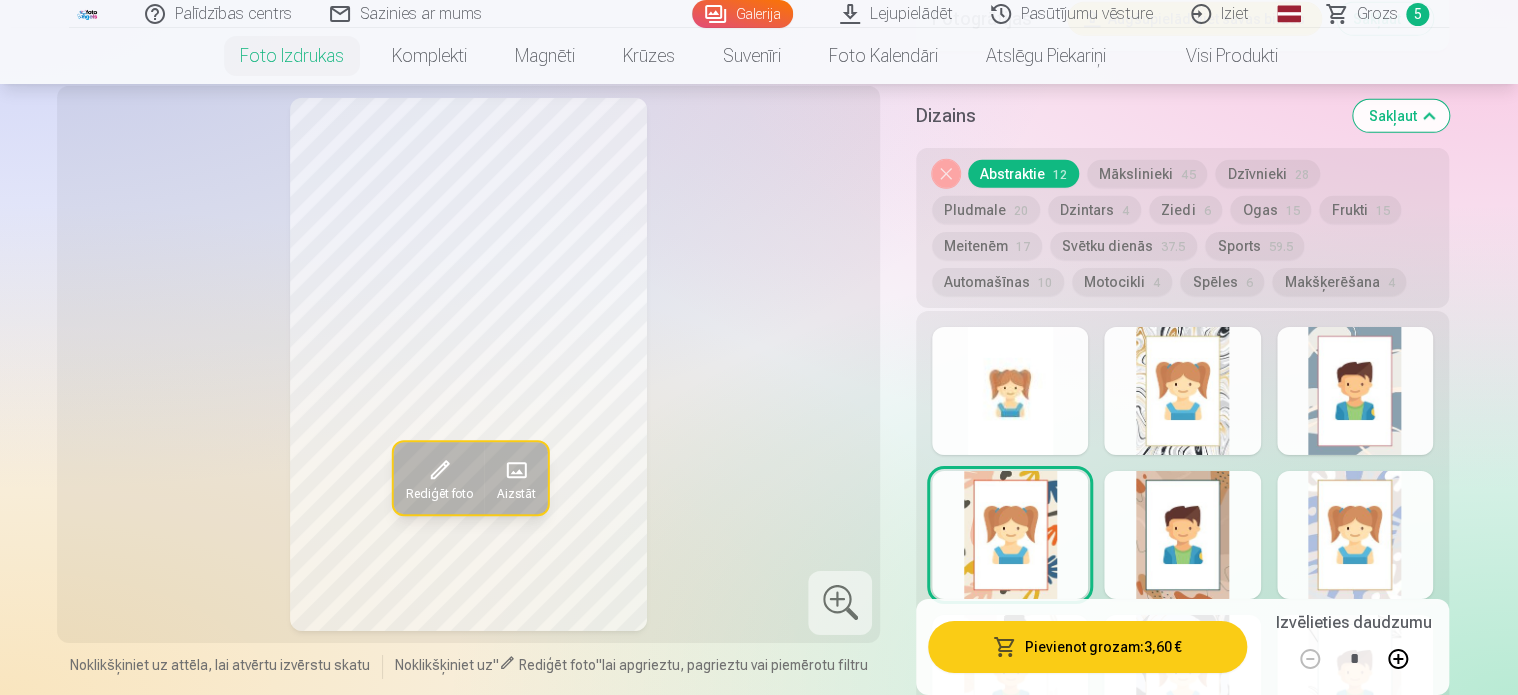 scroll, scrollTop: 3200, scrollLeft: 0, axis: vertical 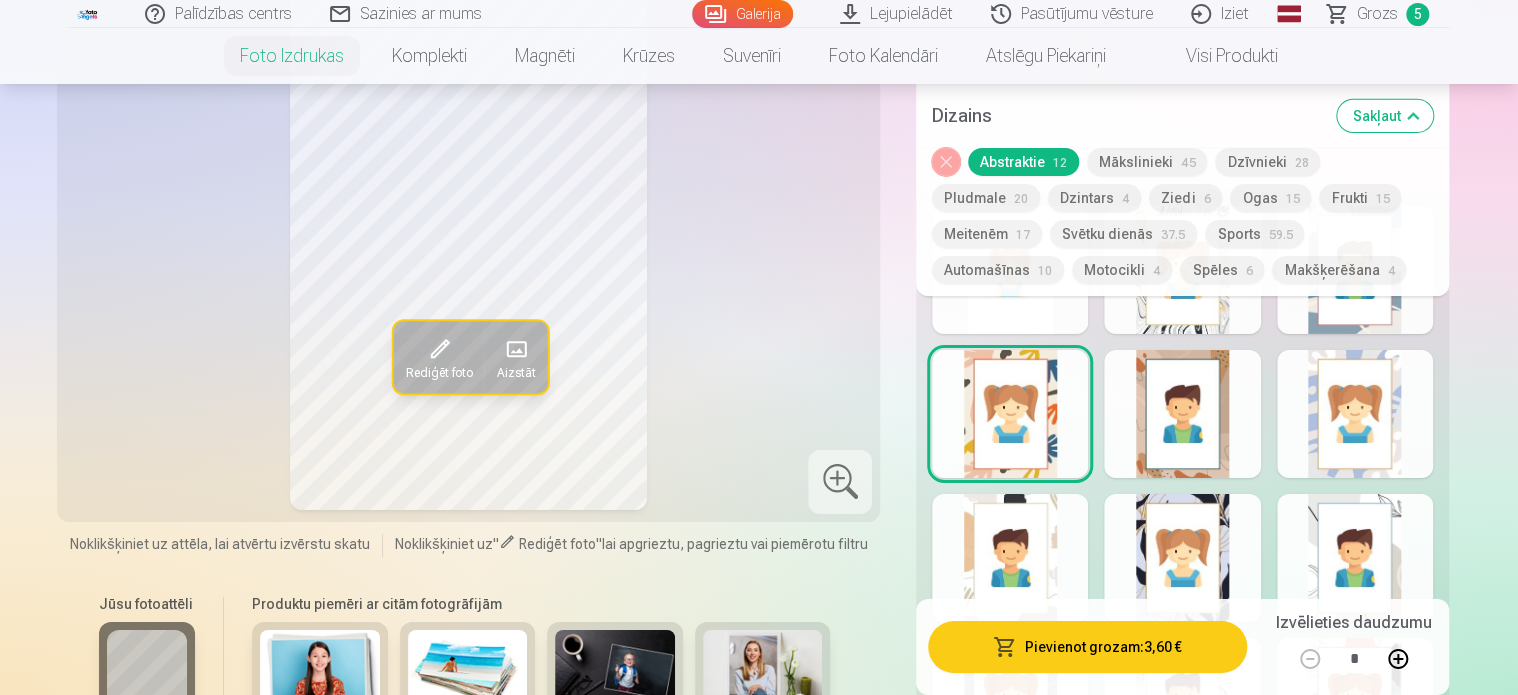 click at bounding box center [1010, 558] 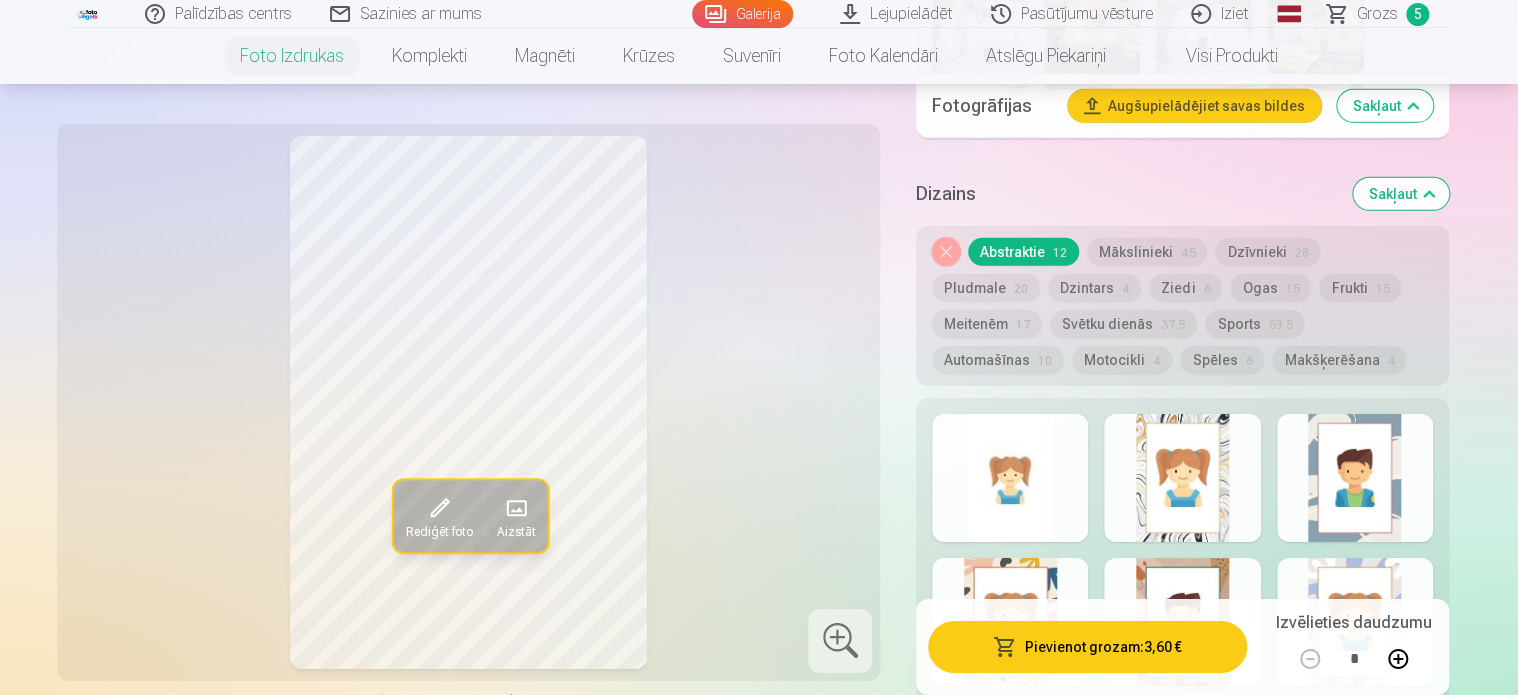 scroll, scrollTop: 3000, scrollLeft: 0, axis: vertical 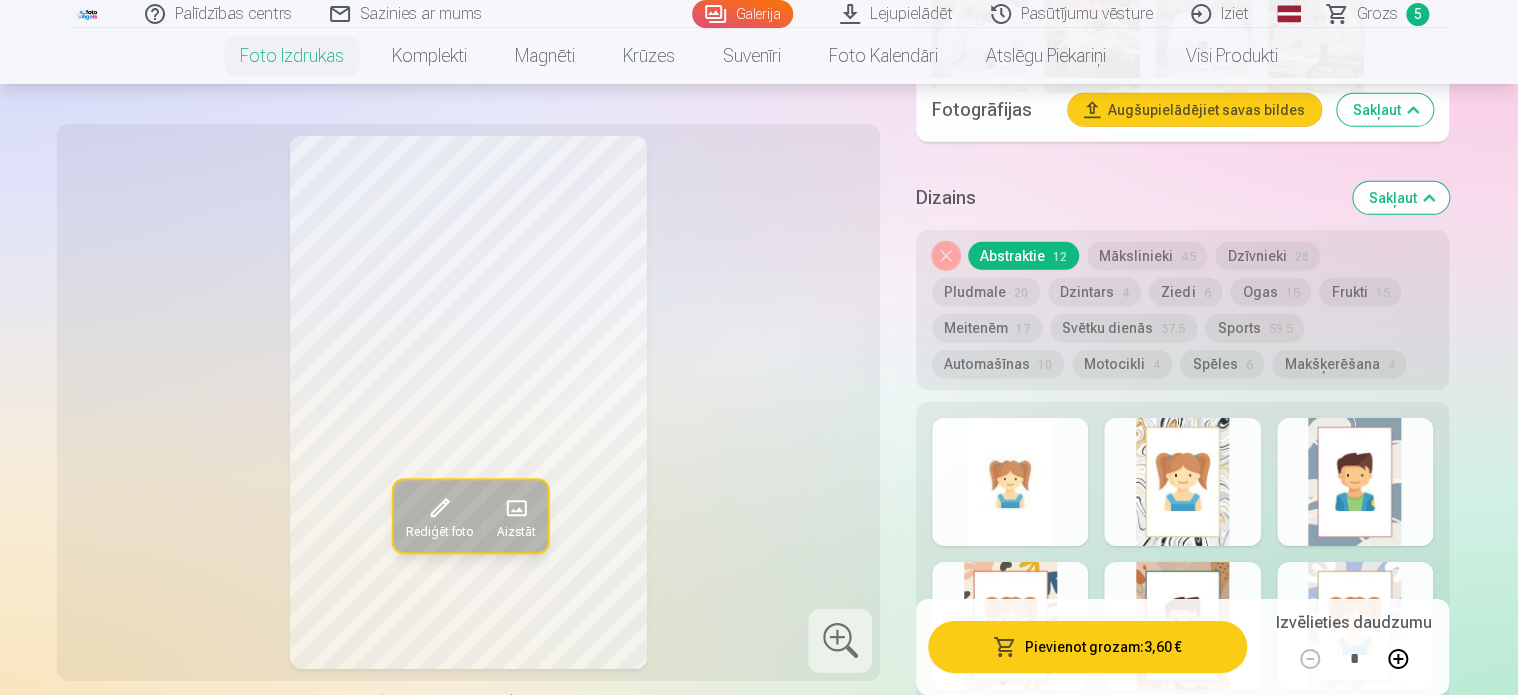 click at bounding box center (1182, 482) 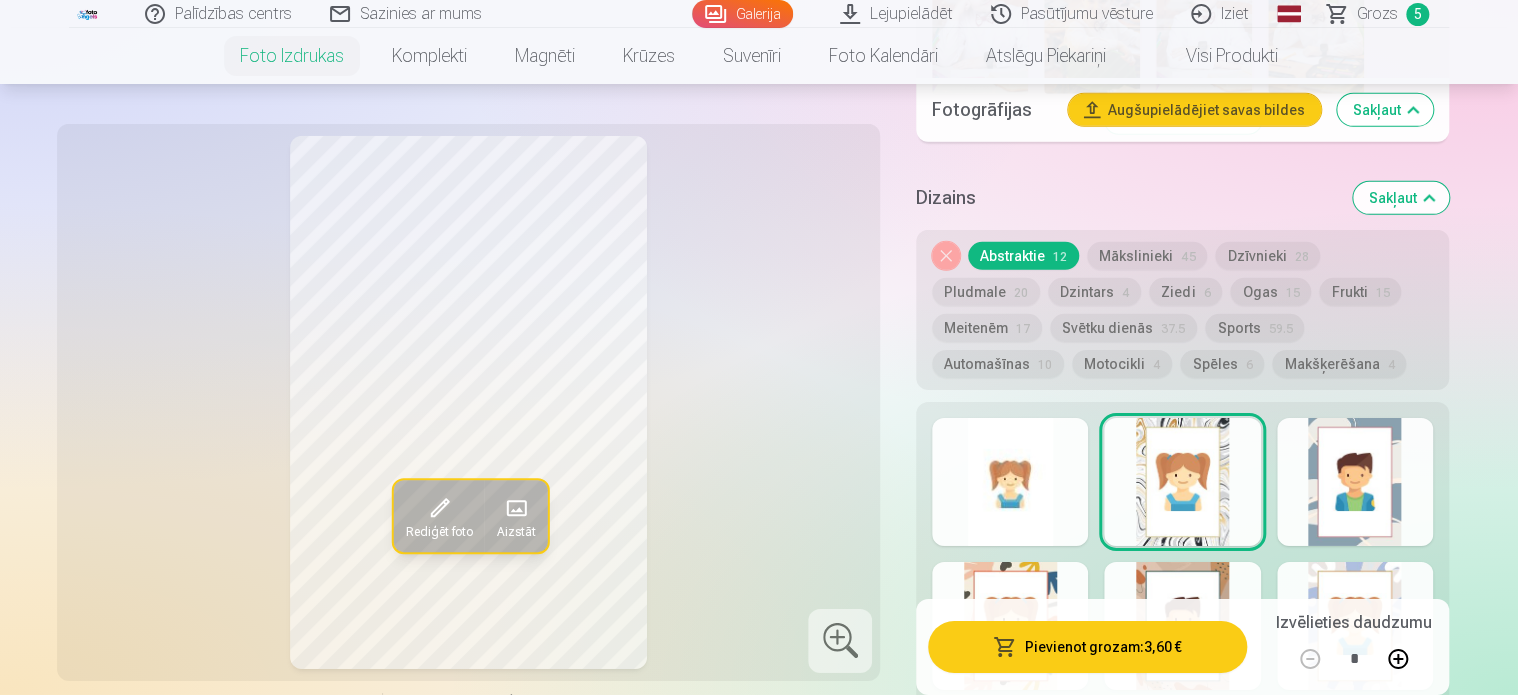 click at bounding box center (1355, 482) 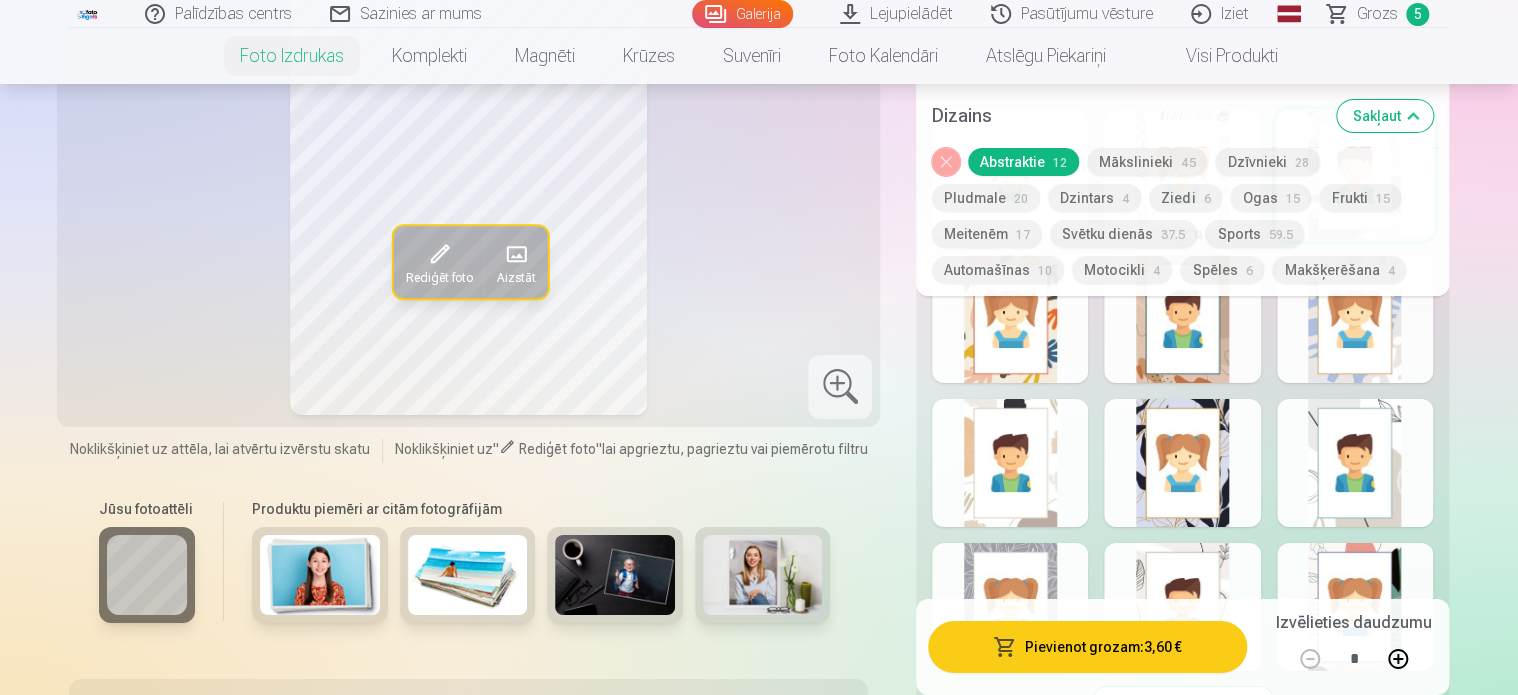 scroll, scrollTop: 3300, scrollLeft: 0, axis: vertical 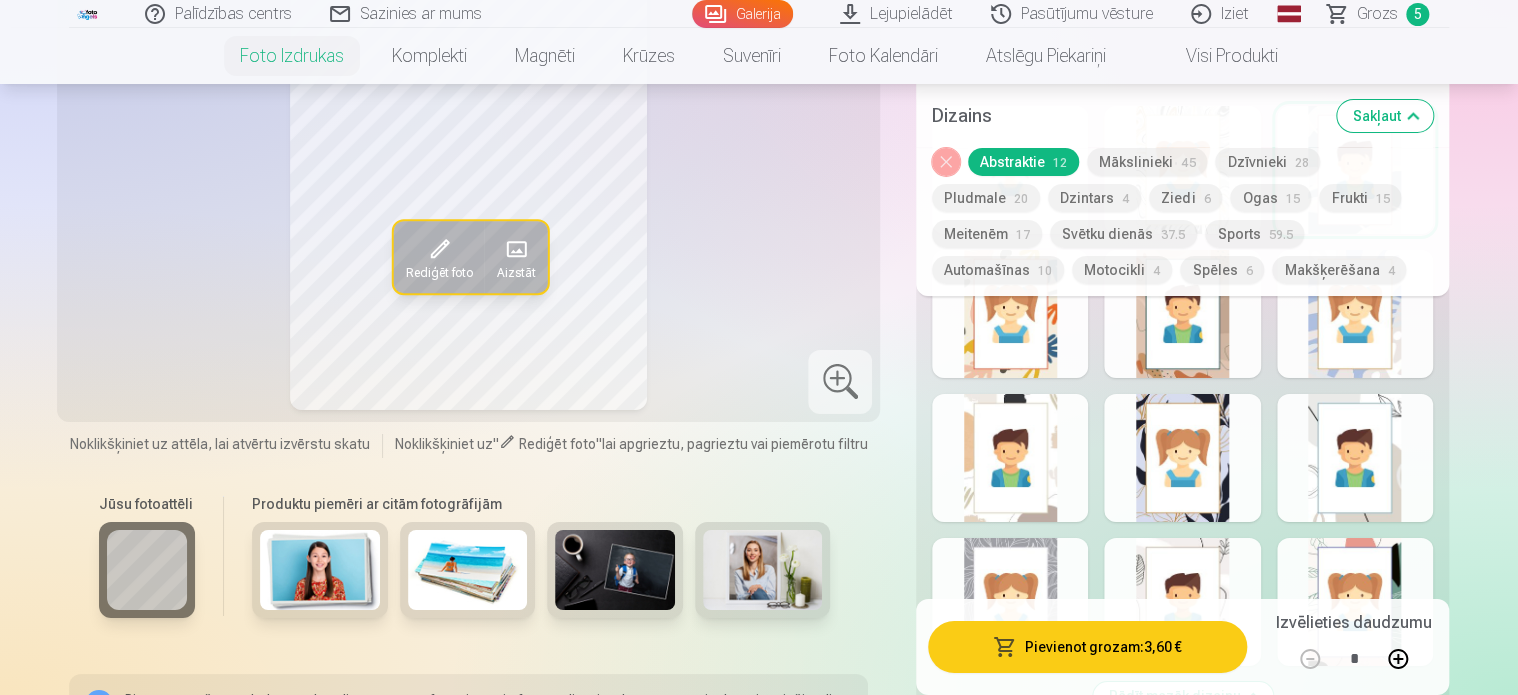 click at bounding box center (1355, 314) 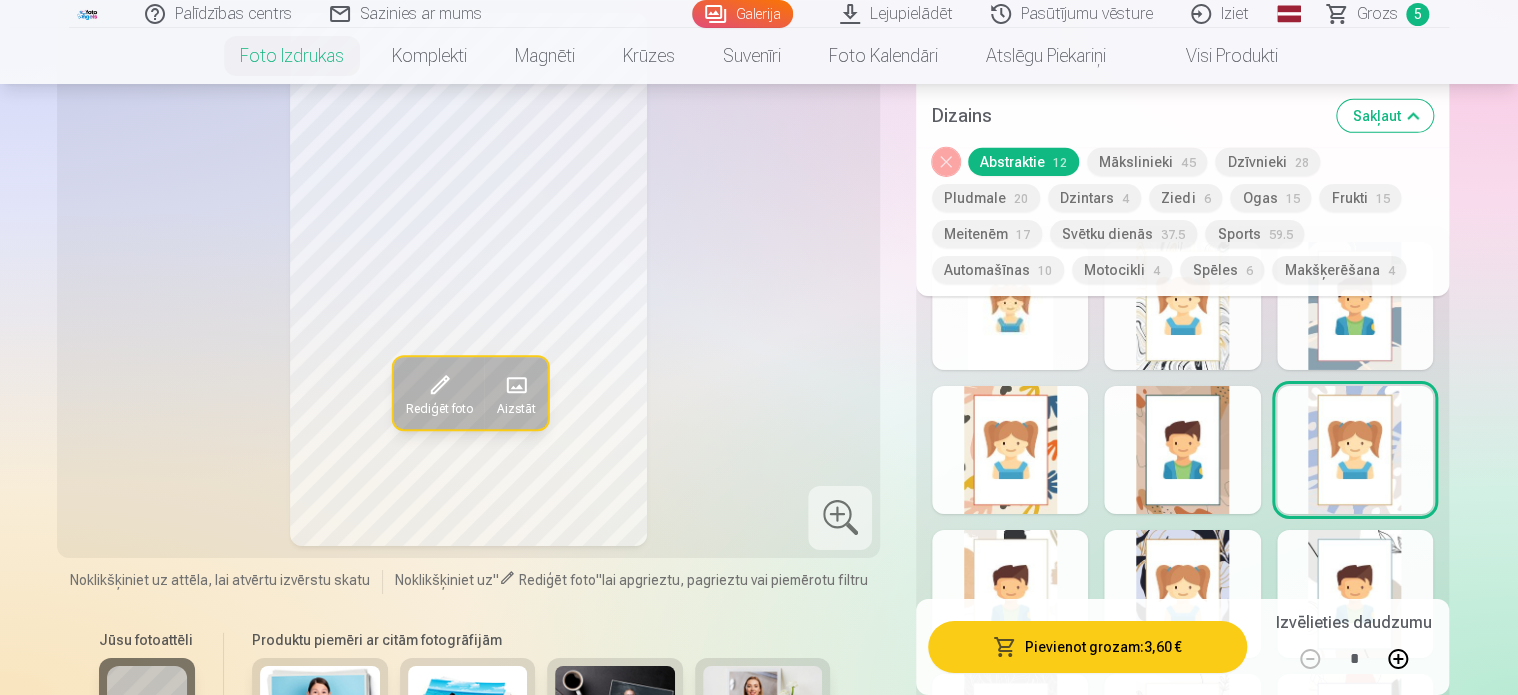 scroll, scrollTop: 3200, scrollLeft: 0, axis: vertical 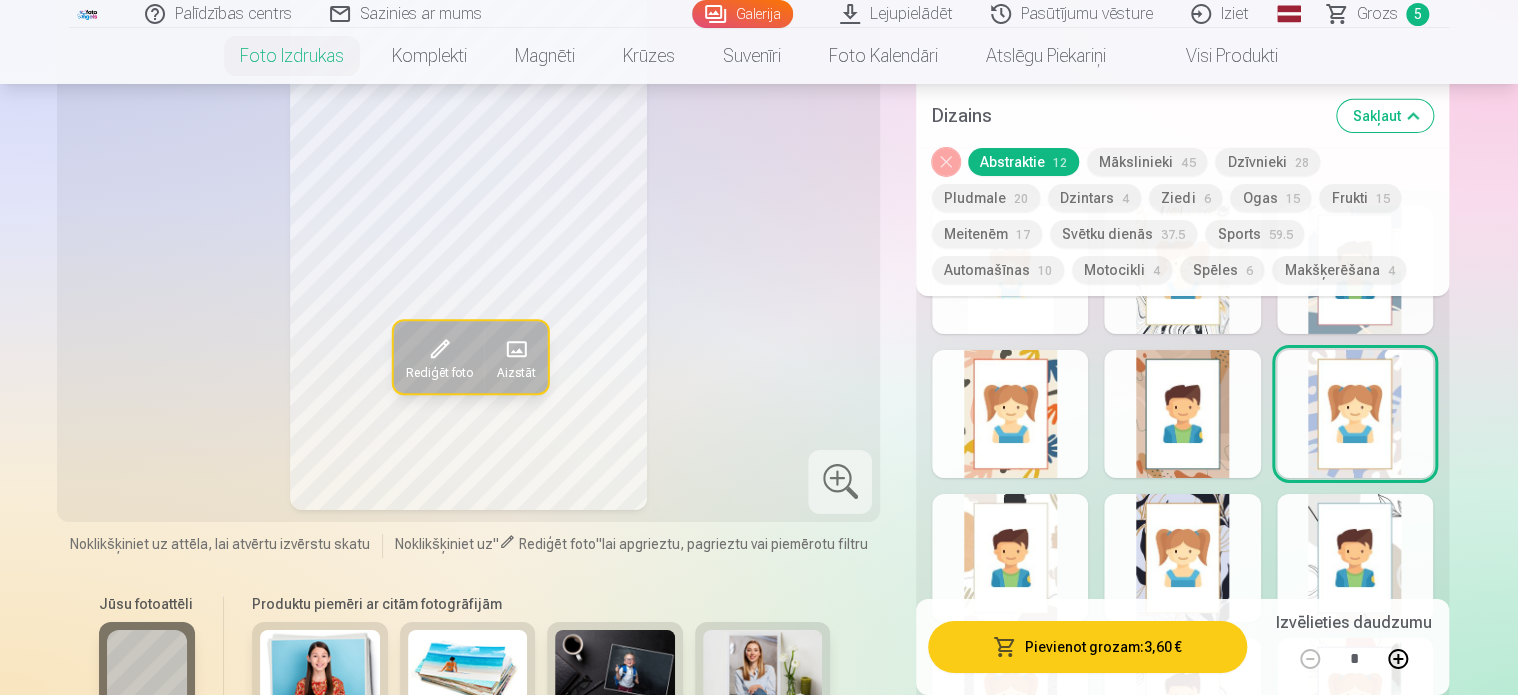 click at bounding box center [1182, 414] 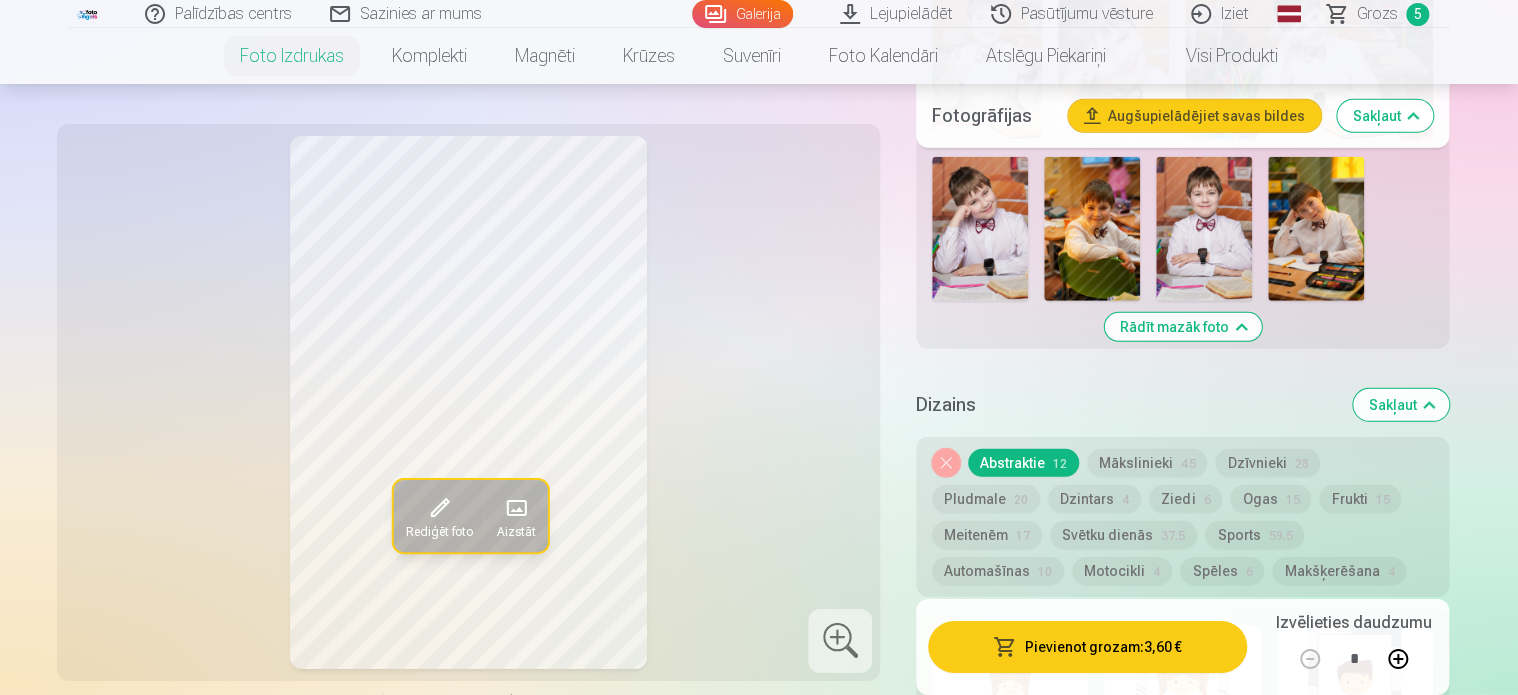 scroll, scrollTop: 2400, scrollLeft: 0, axis: vertical 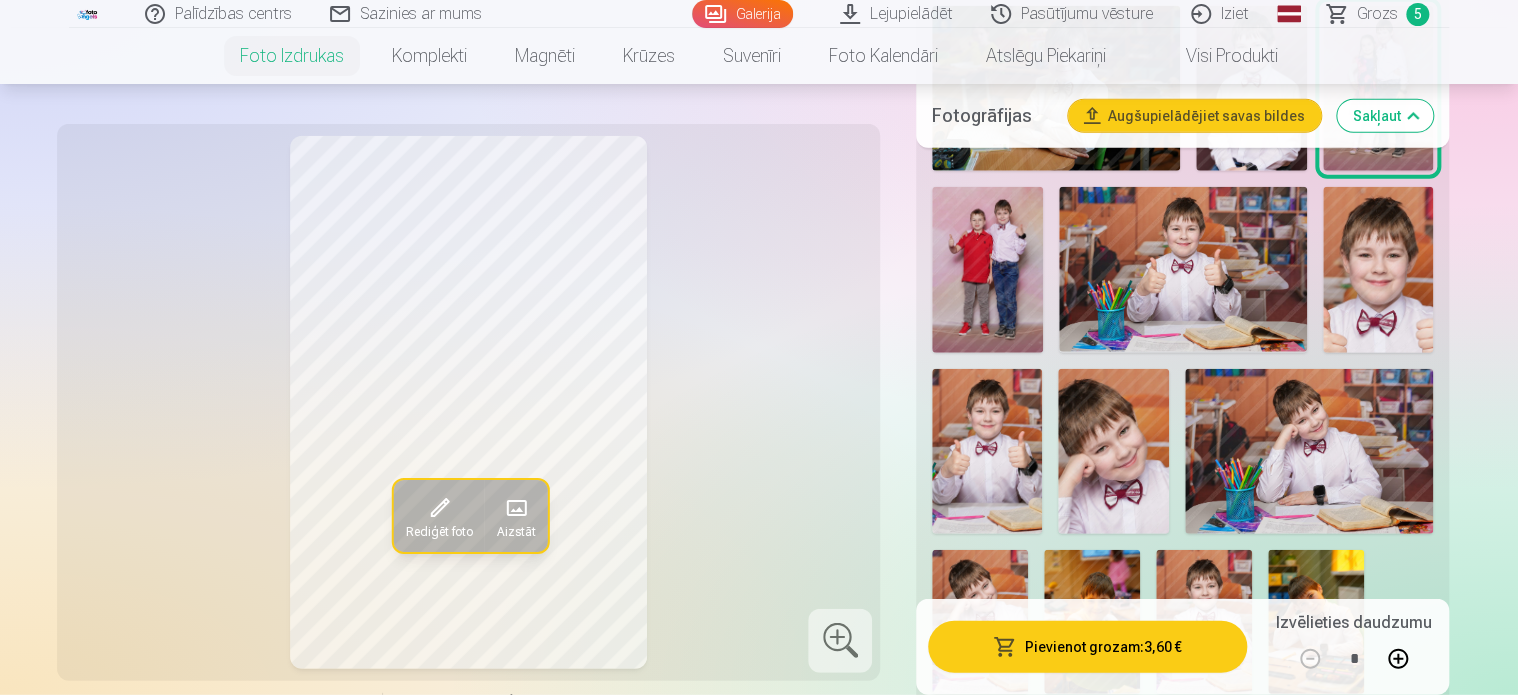 click at bounding box center [1309, 451] 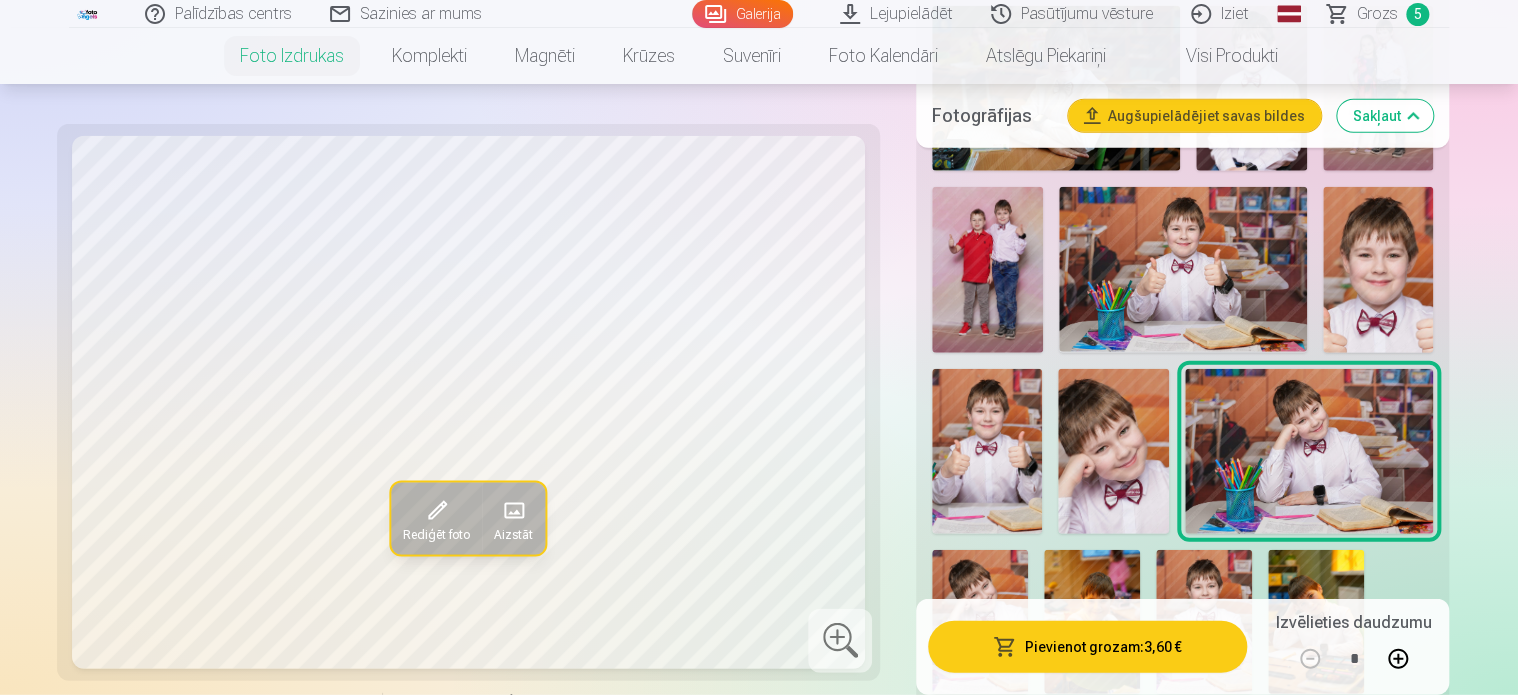 click on "Grozs" at bounding box center (1377, 14) 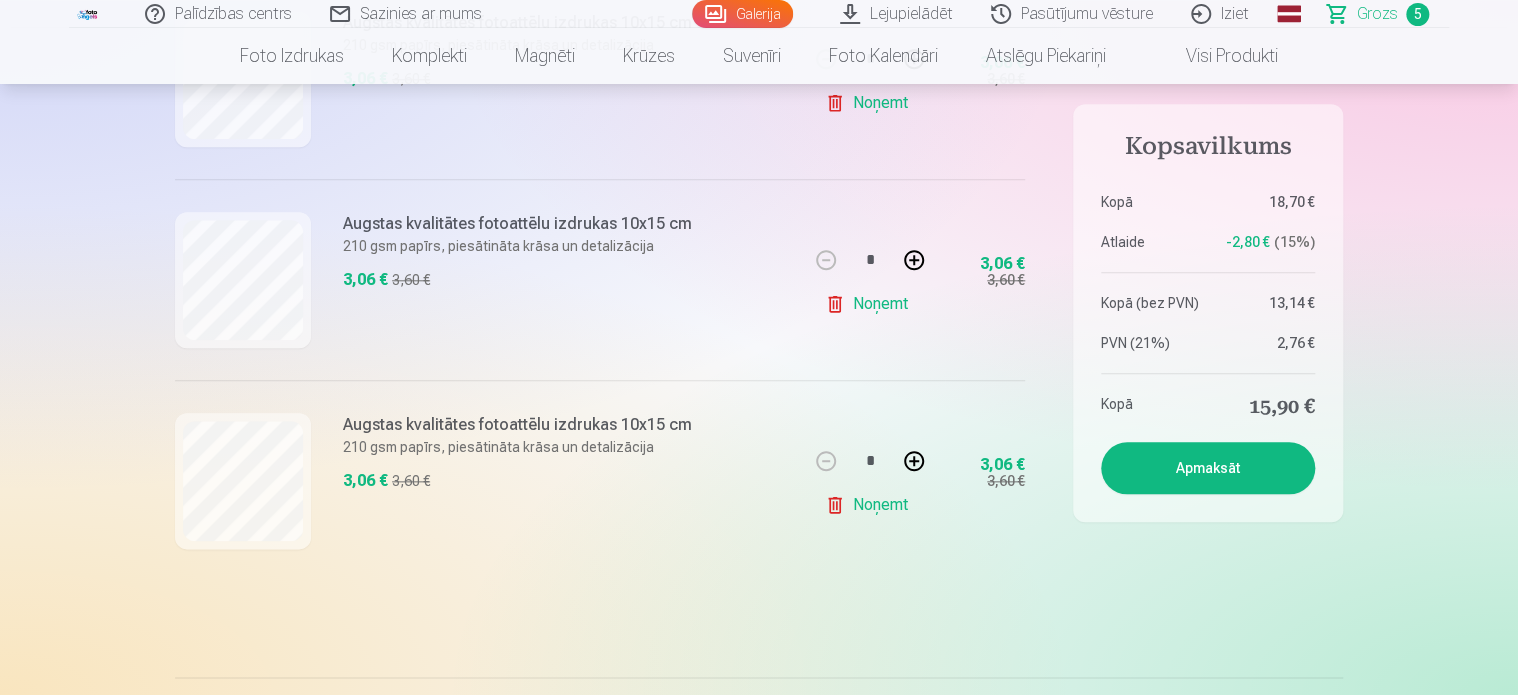 scroll, scrollTop: 900, scrollLeft: 0, axis: vertical 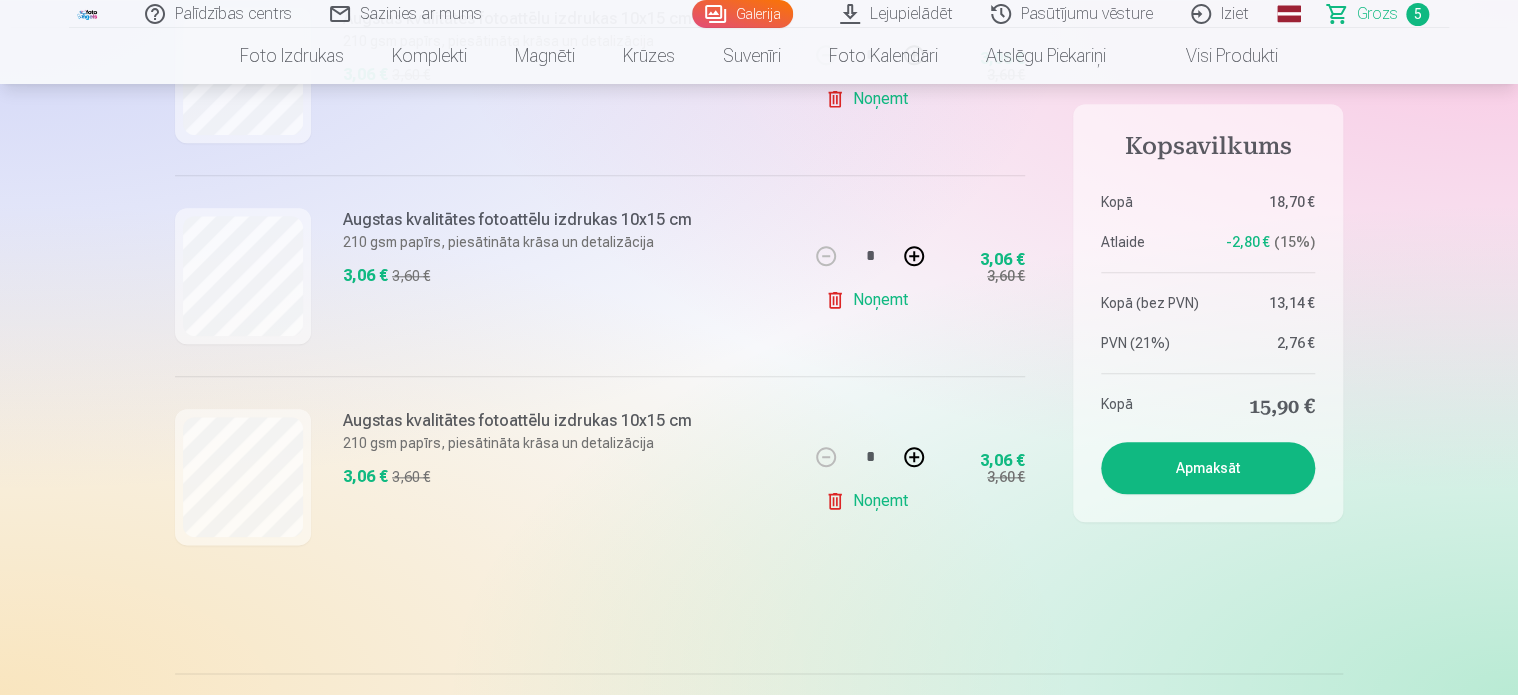 click at bounding box center (914, 457) 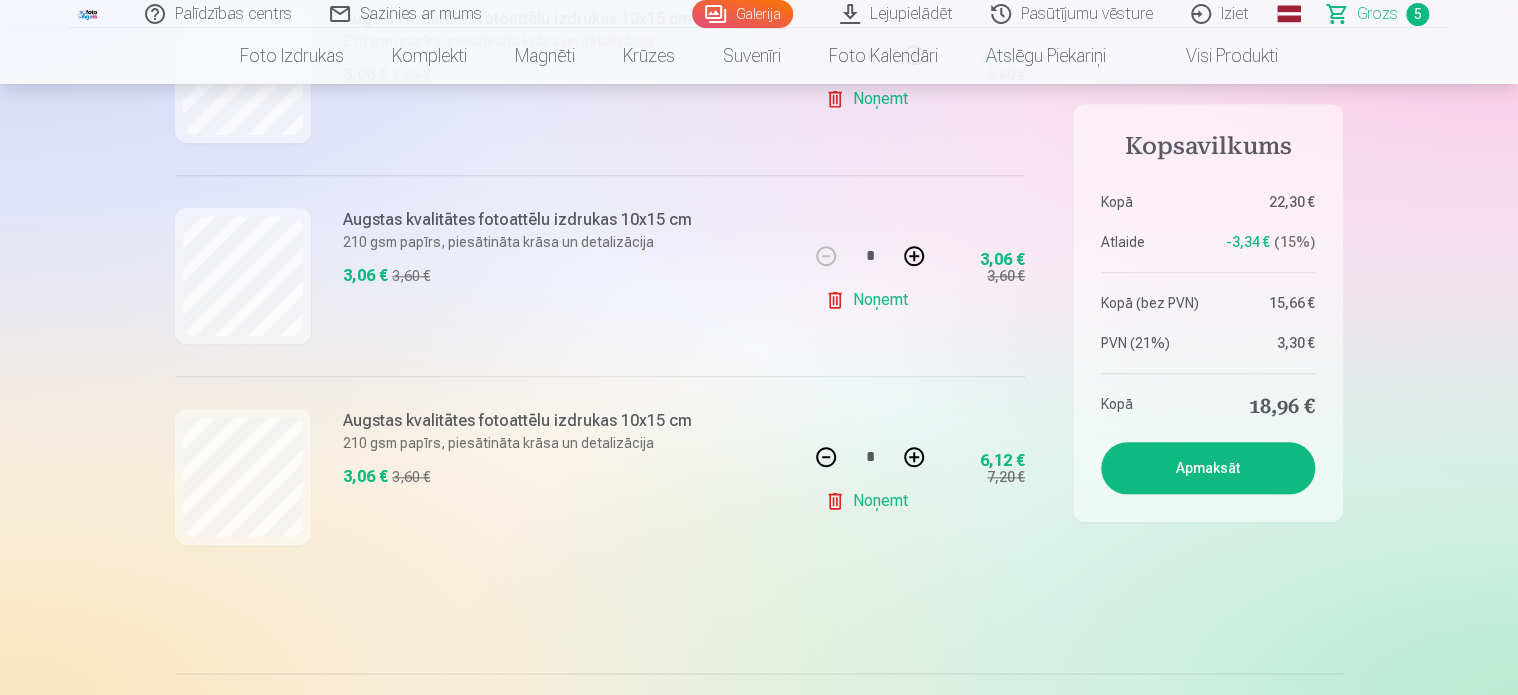 click at bounding box center (914, 457) 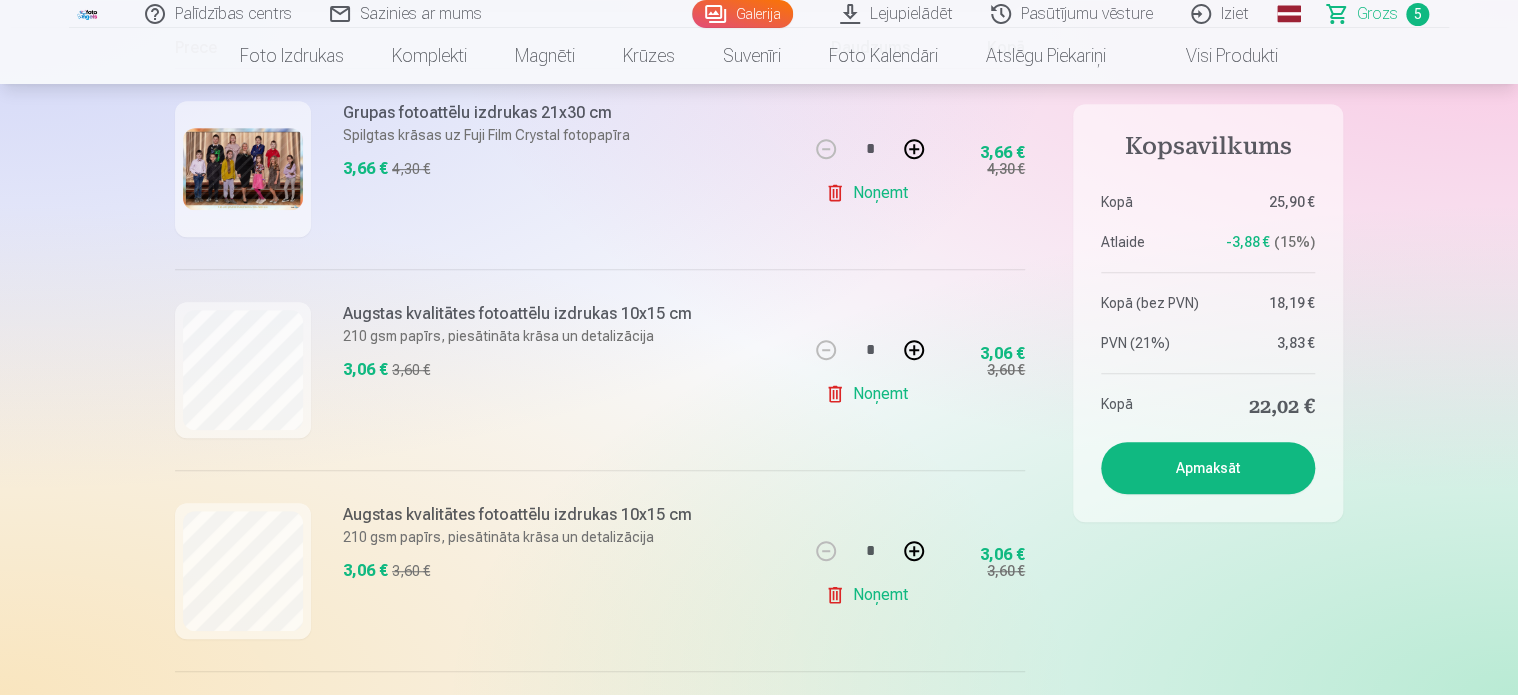 scroll, scrollTop: 400, scrollLeft: 0, axis: vertical 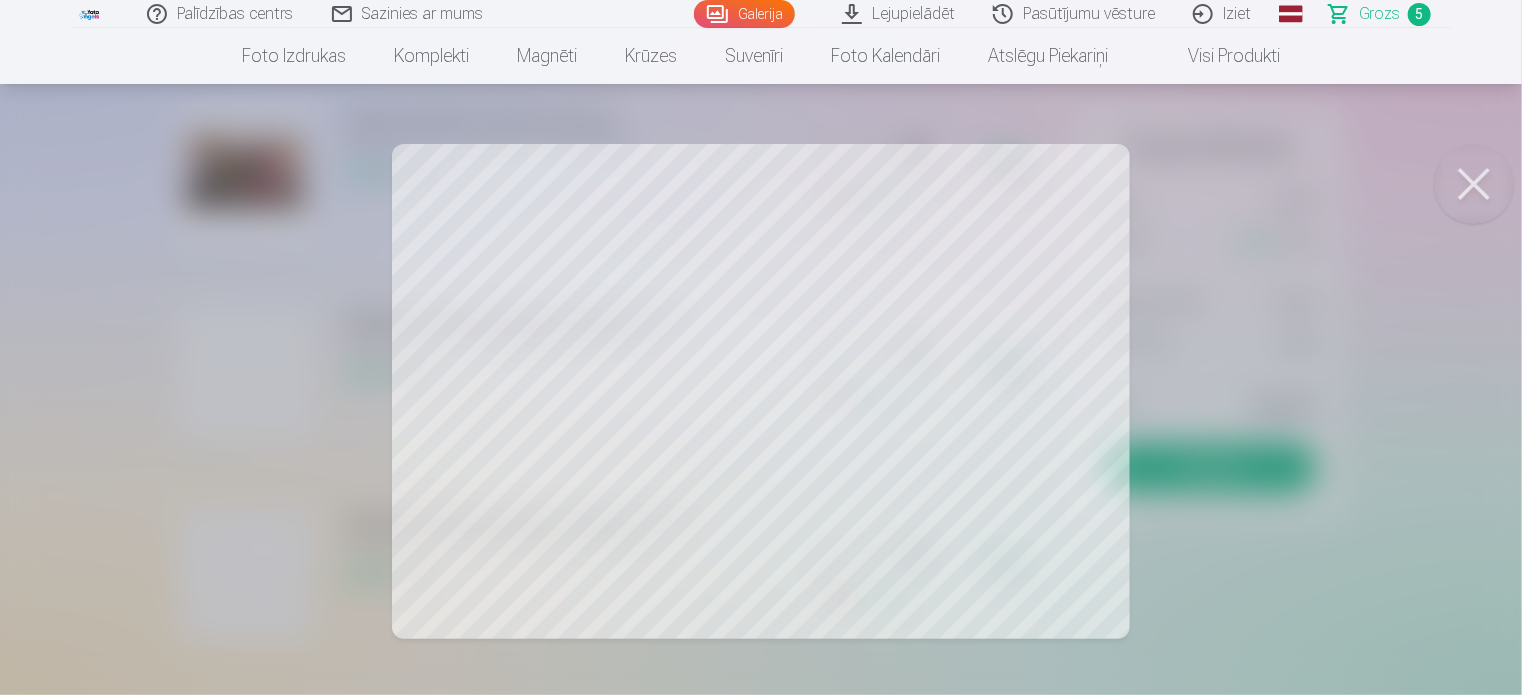 click at bounding box center (1474, 184) 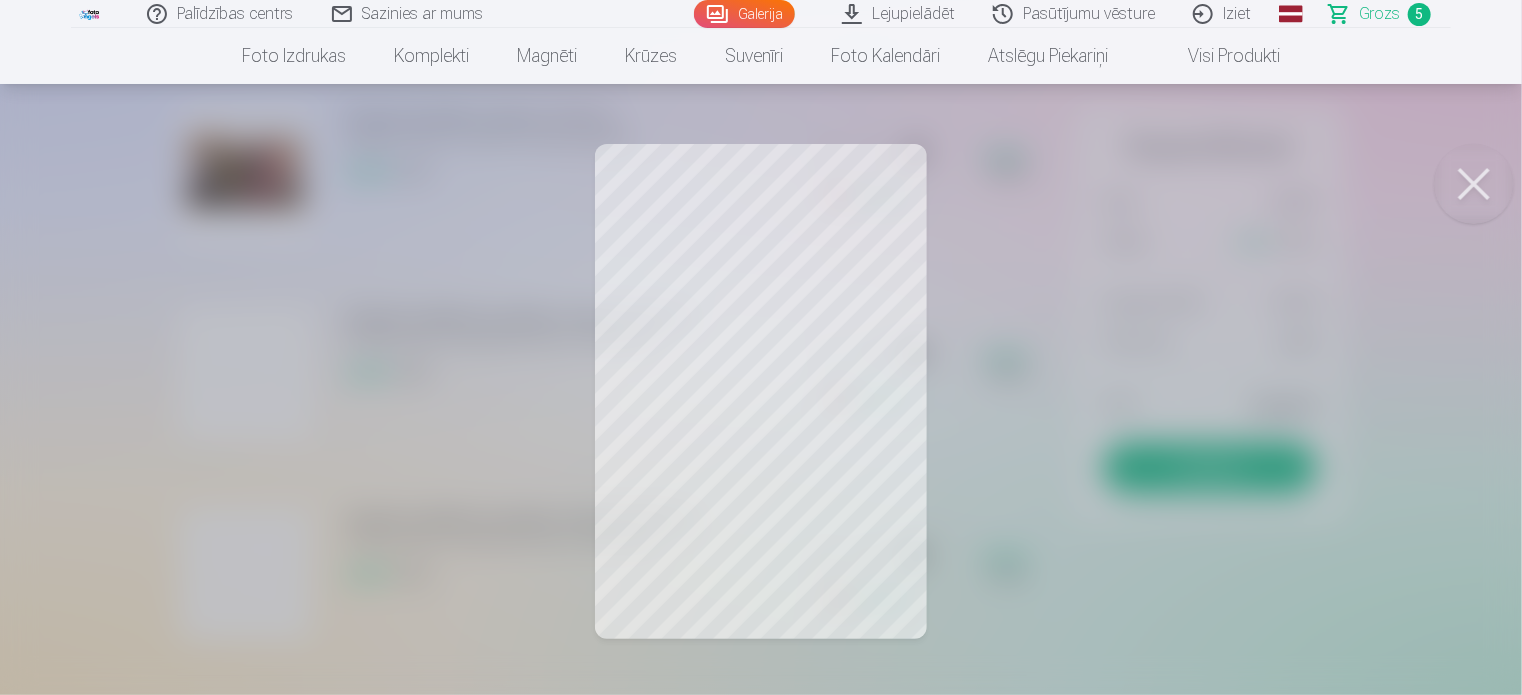 click at bounding box center [1474, 184] 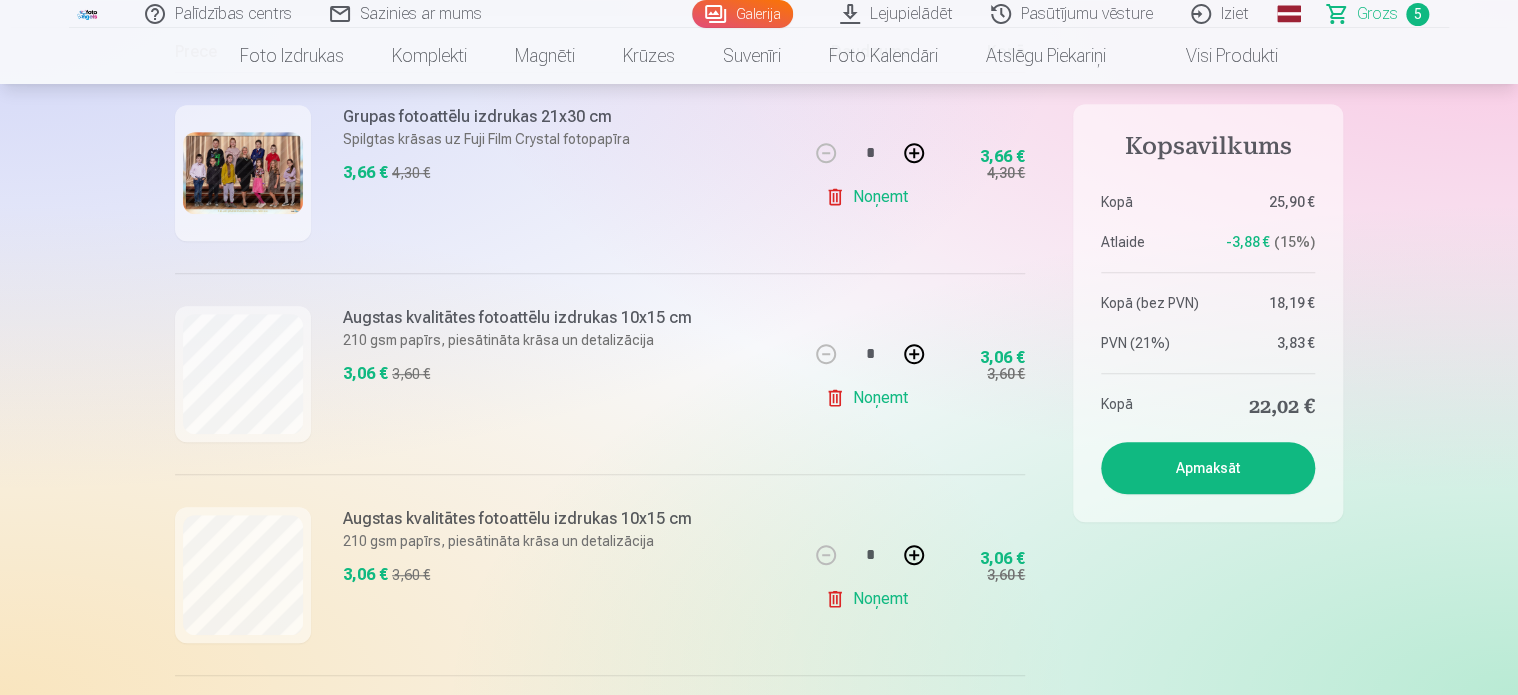 click on "Noņemt" at bounding box center (870, 398) 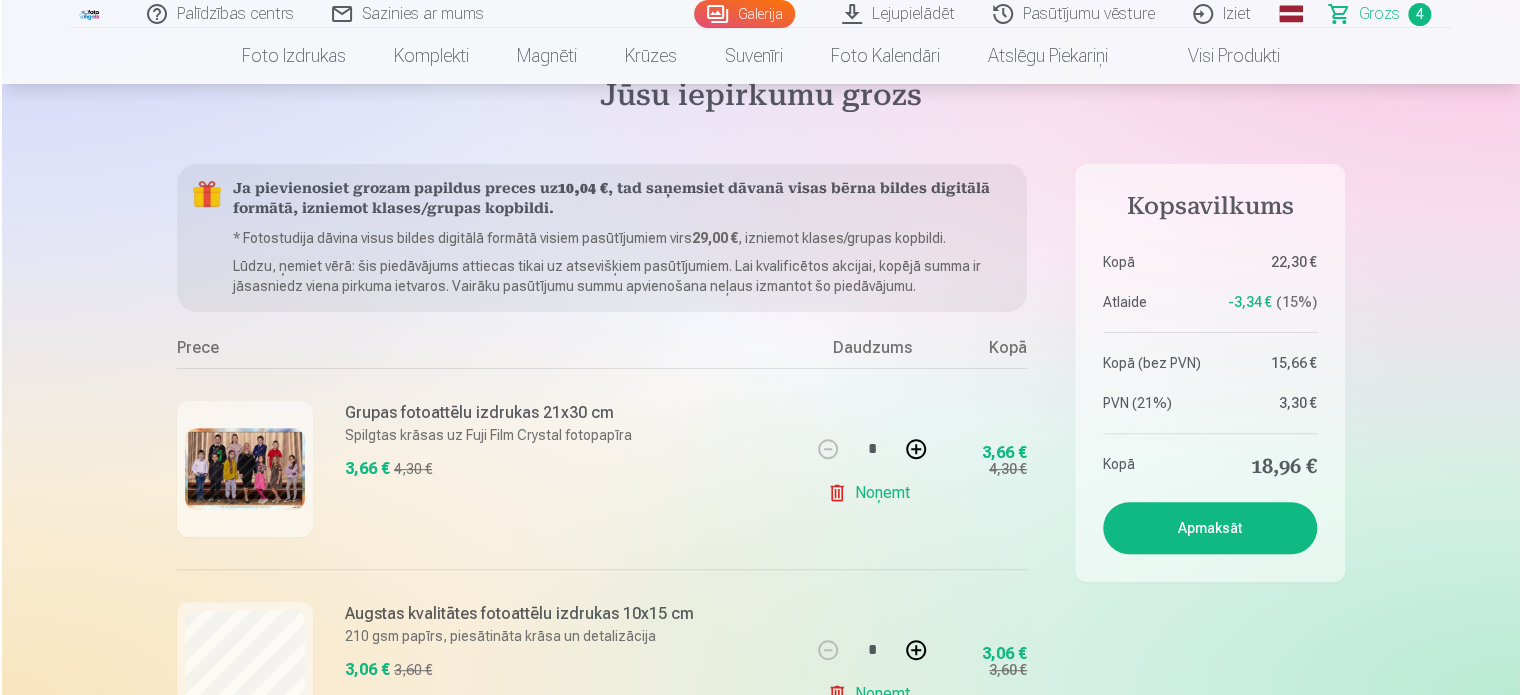 scroll, scrollTop: 100, scrollLeft: 0, axis: vertical 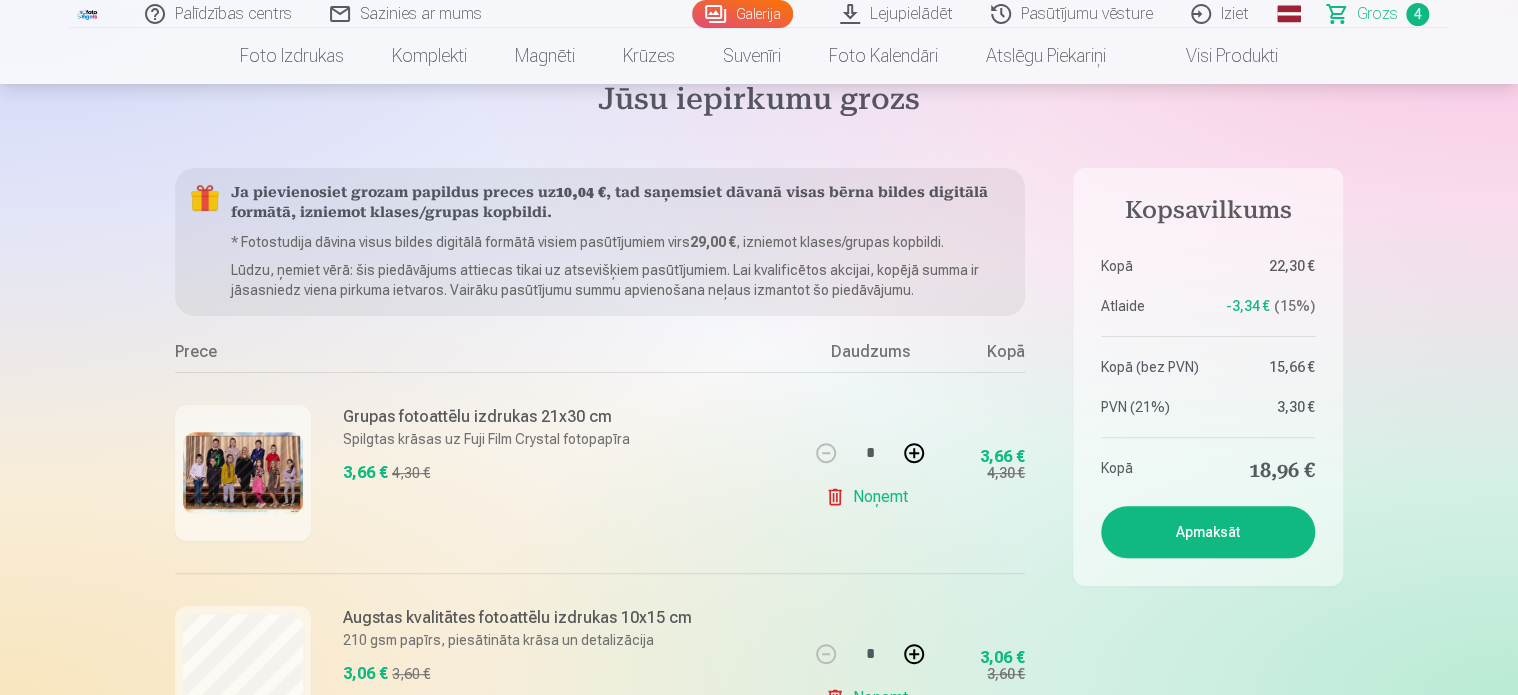click at bounding box center [243, 473] 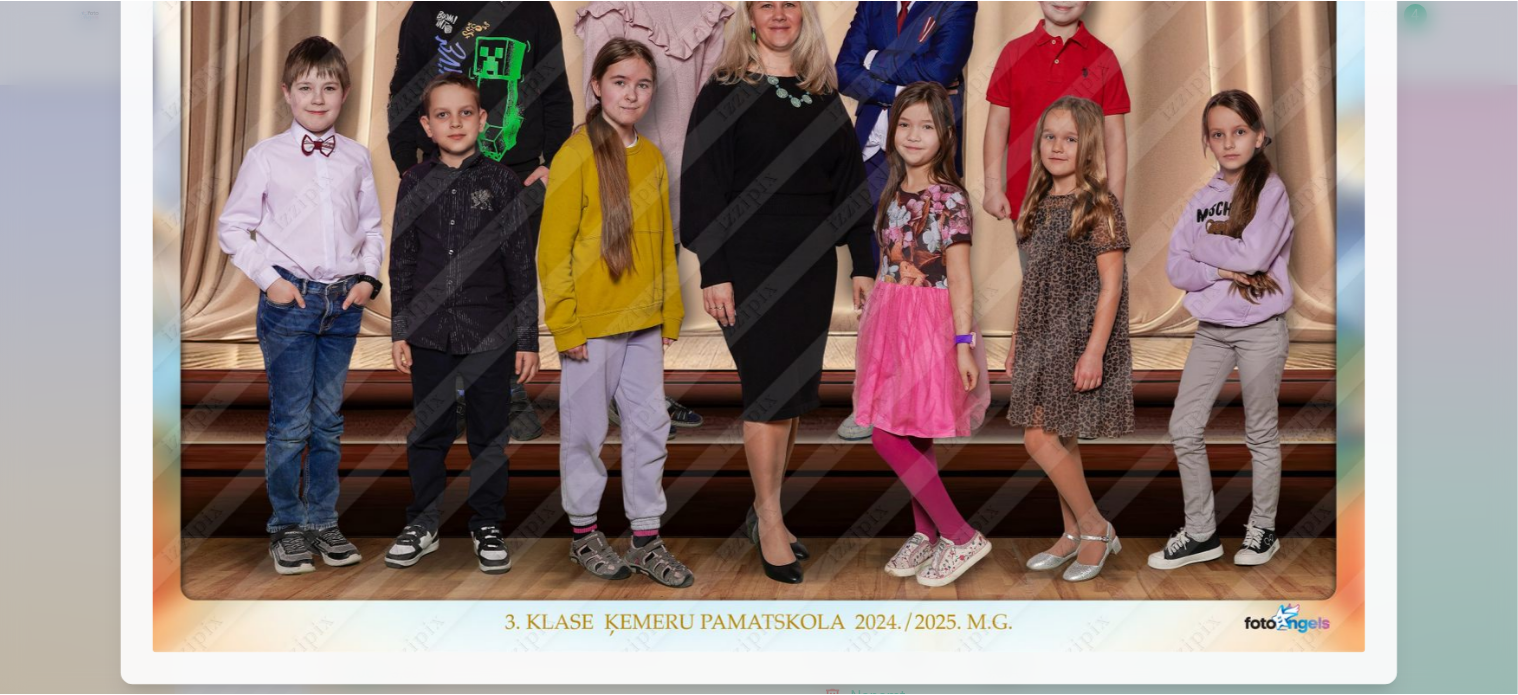 scroll, scrollTop: 0, scrollLeft: 0, axis: both 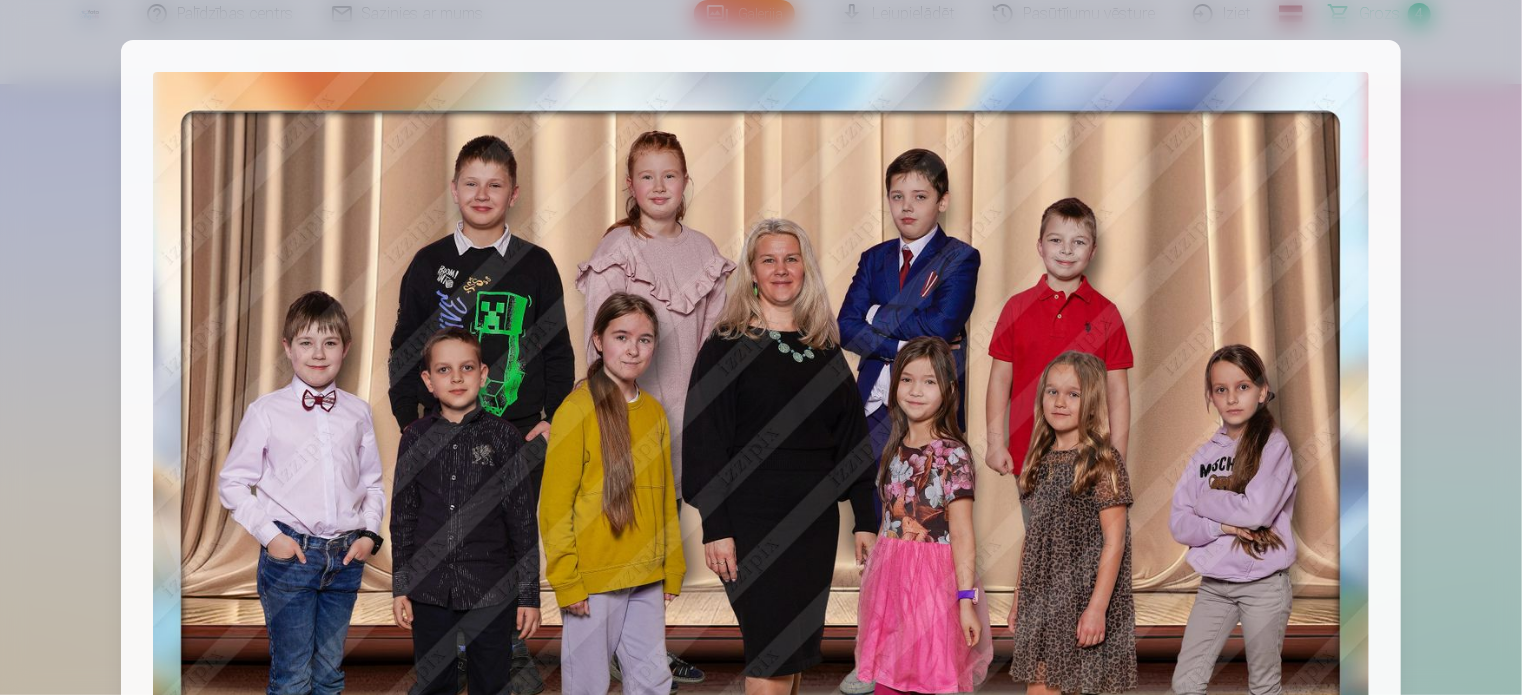 click at bounding box center (761, 347) 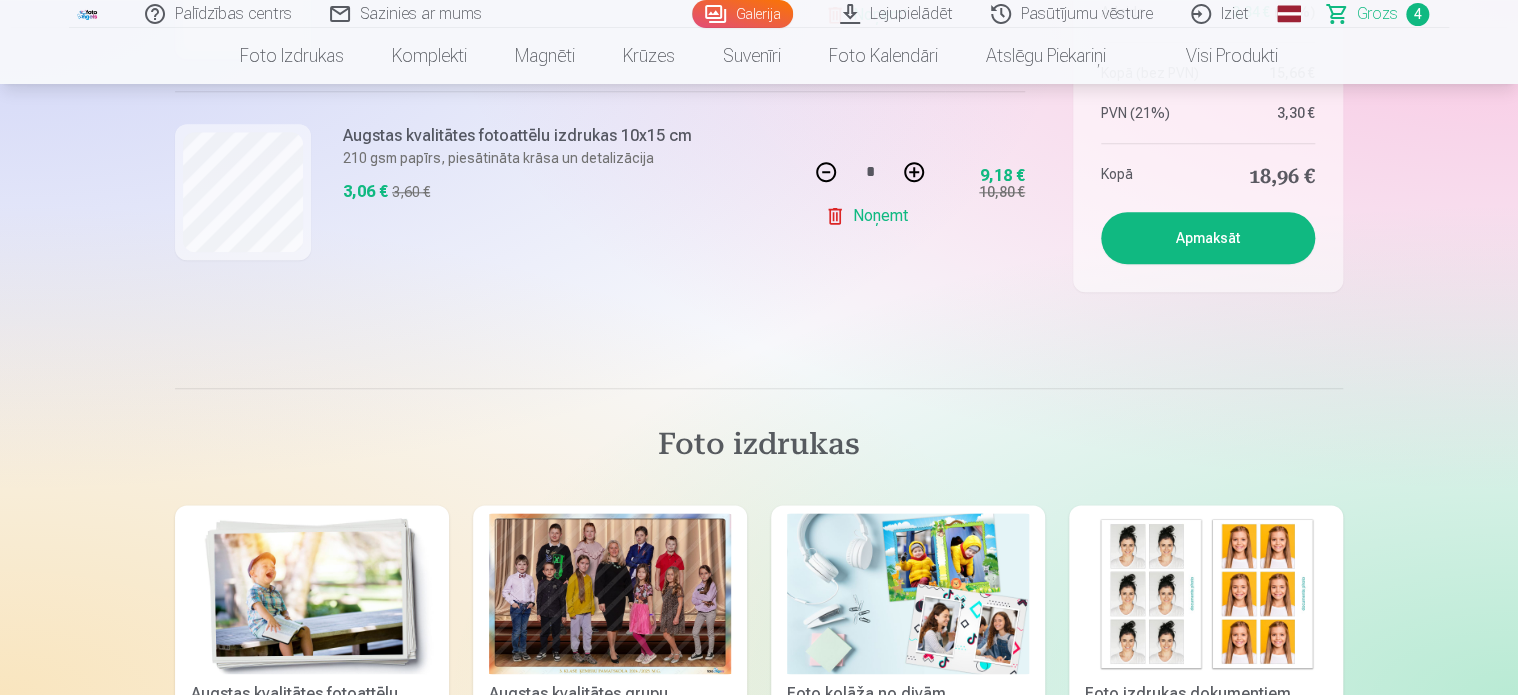 scroll, scrollTop: 800, scrollLeft: 0, axis: vertical 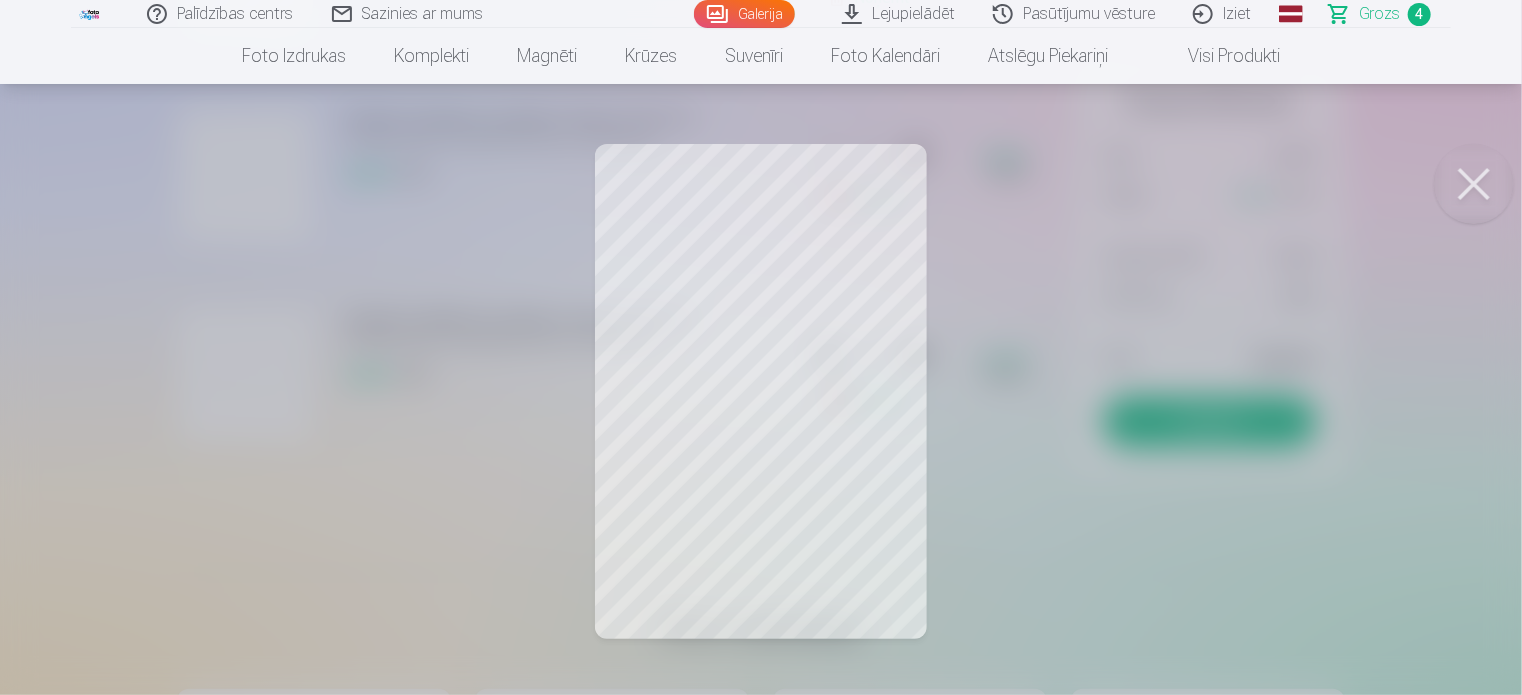 click at bounding box center [1474, 184] 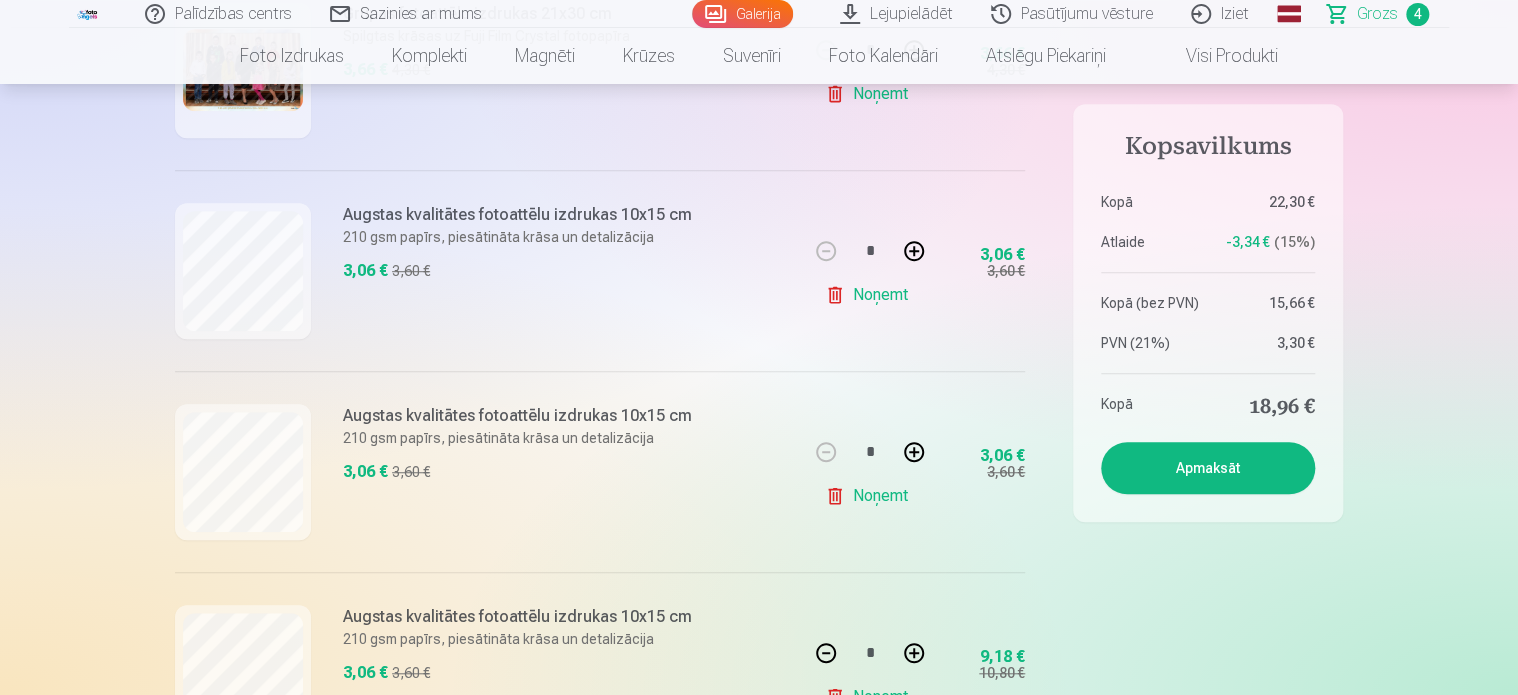 scroll, scrollTop: 500, scrollLeft: 0, axis: vertical 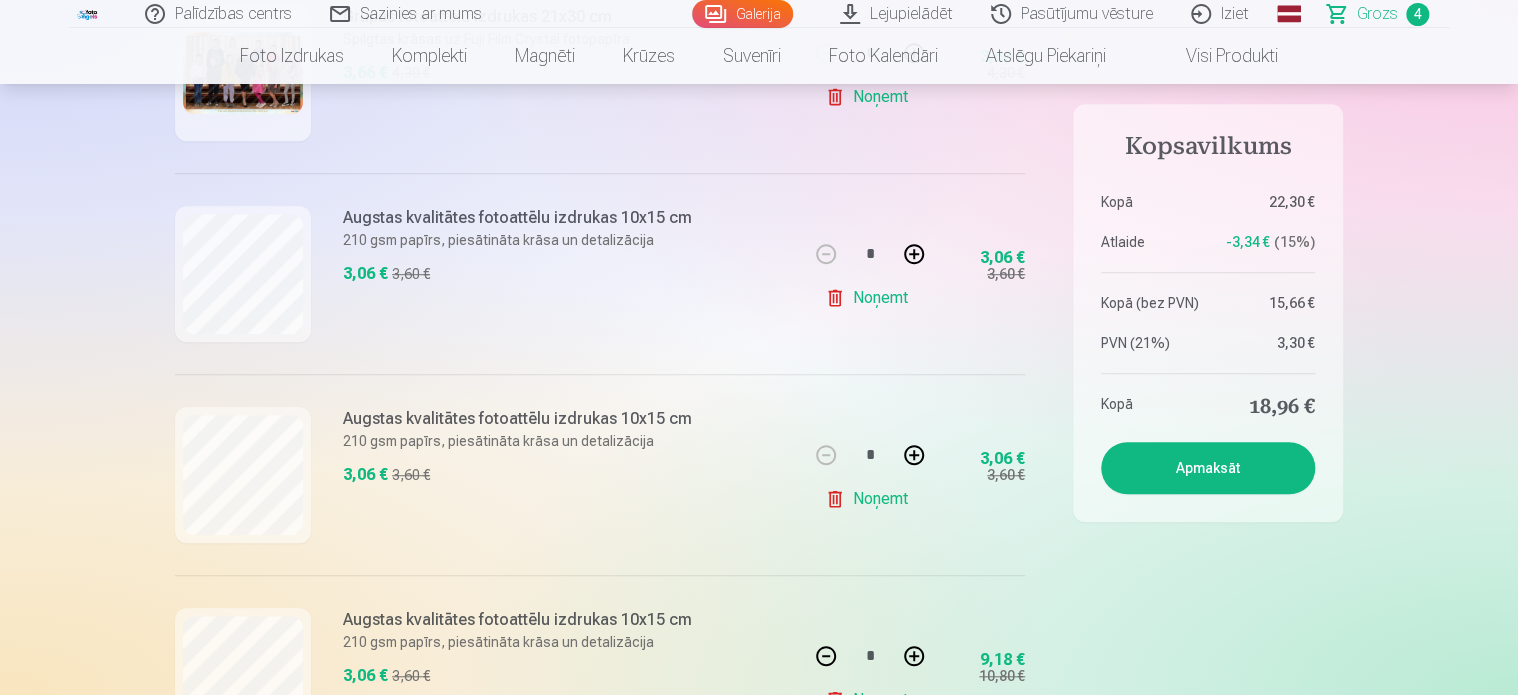 click at bounding box center (914, 254) 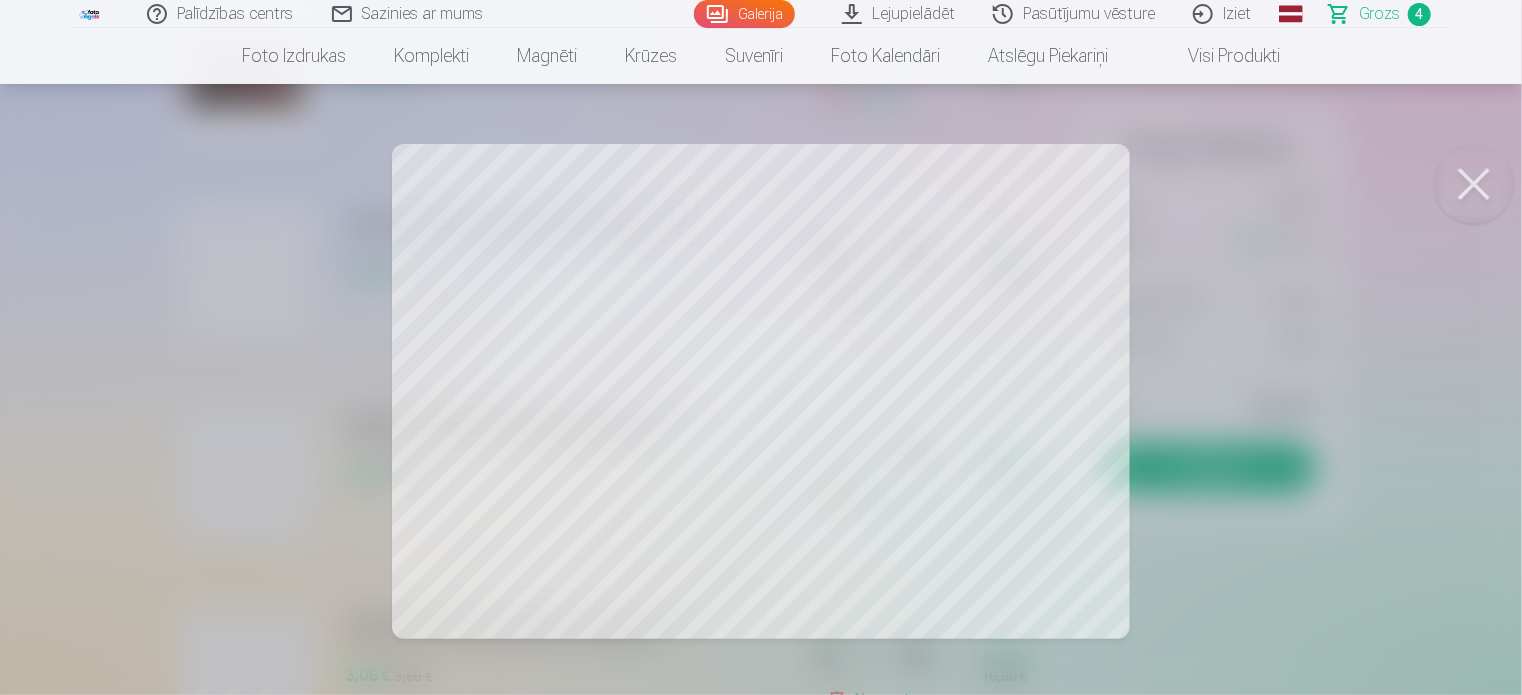 click at bounding box center [1474, 184] 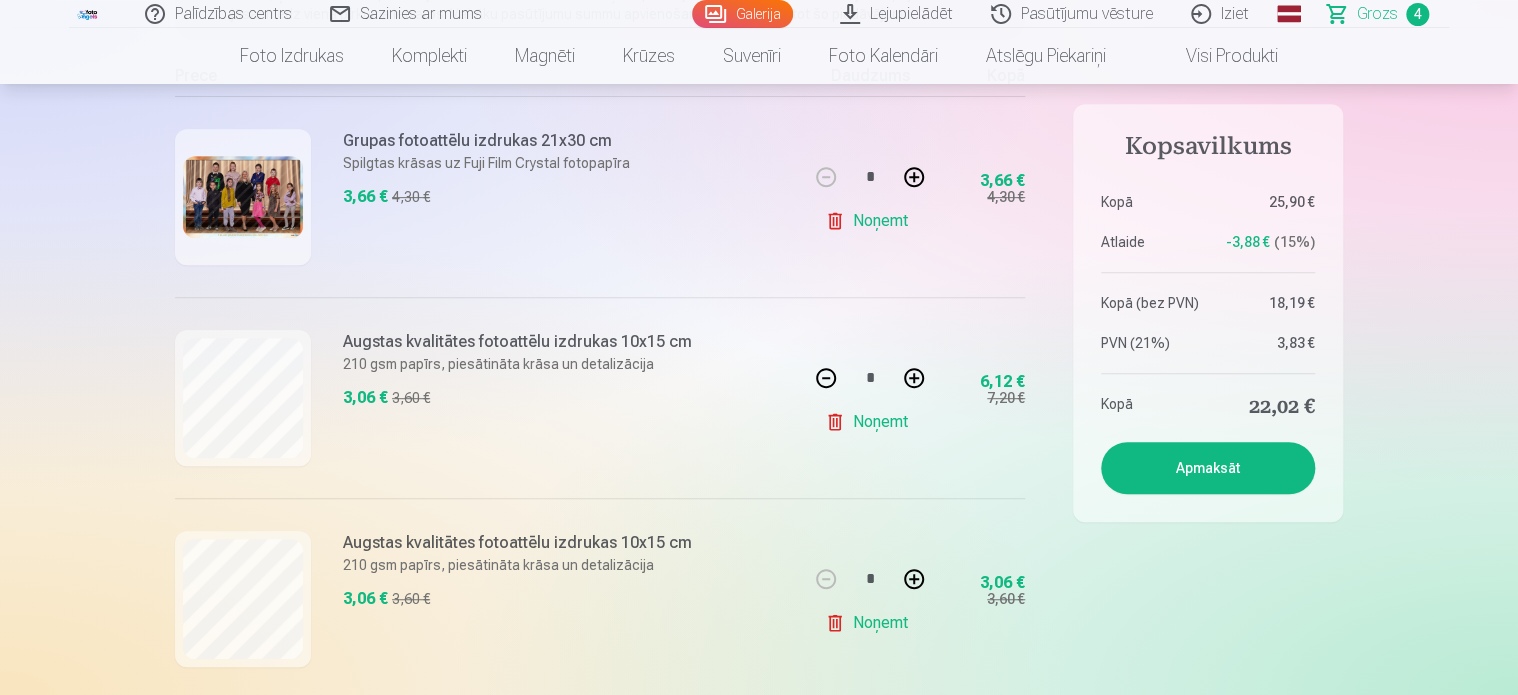 scroll, scrollTop: 400, scrollLeft: 0, axis: vertical 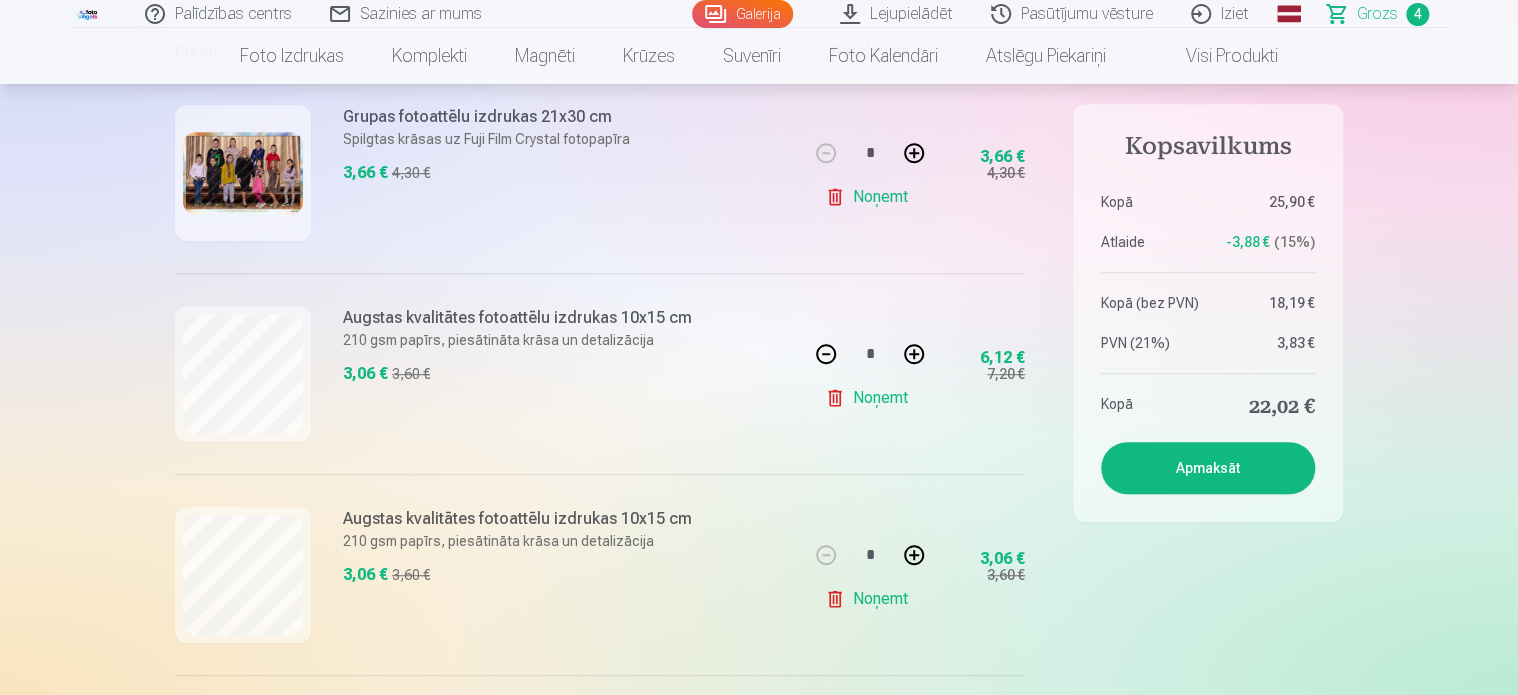 click at bounding box center (914, 354) 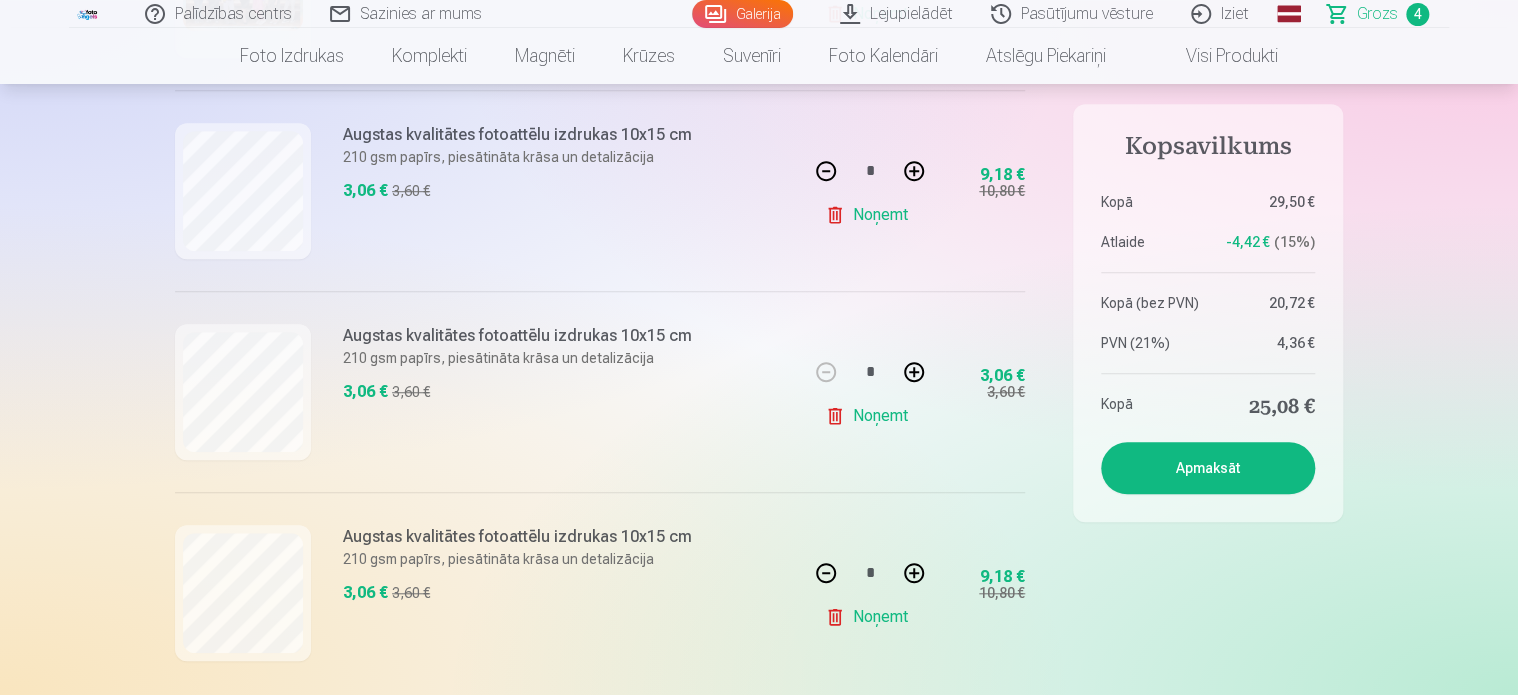 scroll, scrollTop: 700, scrollLeft: 0, axis: vertical 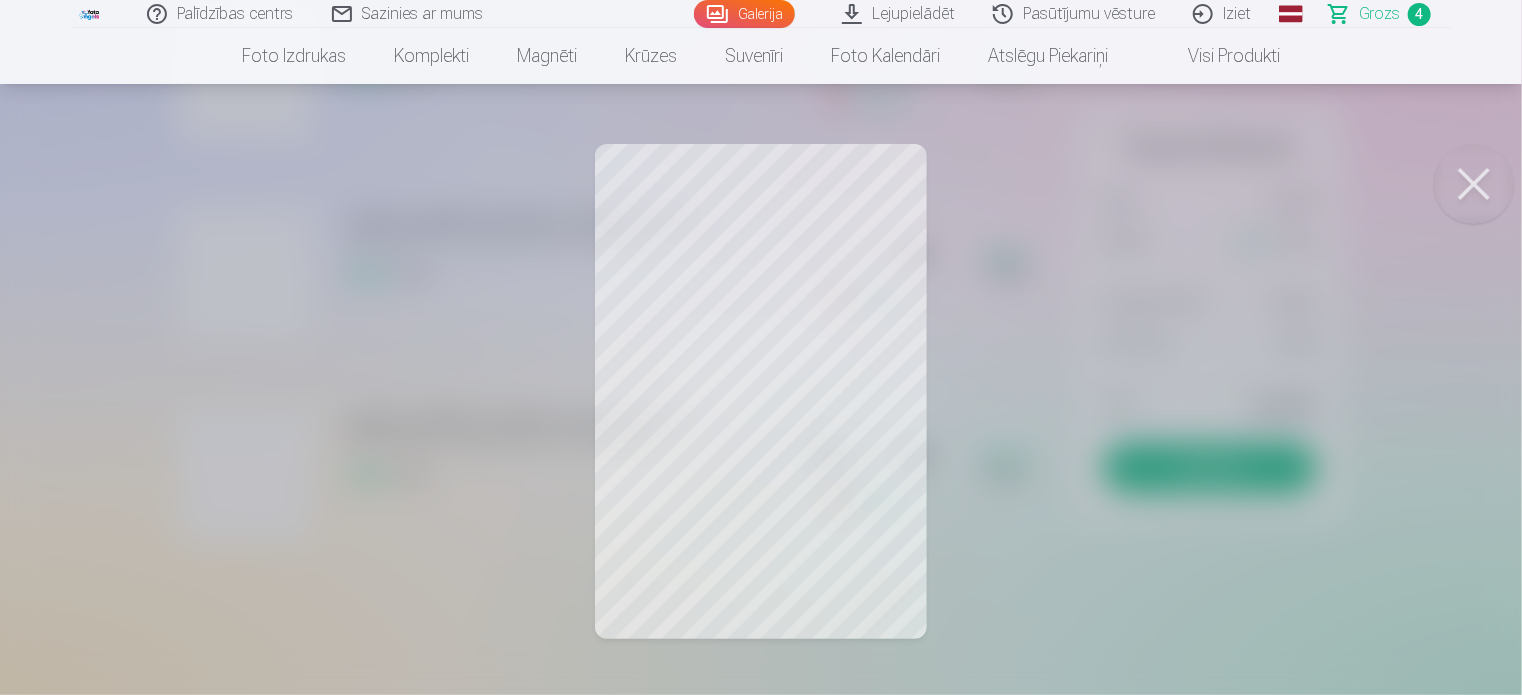 click at bounding box center (1474, 184) 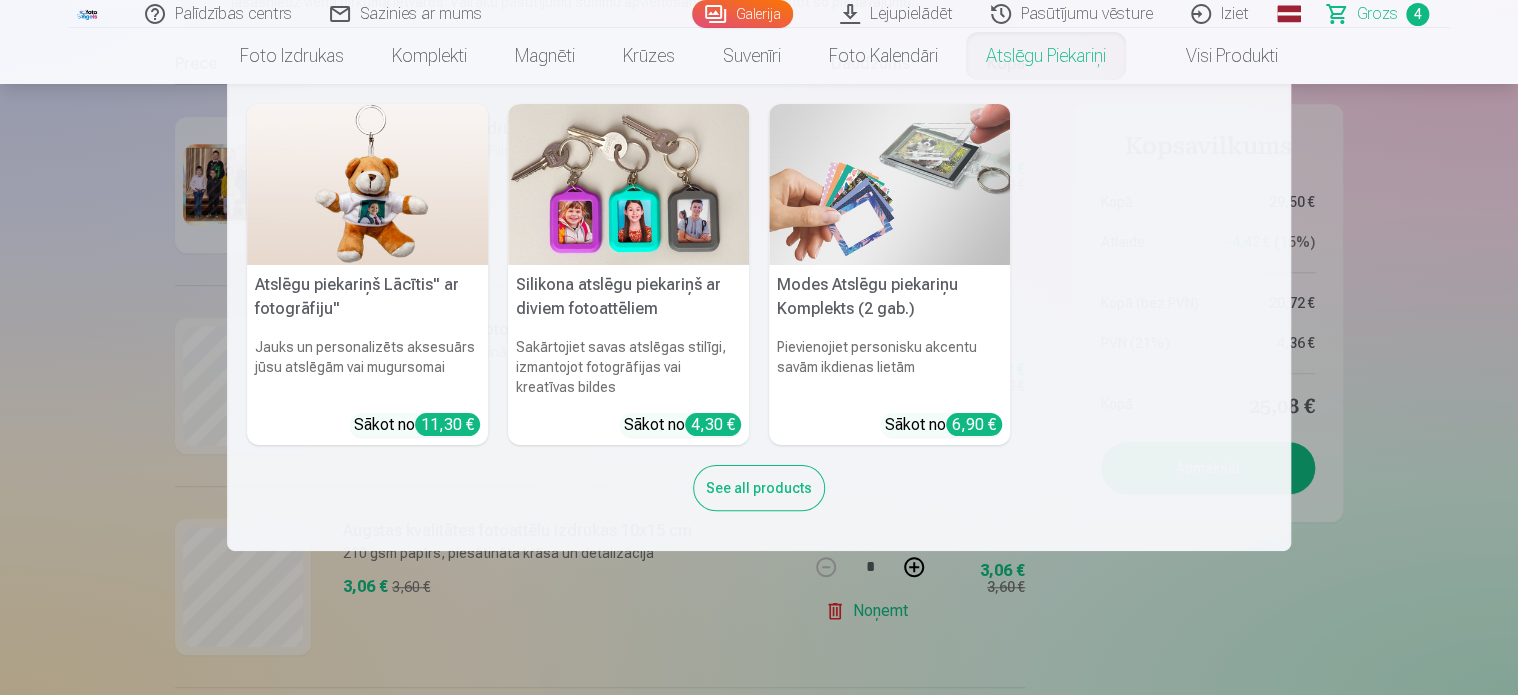 scroll, scrollTop: 400, scrollLeft: 0, axis: vertical 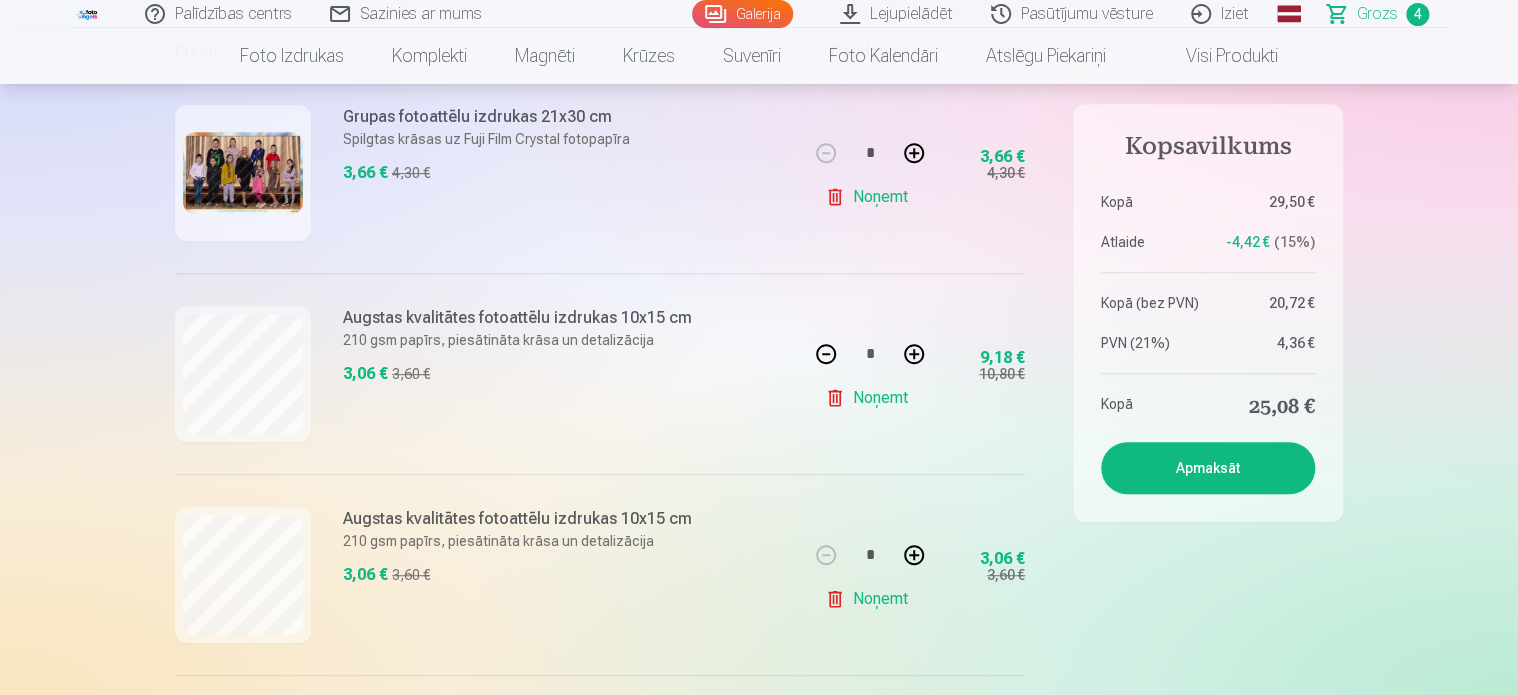 click on "Palīdzības centrs Sazinies ar mums Galerija Lejupielādēt Pasūtījumu vēsture Iziet Global English (en) Latvian (lv) Russian (ru) Lithuanian (lt) Estonian (et) Grozs 4 Foto izdrukas Augstas kvalitātes fotoattēlu izdrukas 210 gsm papīrs, piesātināta krāsa un detalizācija Sākot no 3,60 € Augstas kvalitātes grupu fotoattēlu izdrukas Spilgtas krāsas uz Fuji Film Crystal fotopapīra Sākot no 4,30 € Foto kolāža no divām fotogrāfijām Divi neaizmirstami mirkļi vienā skaistā bildē Sākot no 4,10 € Foto izdrukas dokumentiem Universālas foto izdrukas dokumentiem (6 fotogrāfijas) Sākot no 4,40 € Augstas izšķirtspējas digitālais fotoattēls JPG formātā Iemūžiniet savas atmiņas ērtā digitālā veidā Sākot no 6,00 € See all products Komplekti Pilns Atmiņu Komplekts – Drukātas (15×23cm, 40% ATLAIDE) un 🎁 Digitālas Fotogrāfijas Klasiskais komplekts Sākot no 19,20 € Populārs komplekts Sākot no 24,00 € Premium komplekts + 🎁 Sākot no * *" at bounding box center (759, 3236) 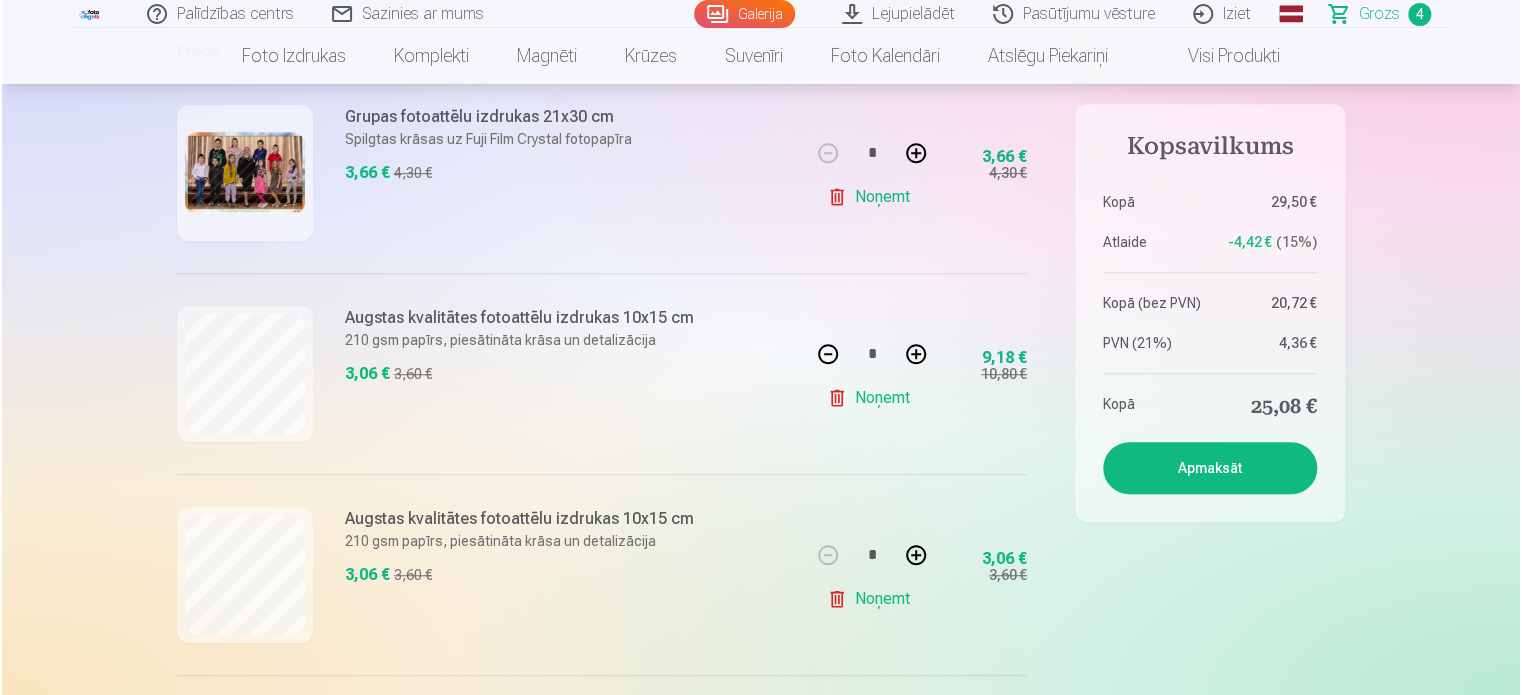 scroll, scrollTop: 100, scrollLeft: 0, axis: vertical 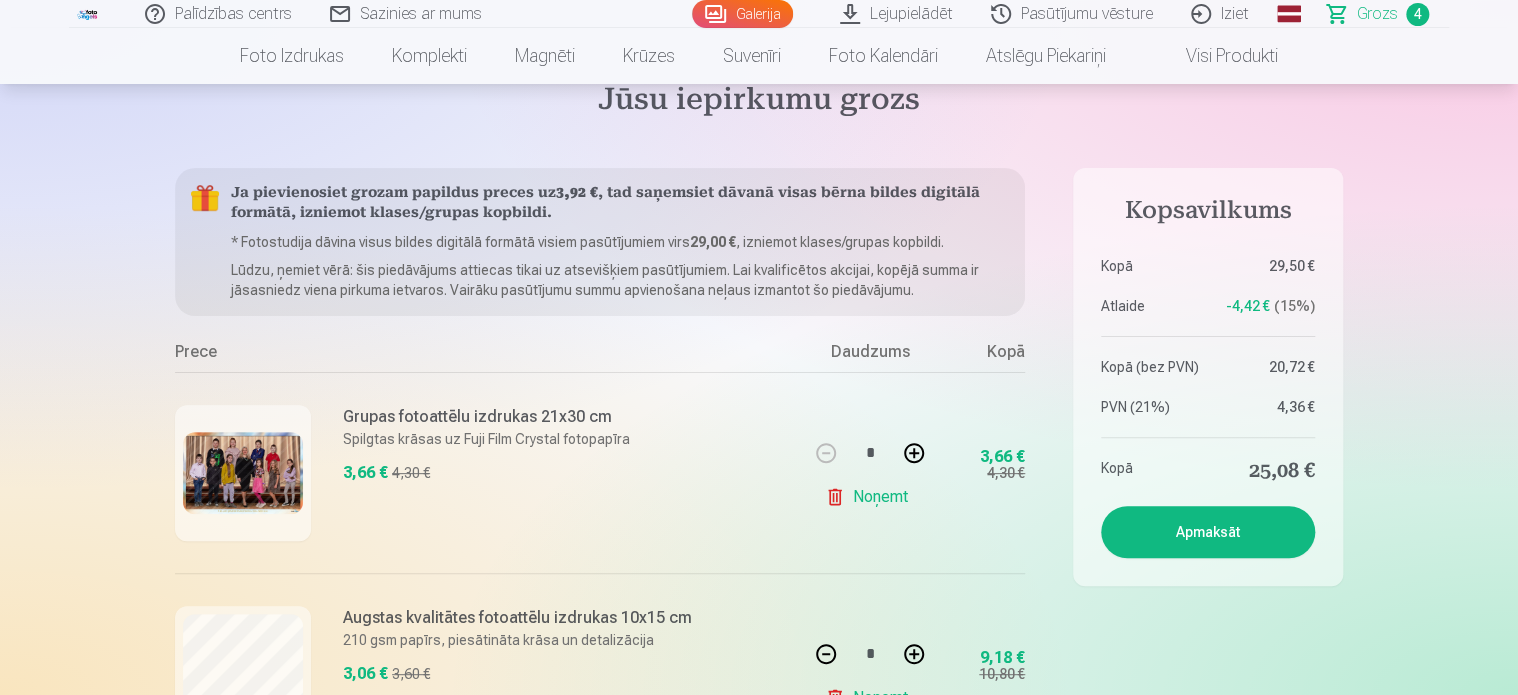 click at bounding box center (243, 473) 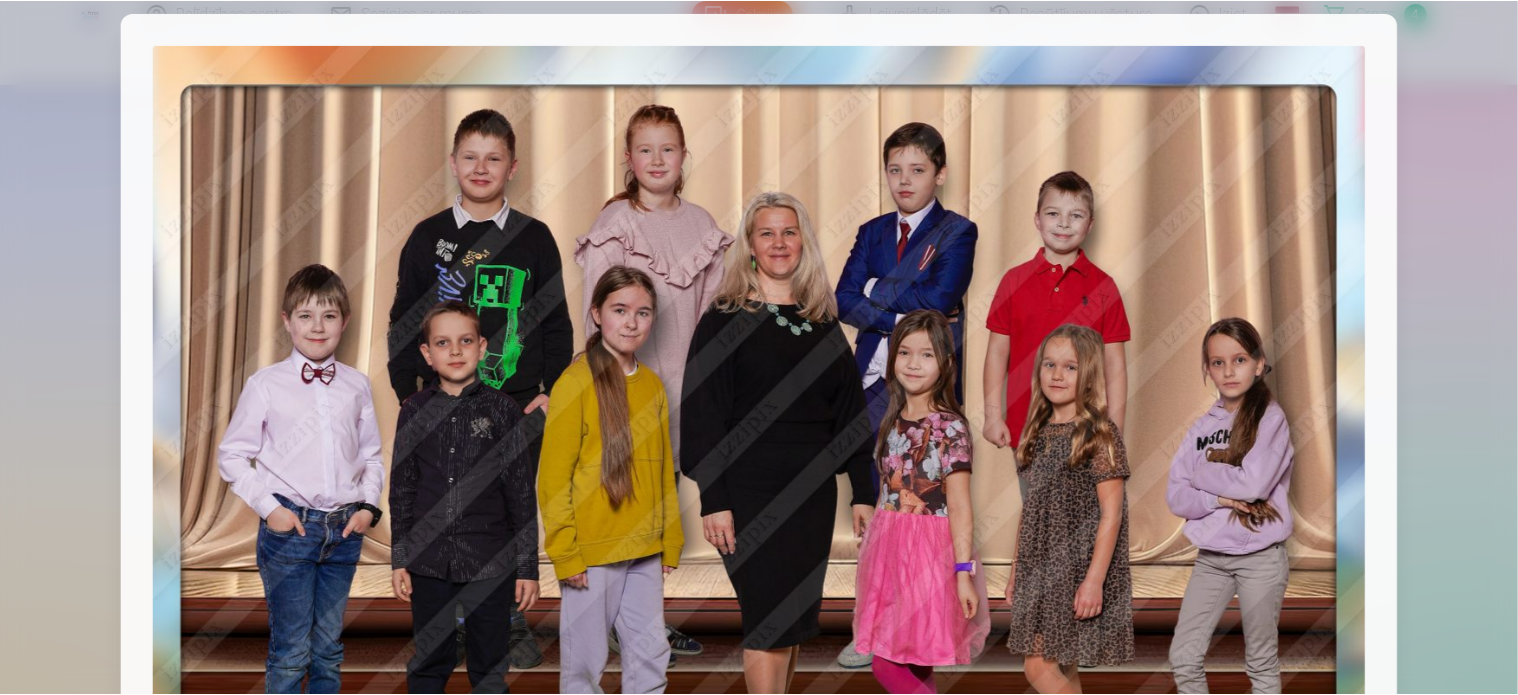 scroll, scrollTop: 0, scrollLeft: 0, axis: both 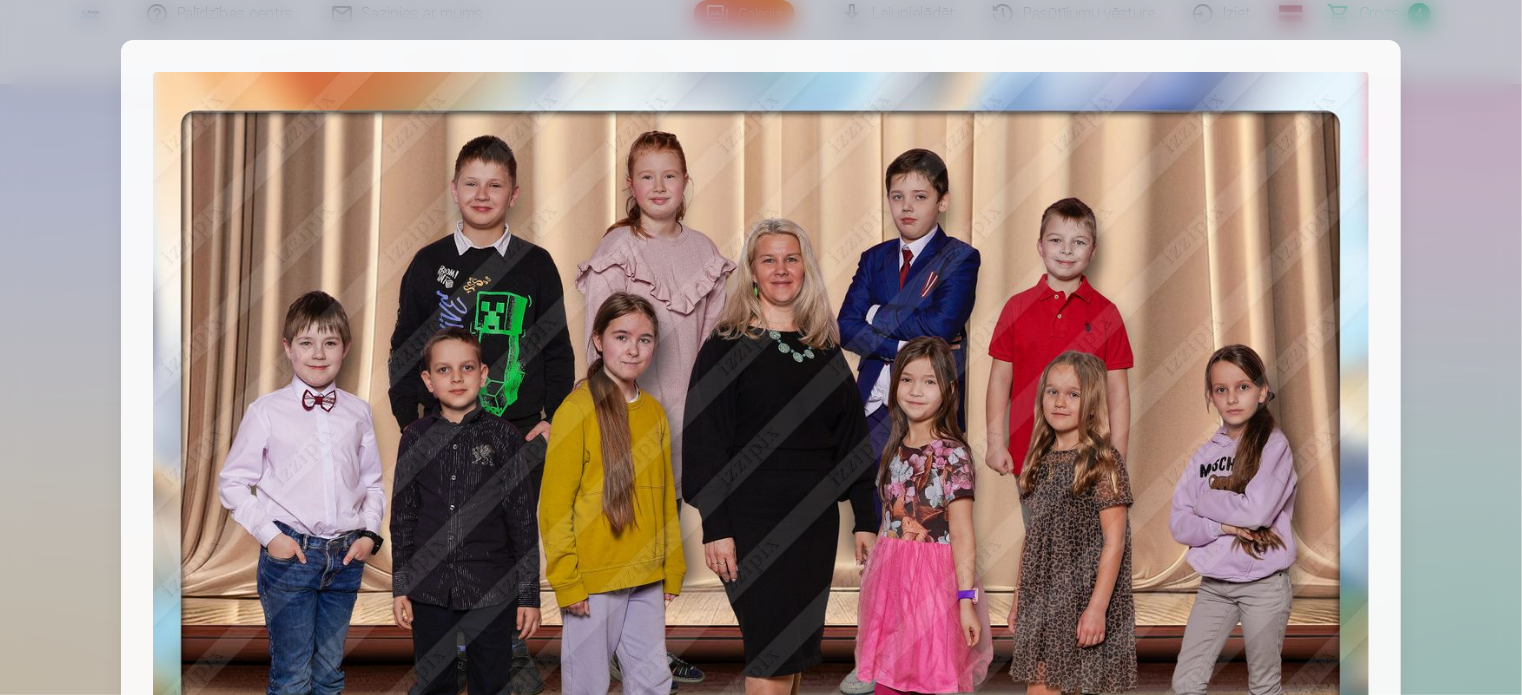 click at bounding box center (761, 347) 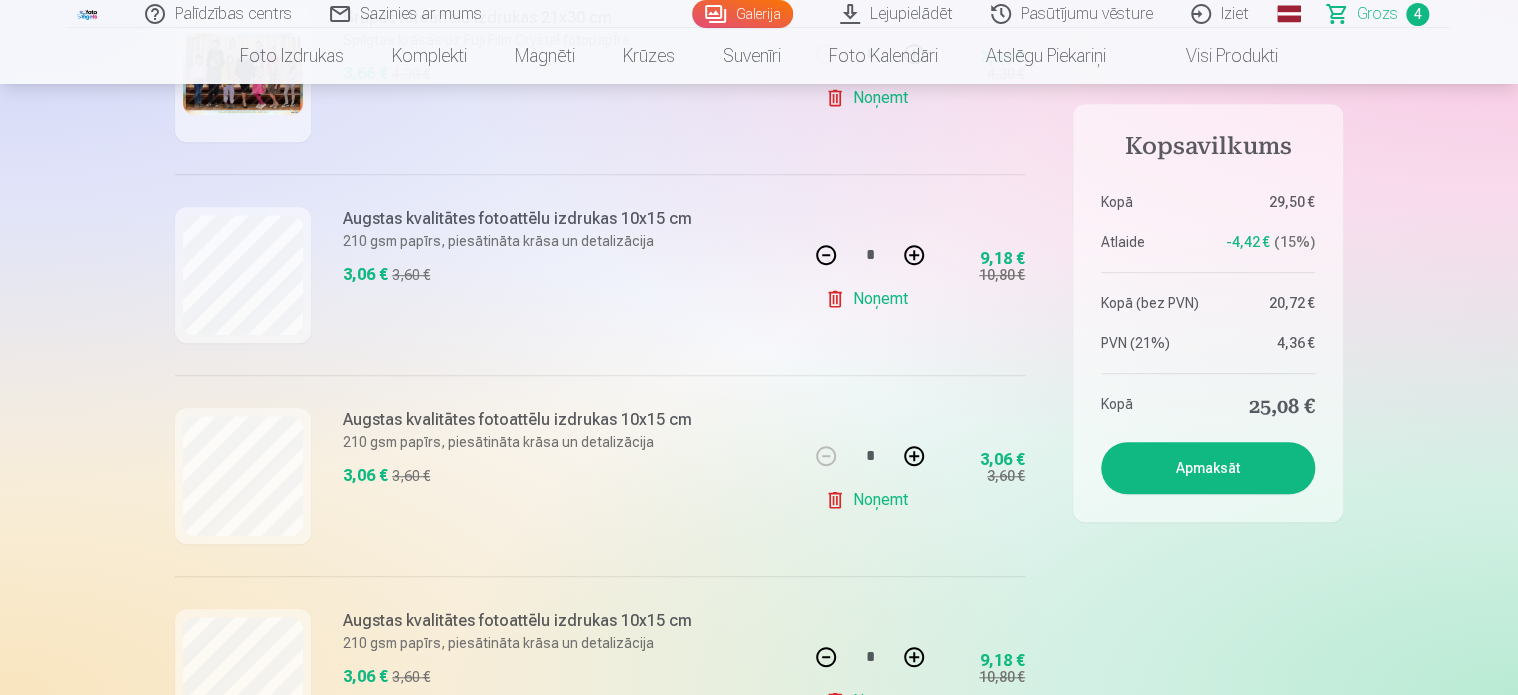 scroll, scrollTop: 500, scrollLeft: 0, axis: vertical 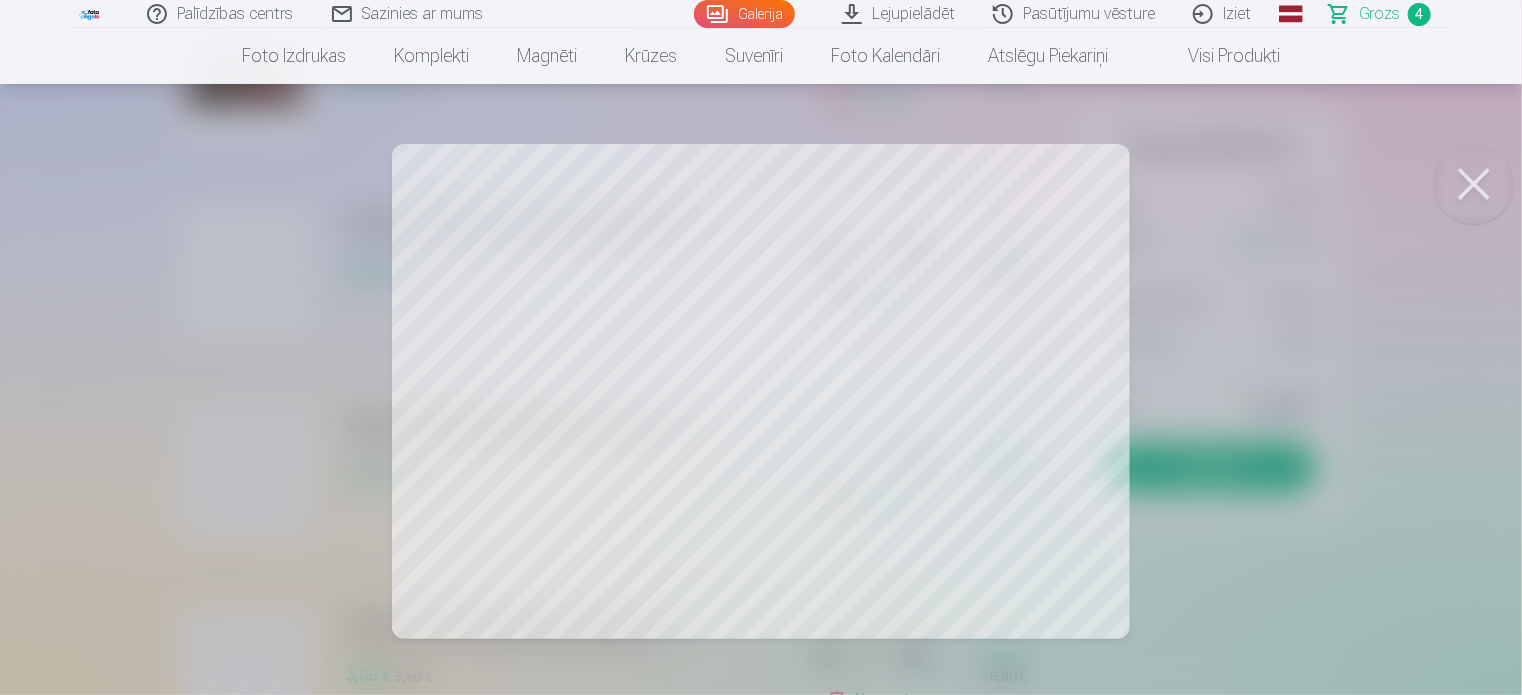 click at bounding box center (1474, 184) 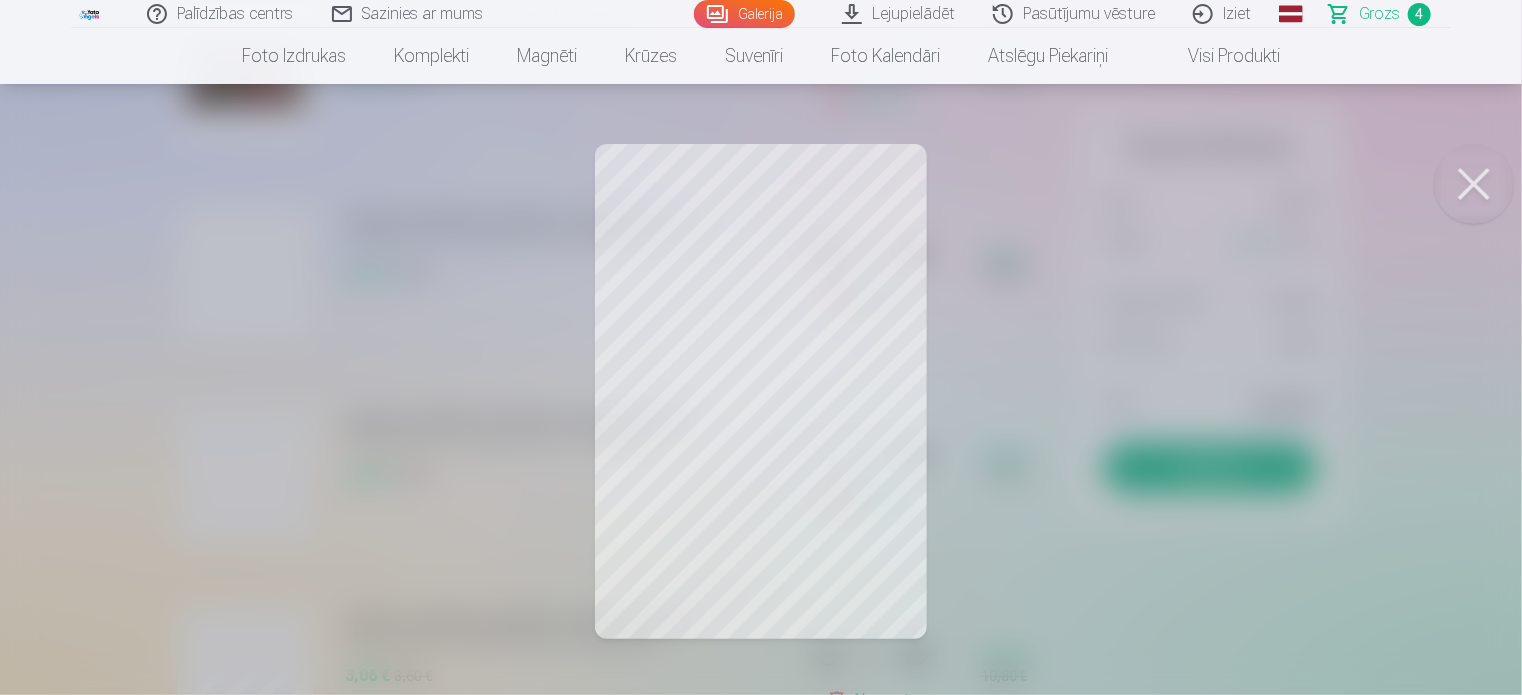 click at bounding box center (1474, 184) 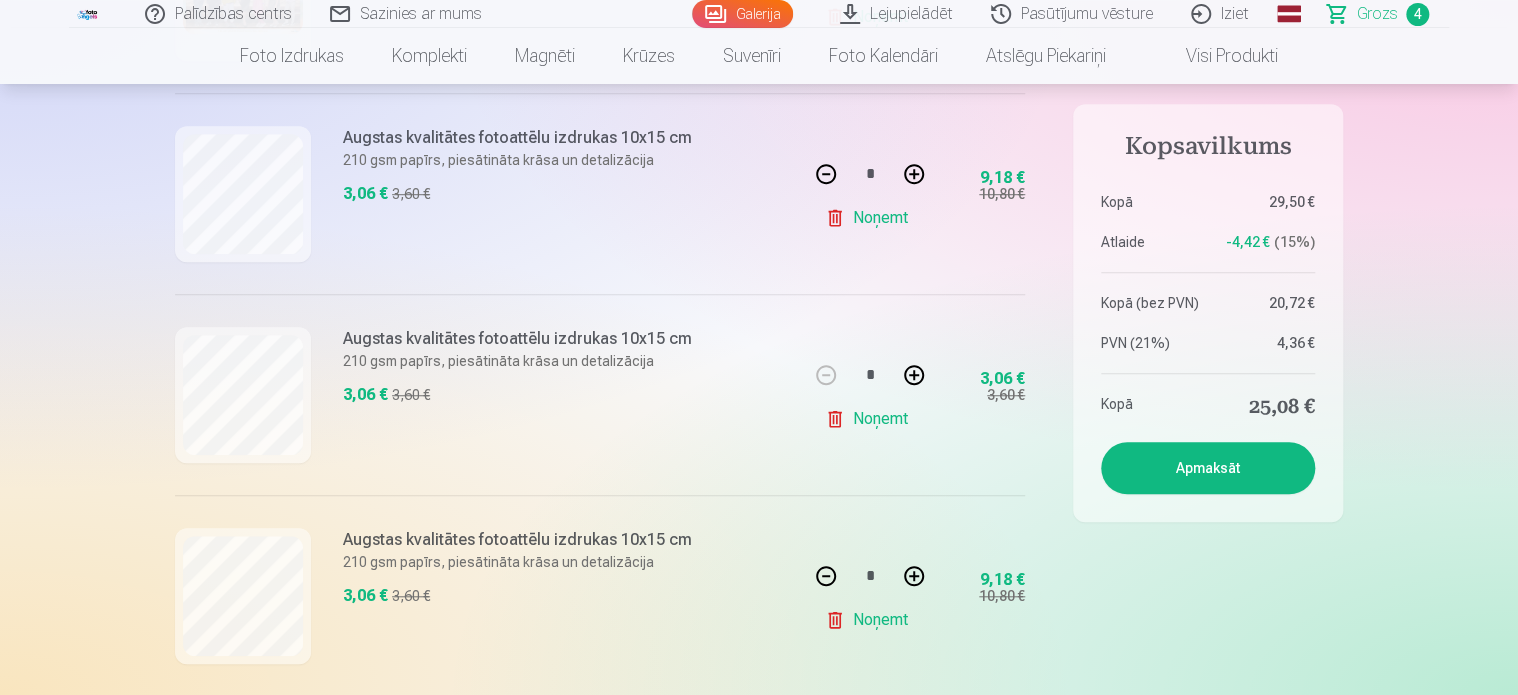 scroll, scrollTop: 800, scrollLeft: 0, axis: vertical 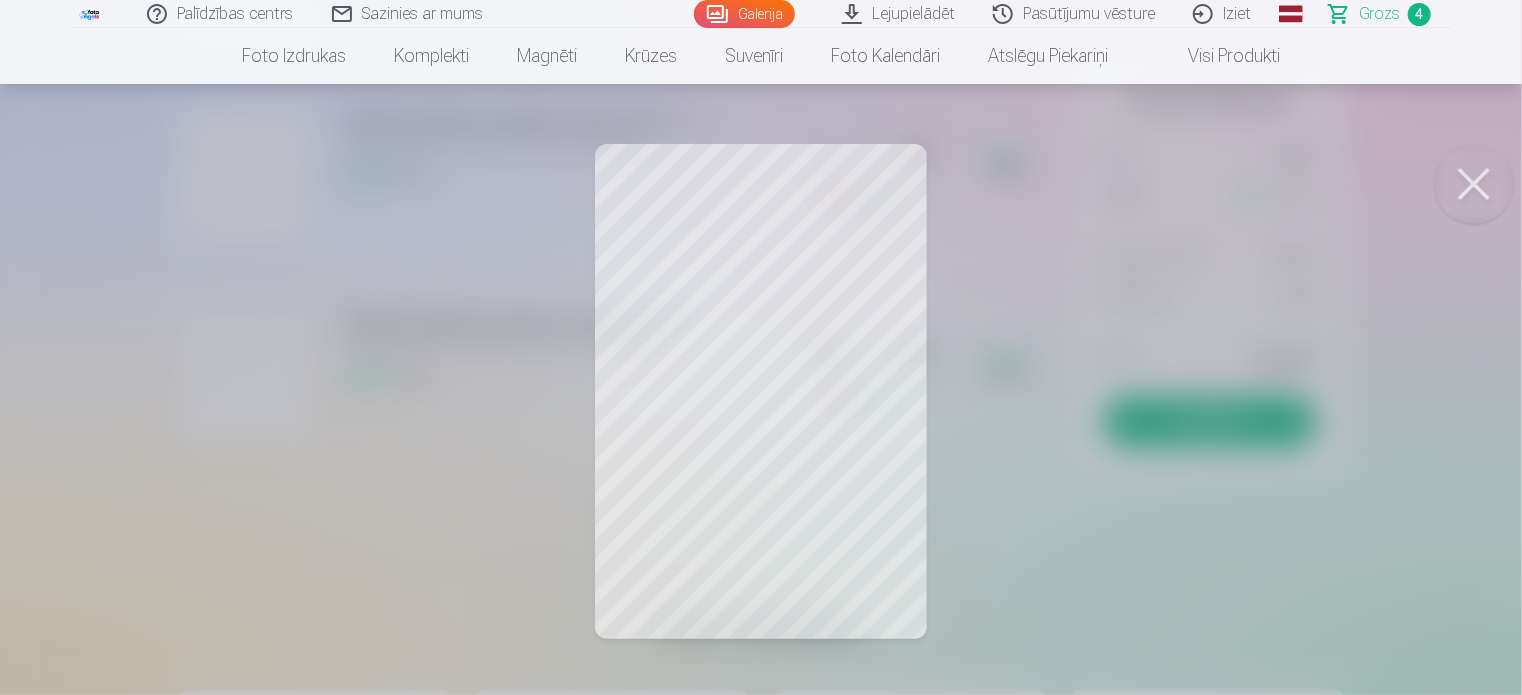 click at bounding box center [1474, 184] 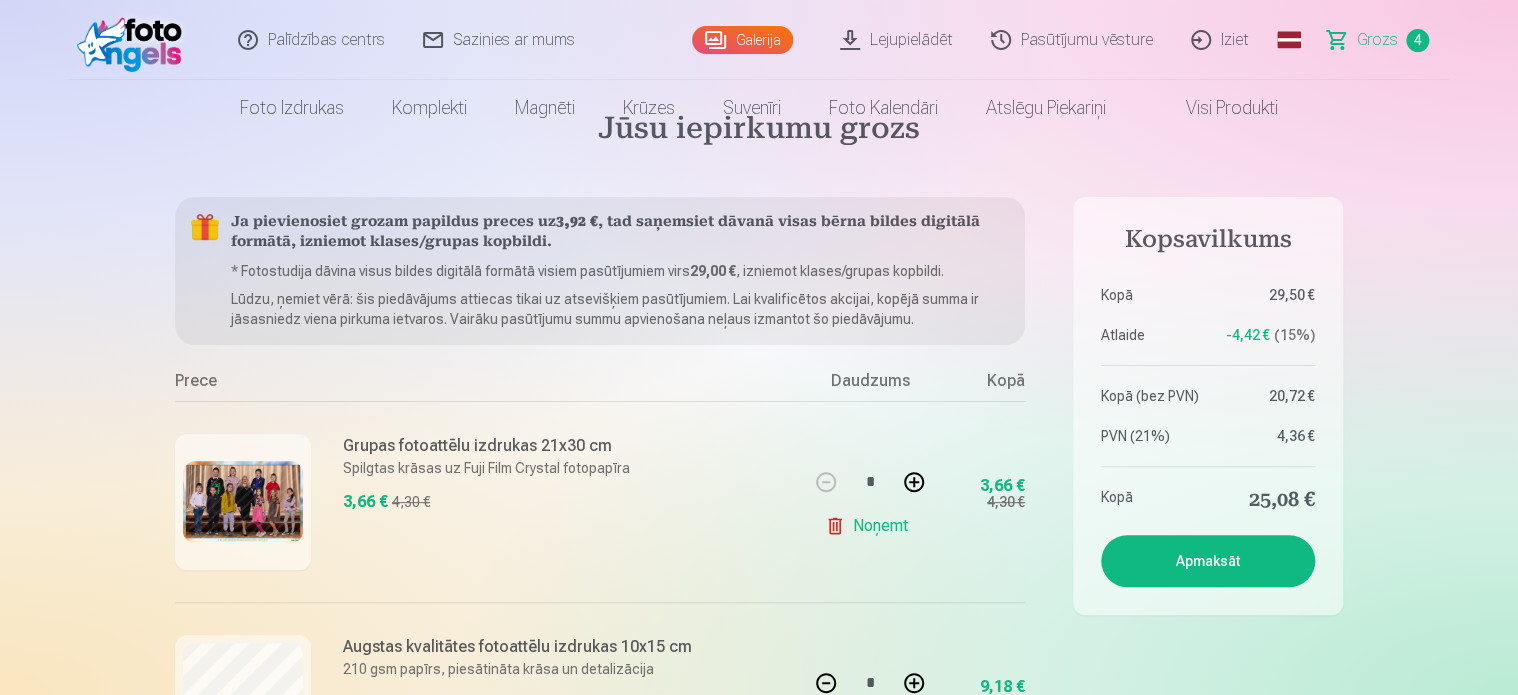 scroll, scrollTop: 0, scrollLeft: 0, axis: both 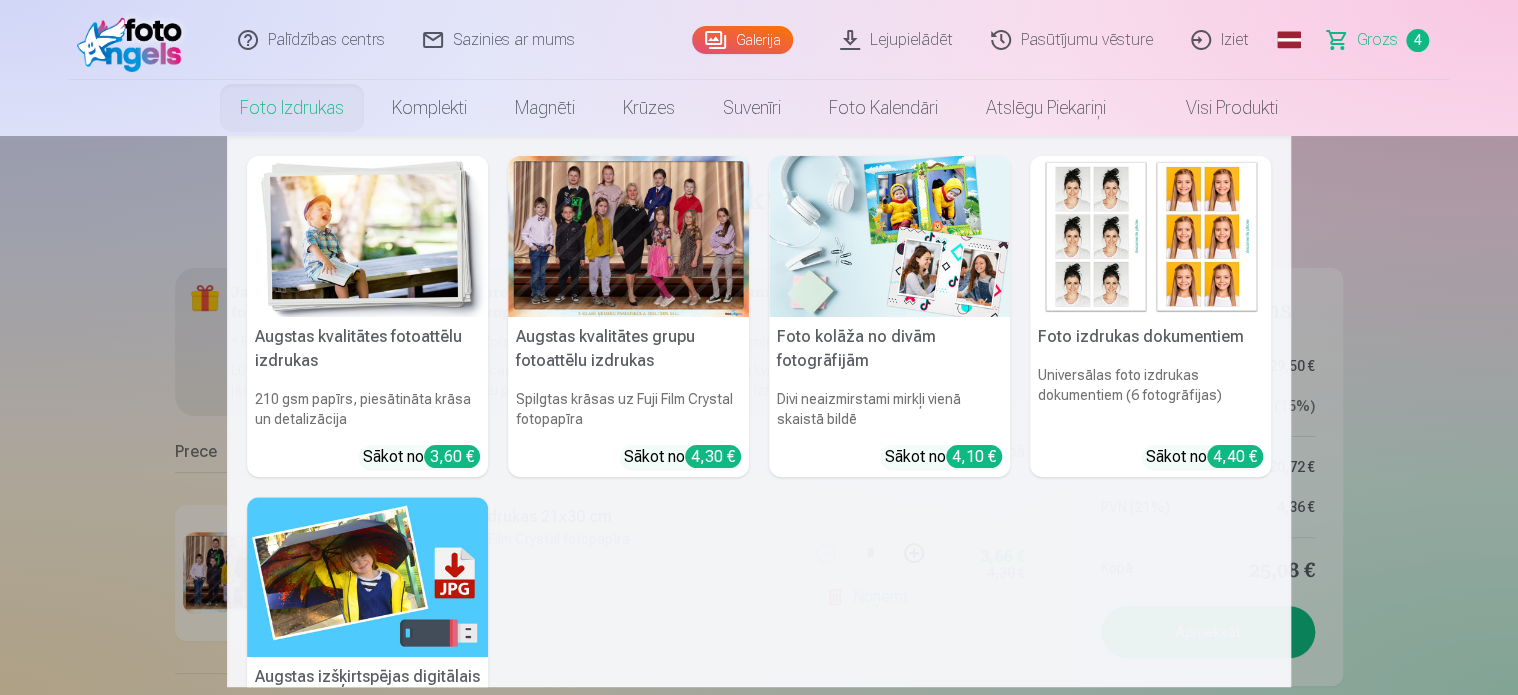 click on "Foto izdrukas" at bounding box center [292, 108] 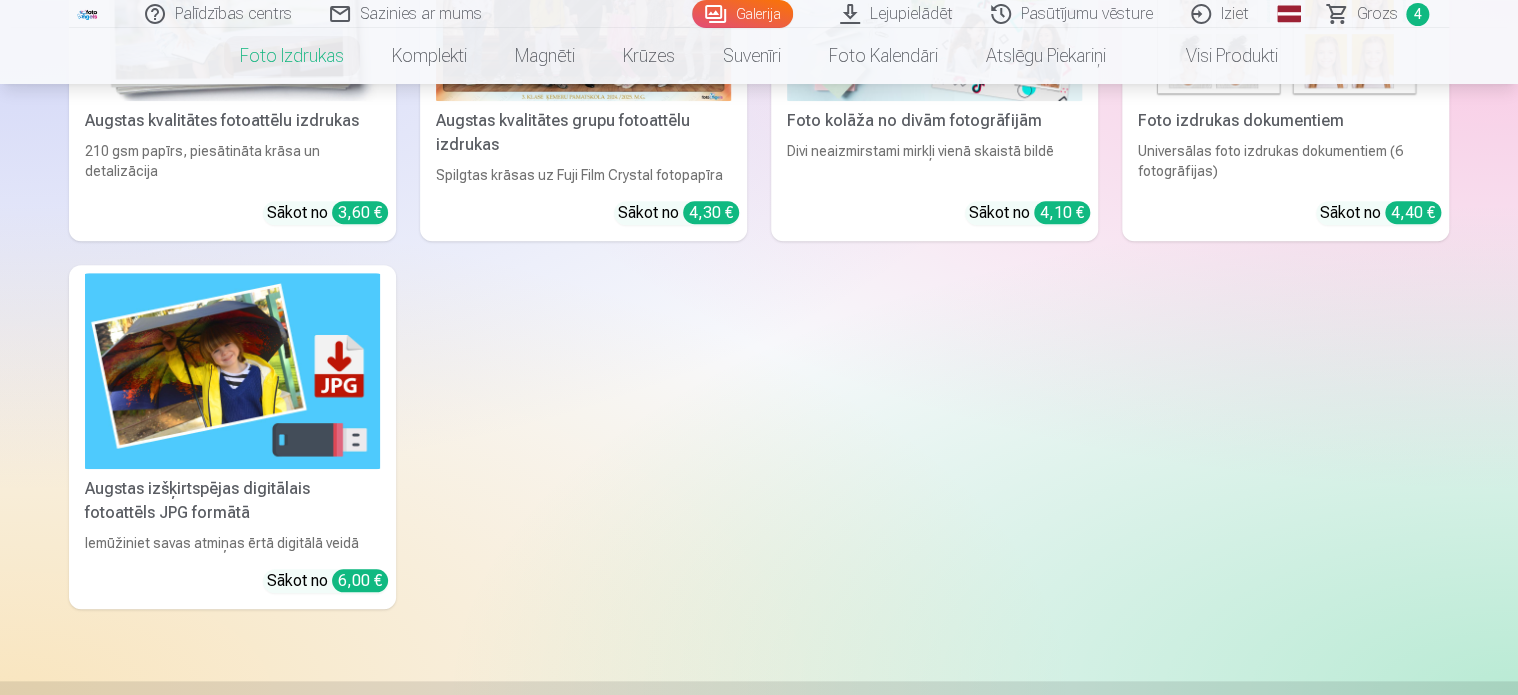 scroll, scrollTop: 0, scrollLeft: 0, axis: both 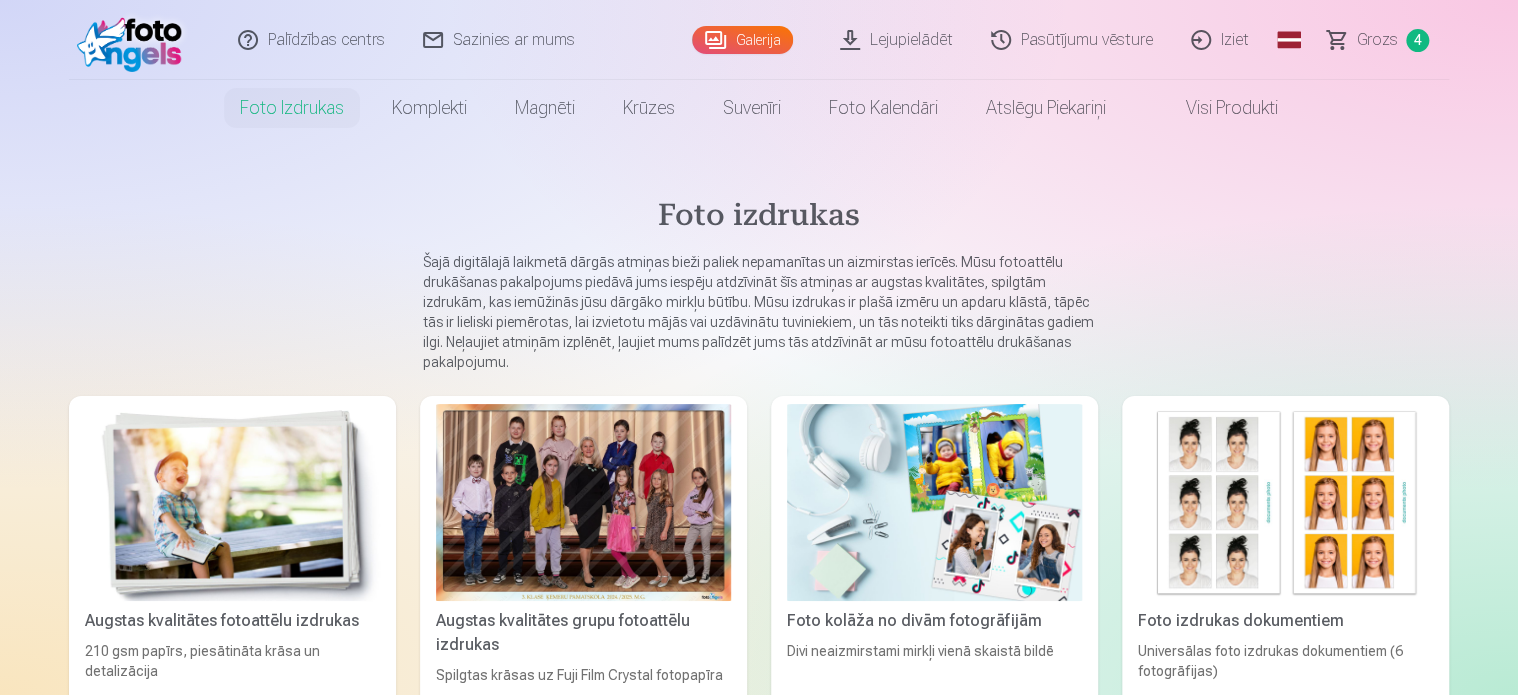 click on "Galerija" at bounding box center [742, 40] 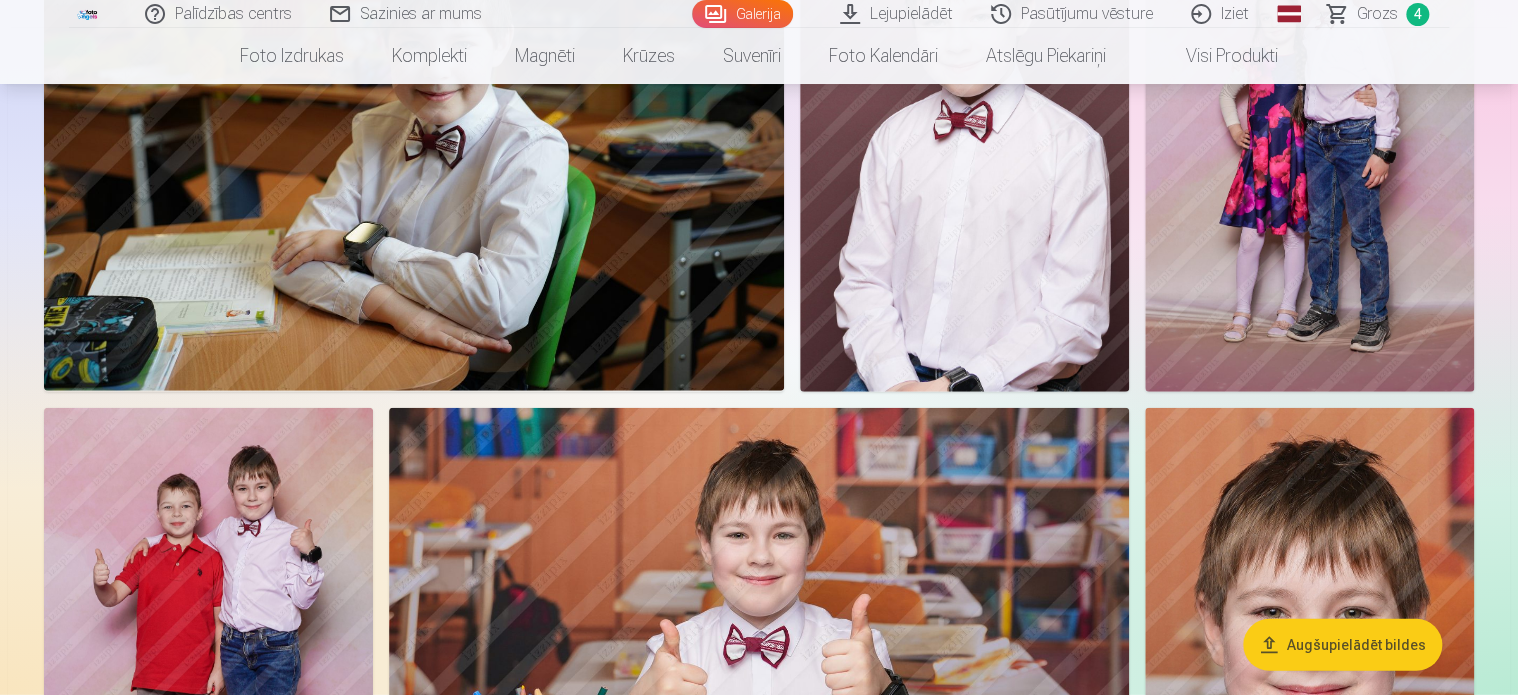 scroll, scrollTop: 6100, scrollLeft: 0, axis: vertical 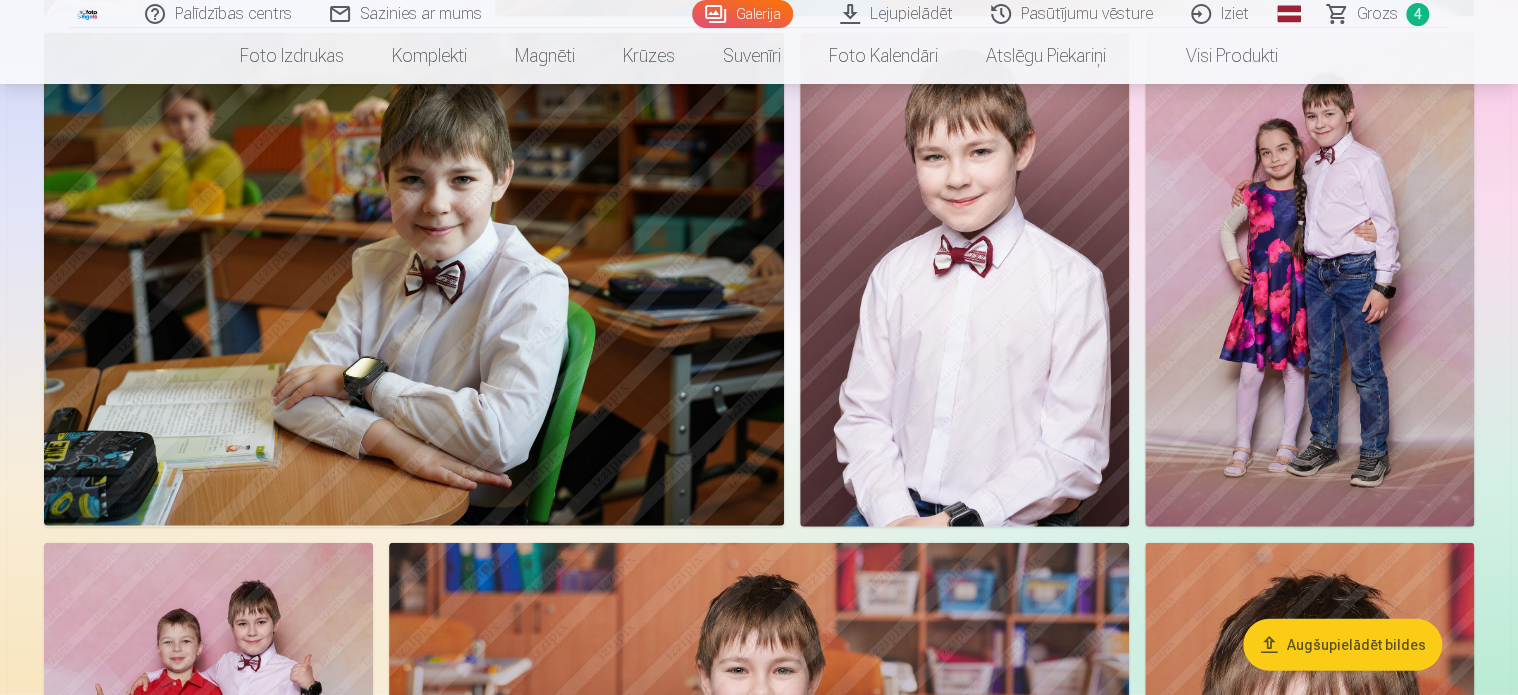 click on "Grozs" at bounding box center (1377, 14) 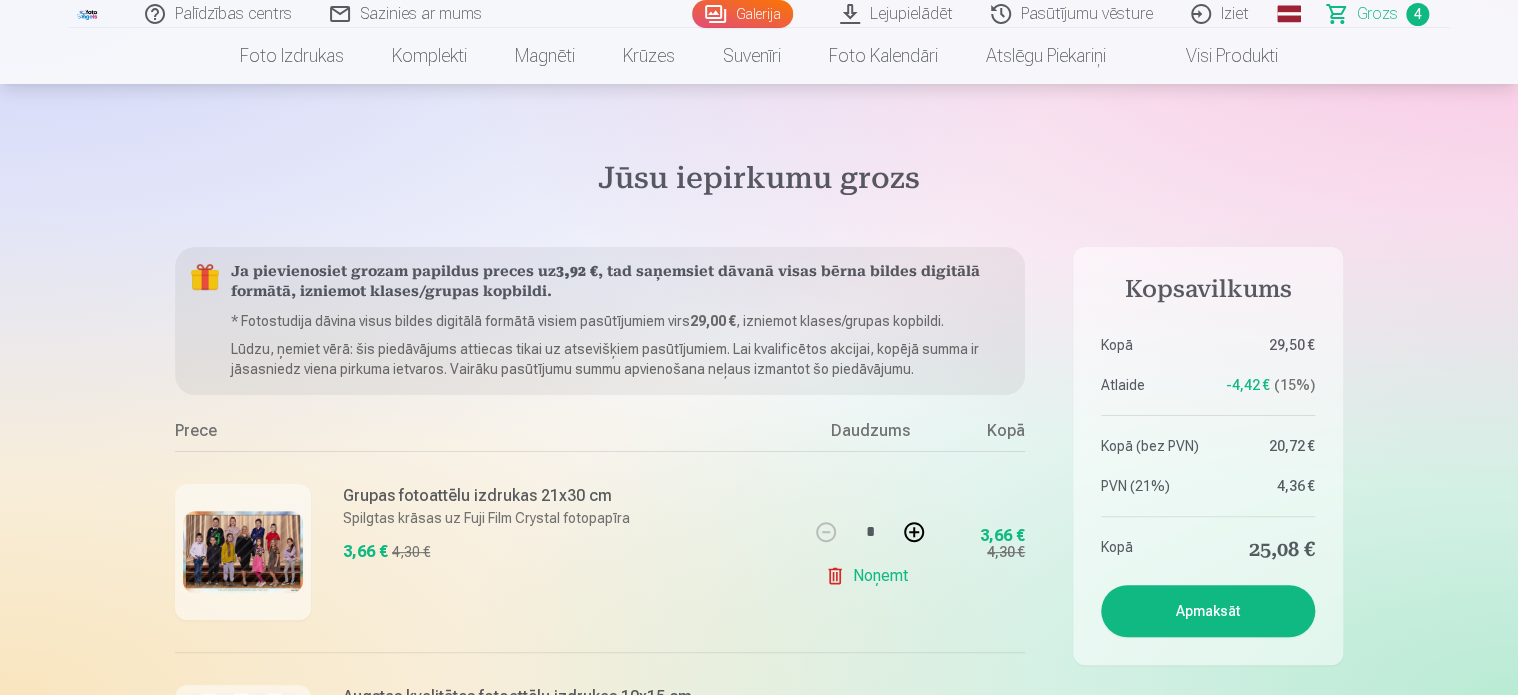 scroll, scrollTop: 0, scrollLeft: 0, axis: both 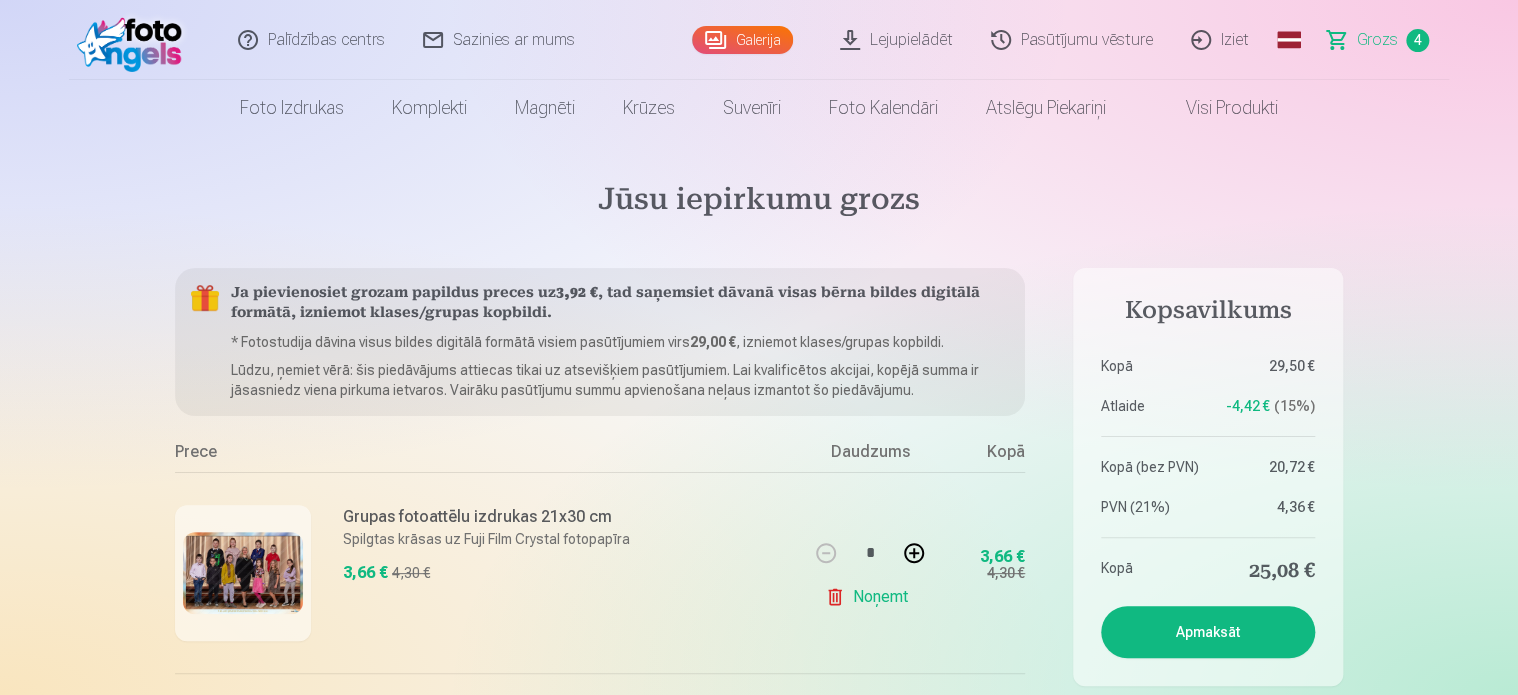 click at bounding box center [134, 40] 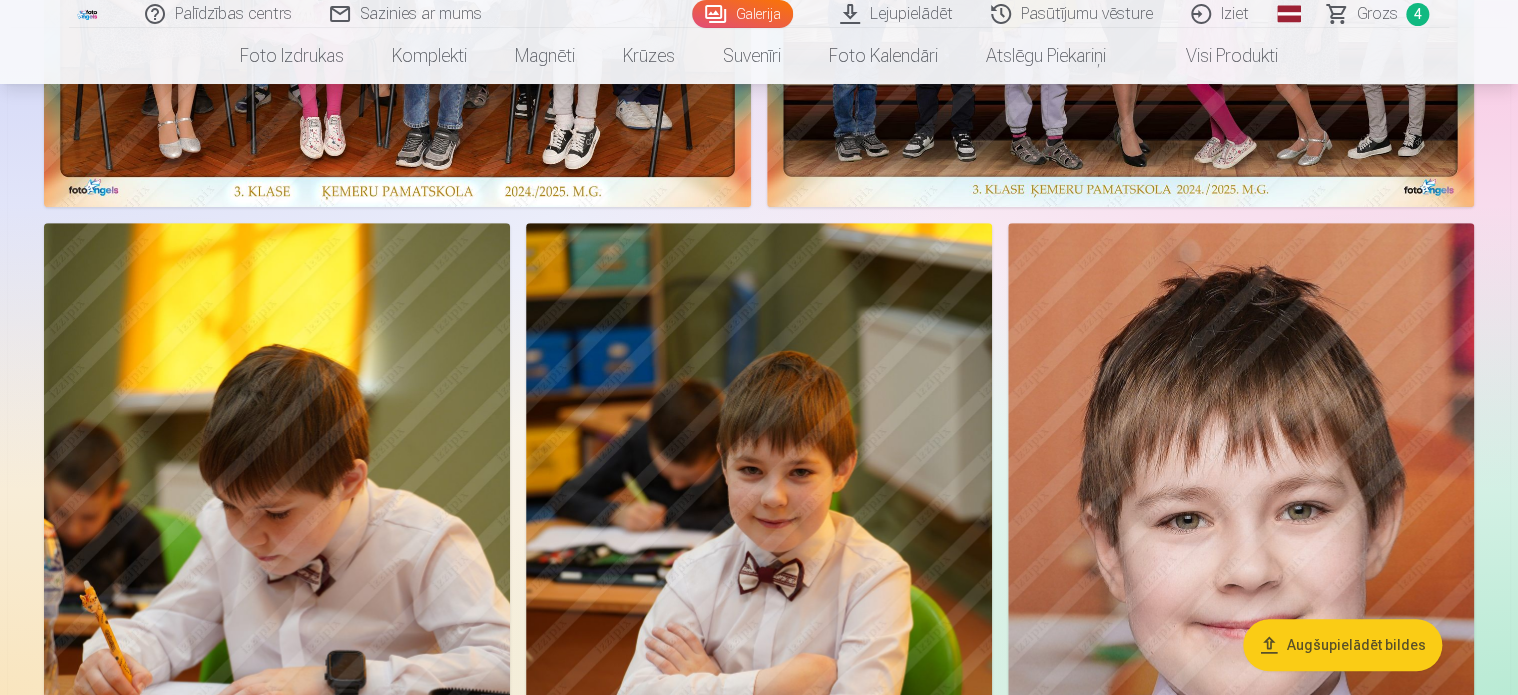scroll, scrollTop: 100, scrollLeft: 0, axis: vertical 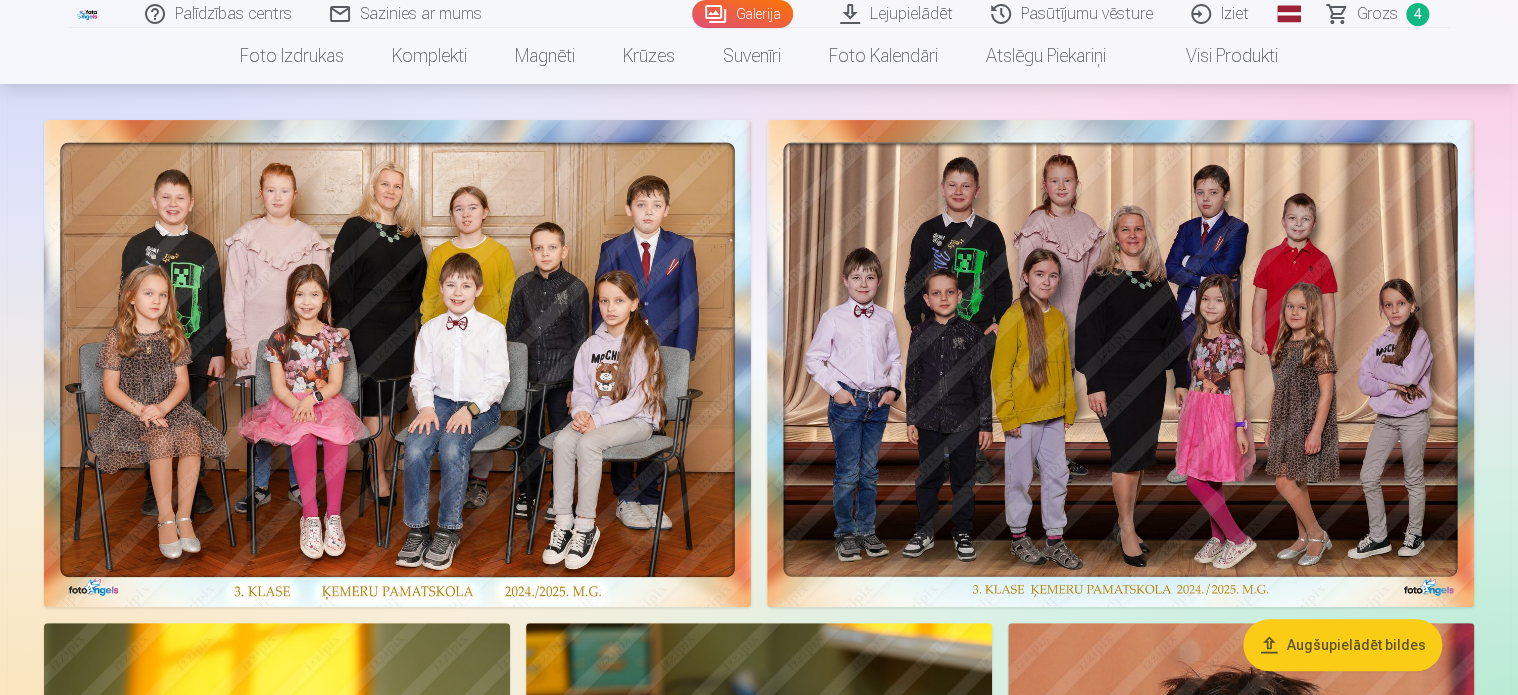 click on "Visi produkti" at bounding box center (1216, 56) 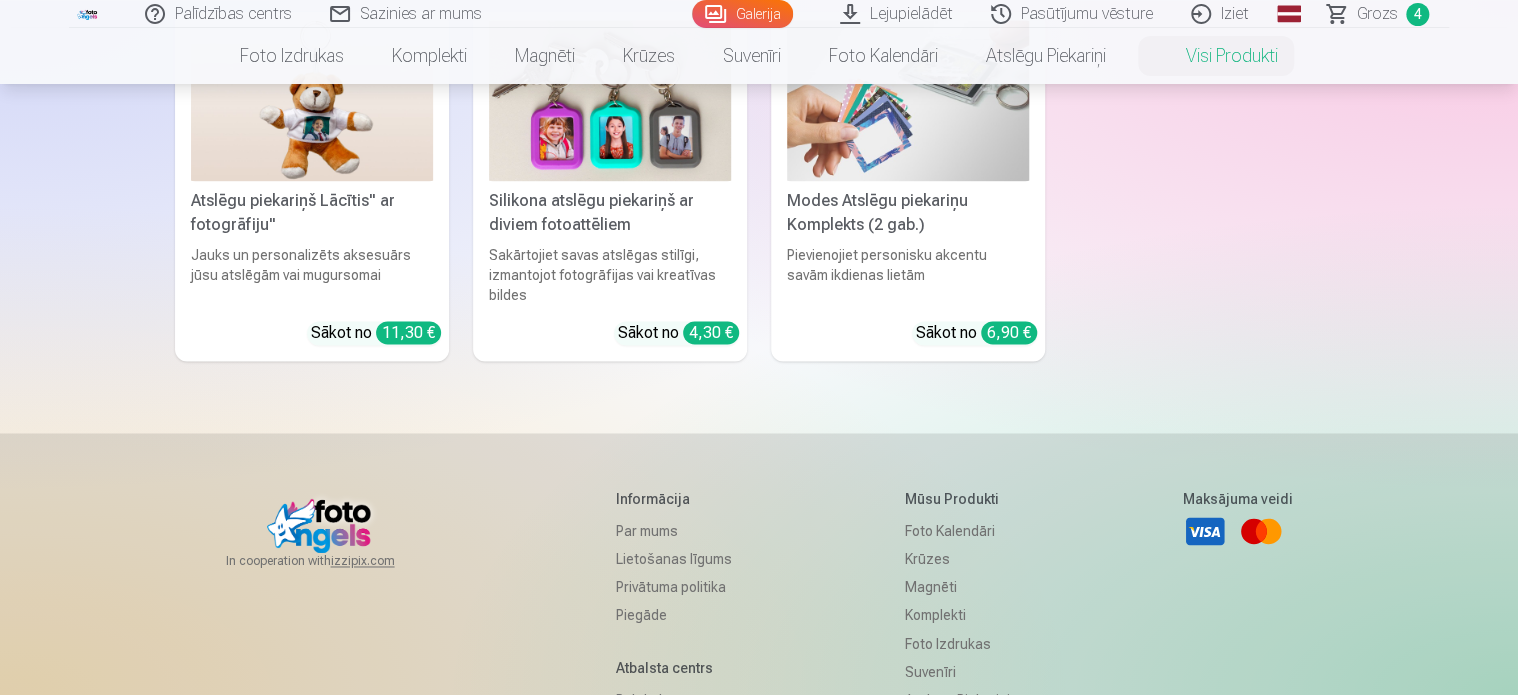 scroll, scrollTop: 5348, scrollLeft: 0, axis: vertical 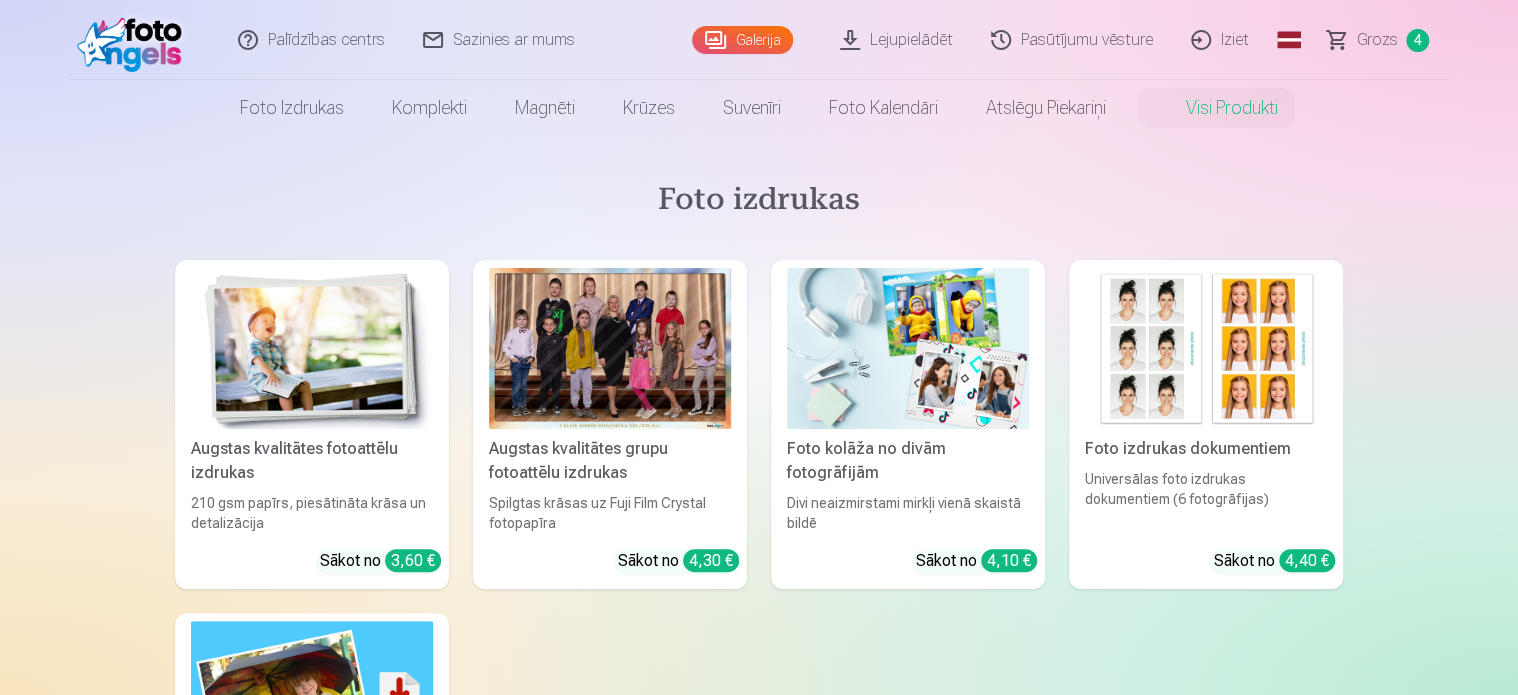 click at bounding box center (134, 40) 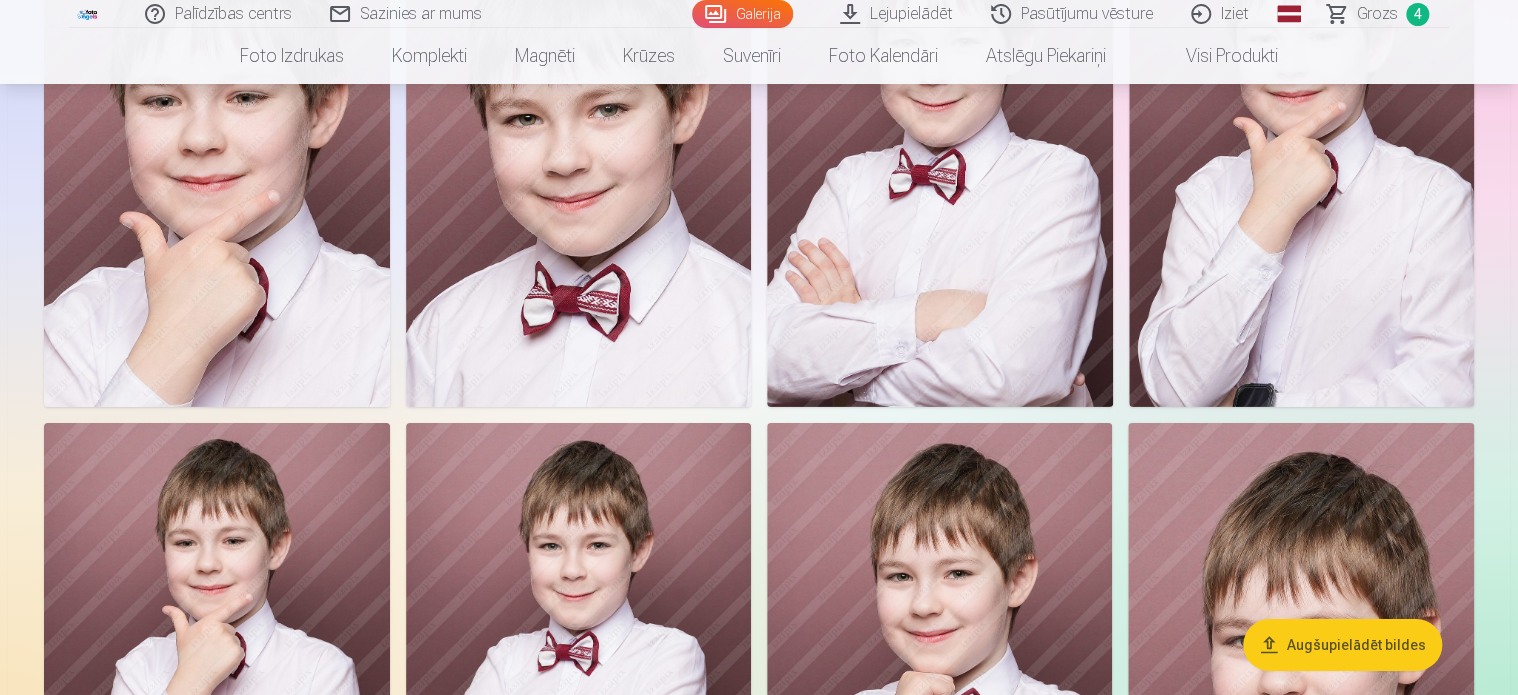 scroll, scrollTop: 3100, scrollLeft: 0, axis: vertical 